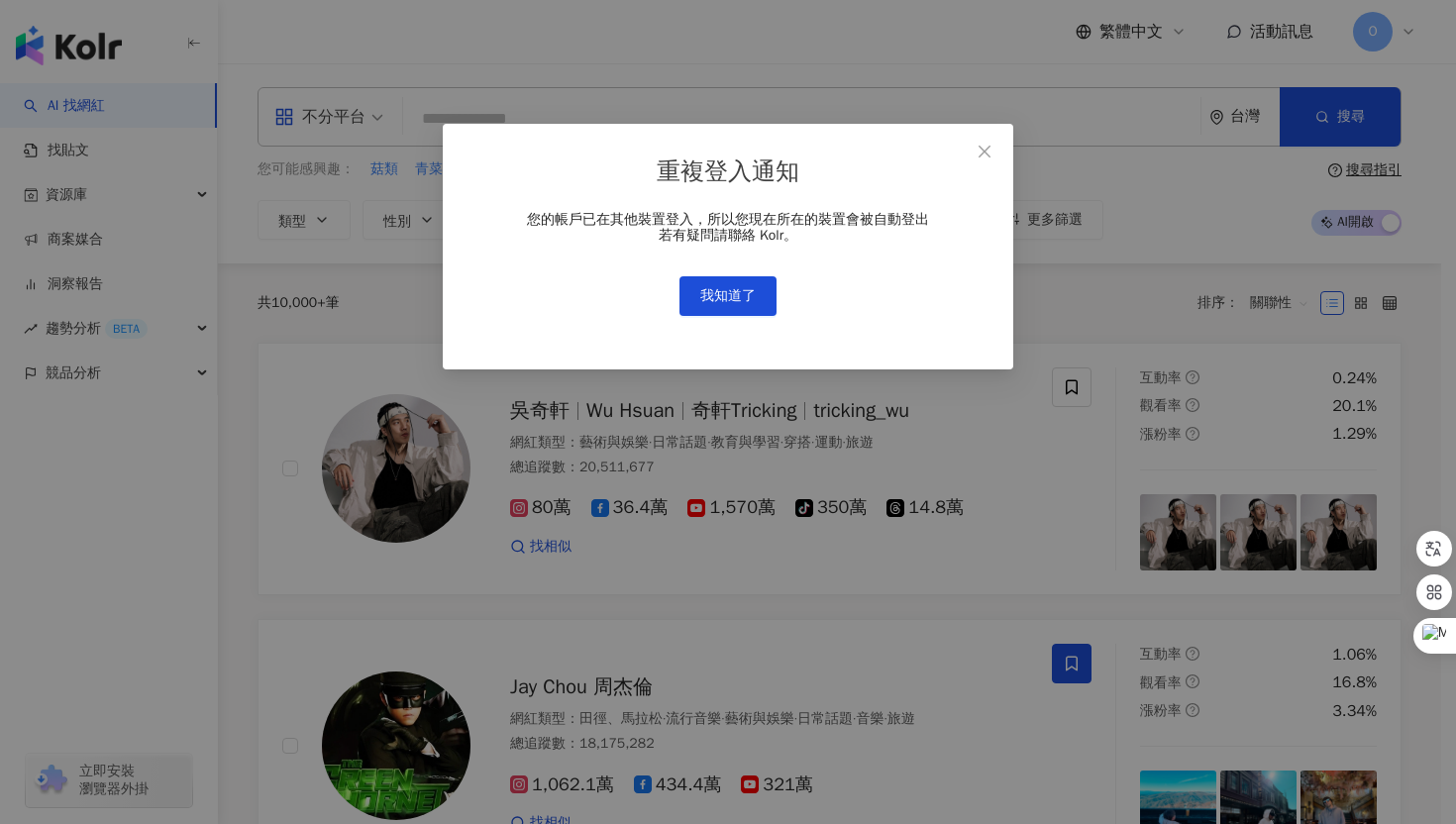 scroll, scrollTop: 0, scrollLeft: 0, axis: both 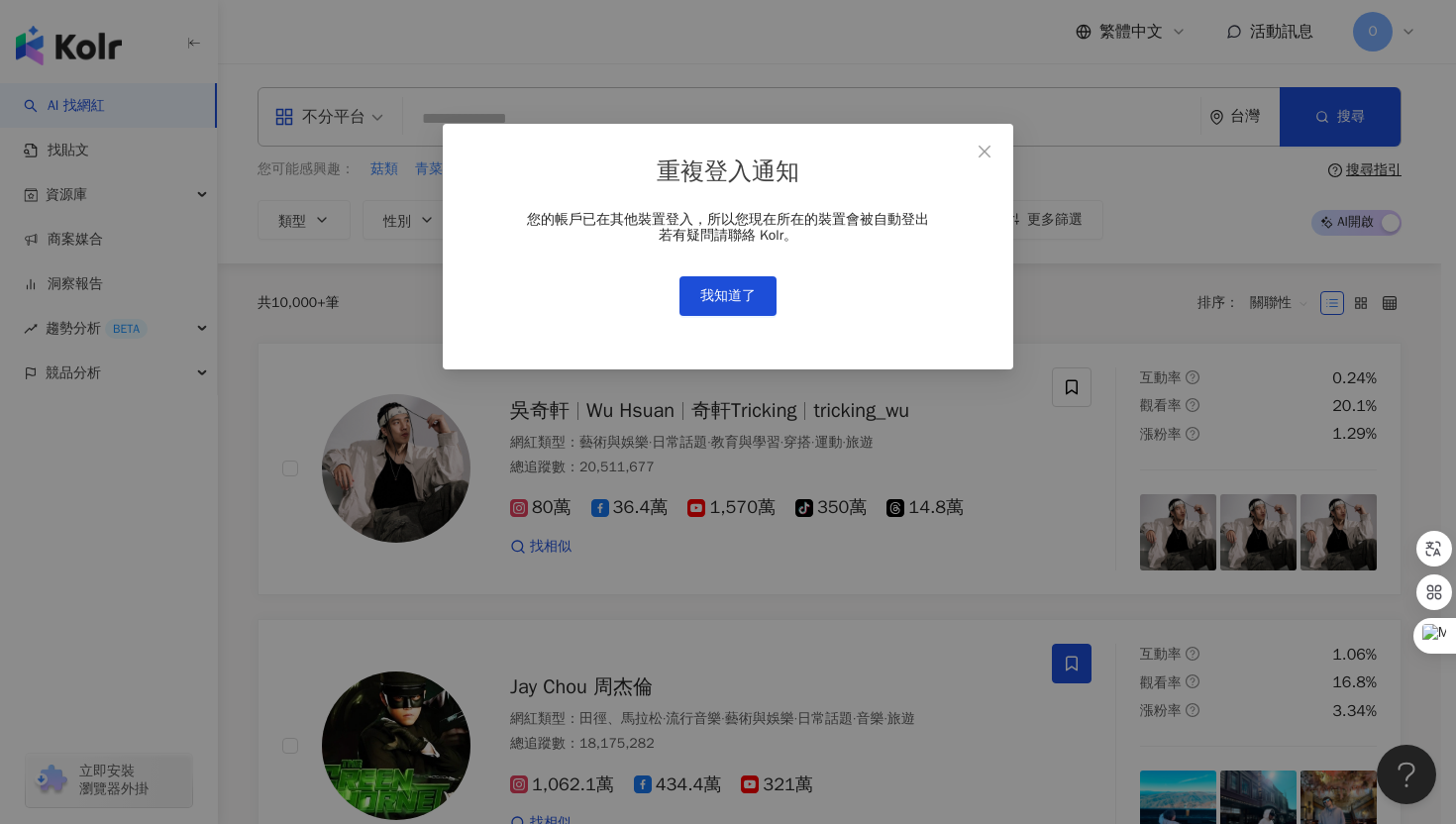 click on "我知道了" at bounding box center (728, 296) 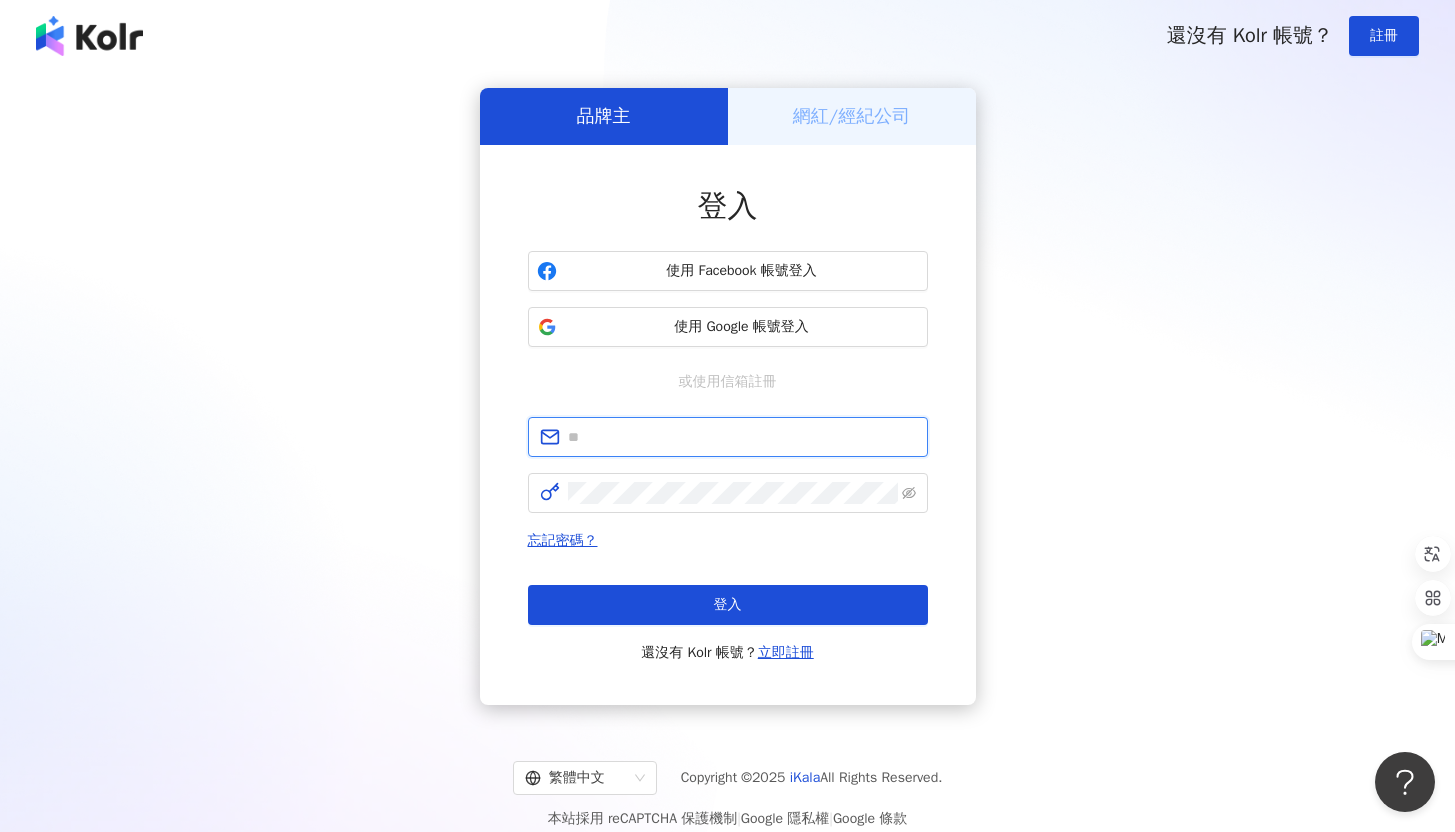 type on "**********" 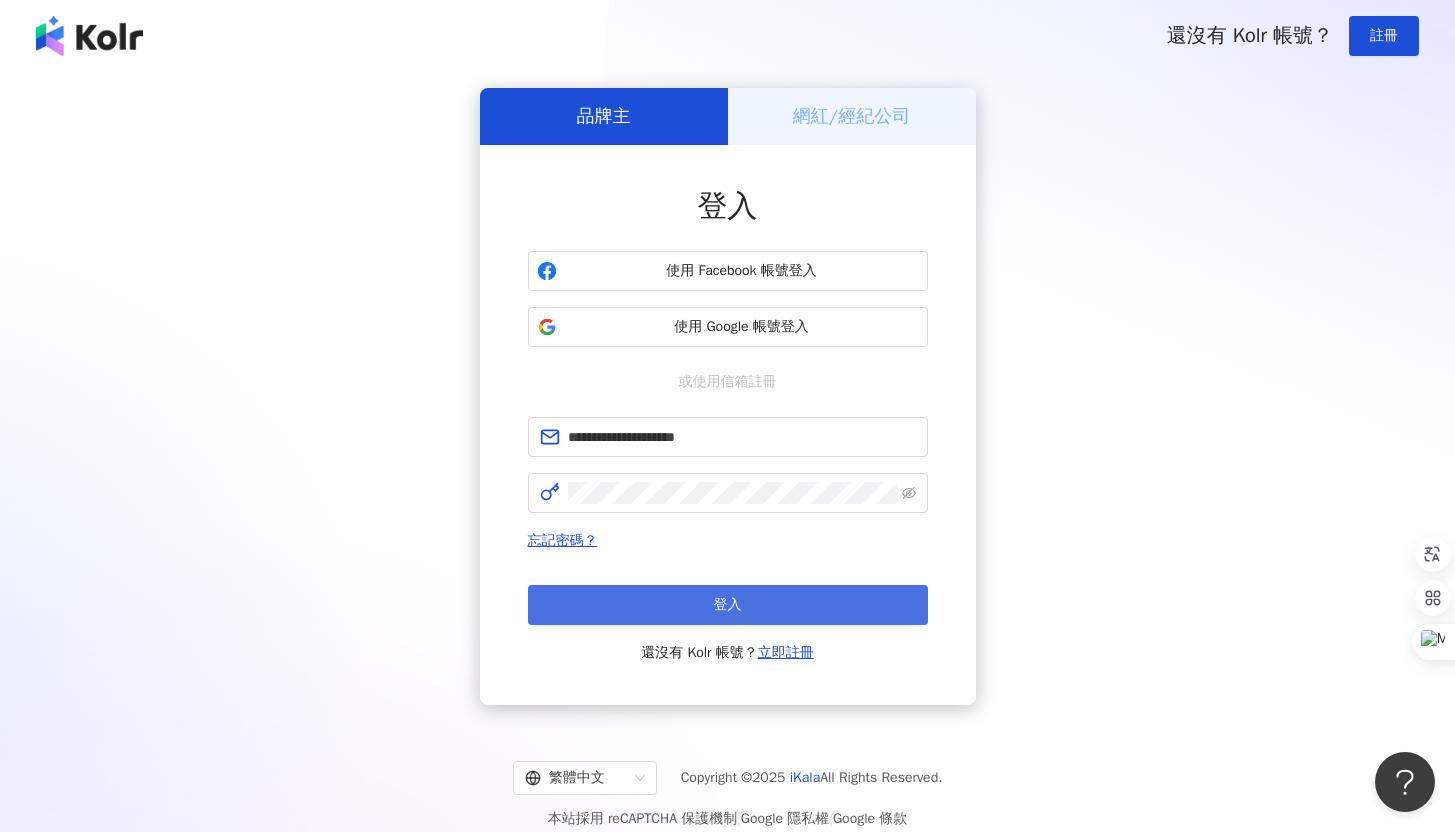 click on "登入" at bounding box center (728, 605) 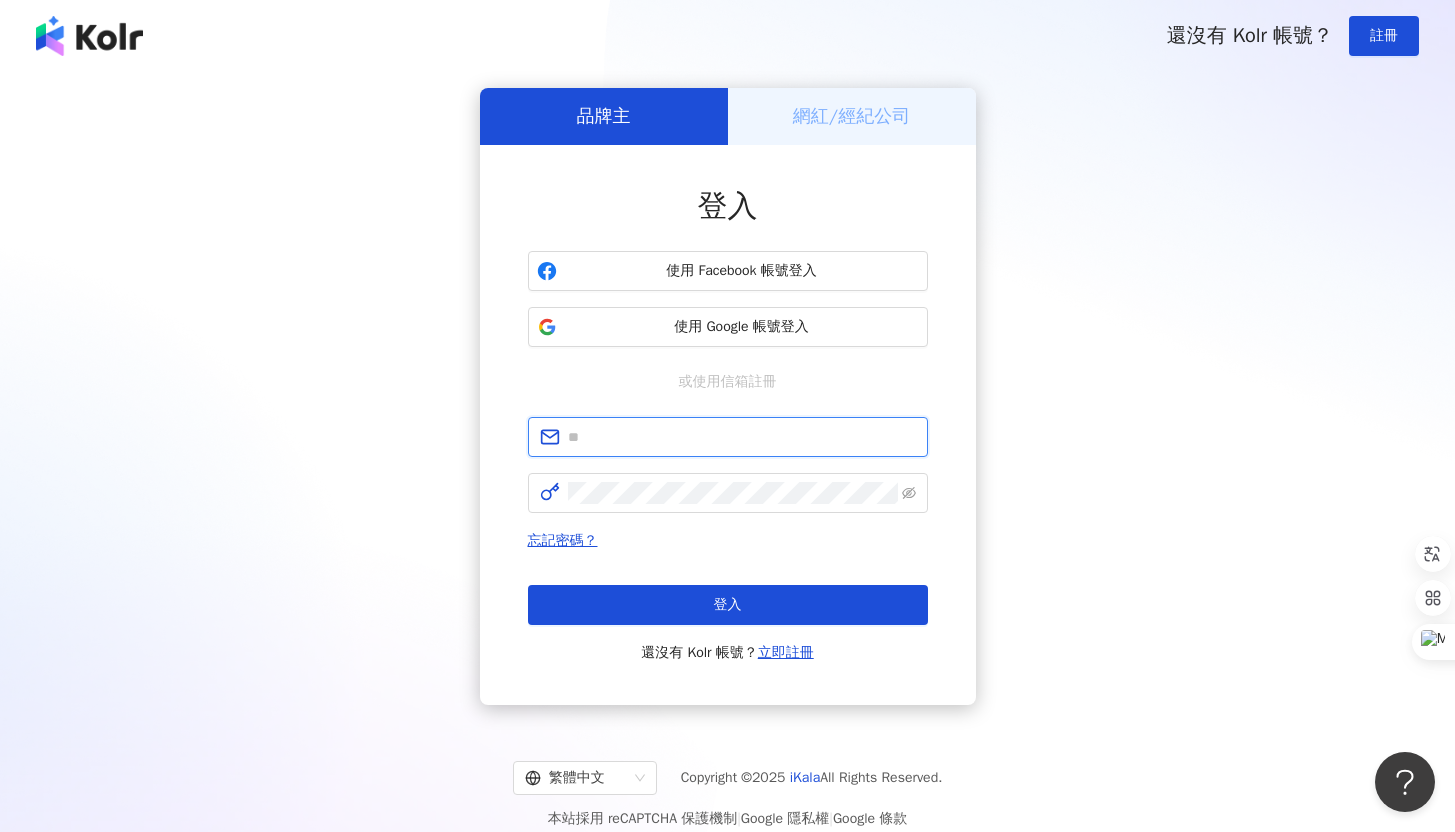 type on "**********" 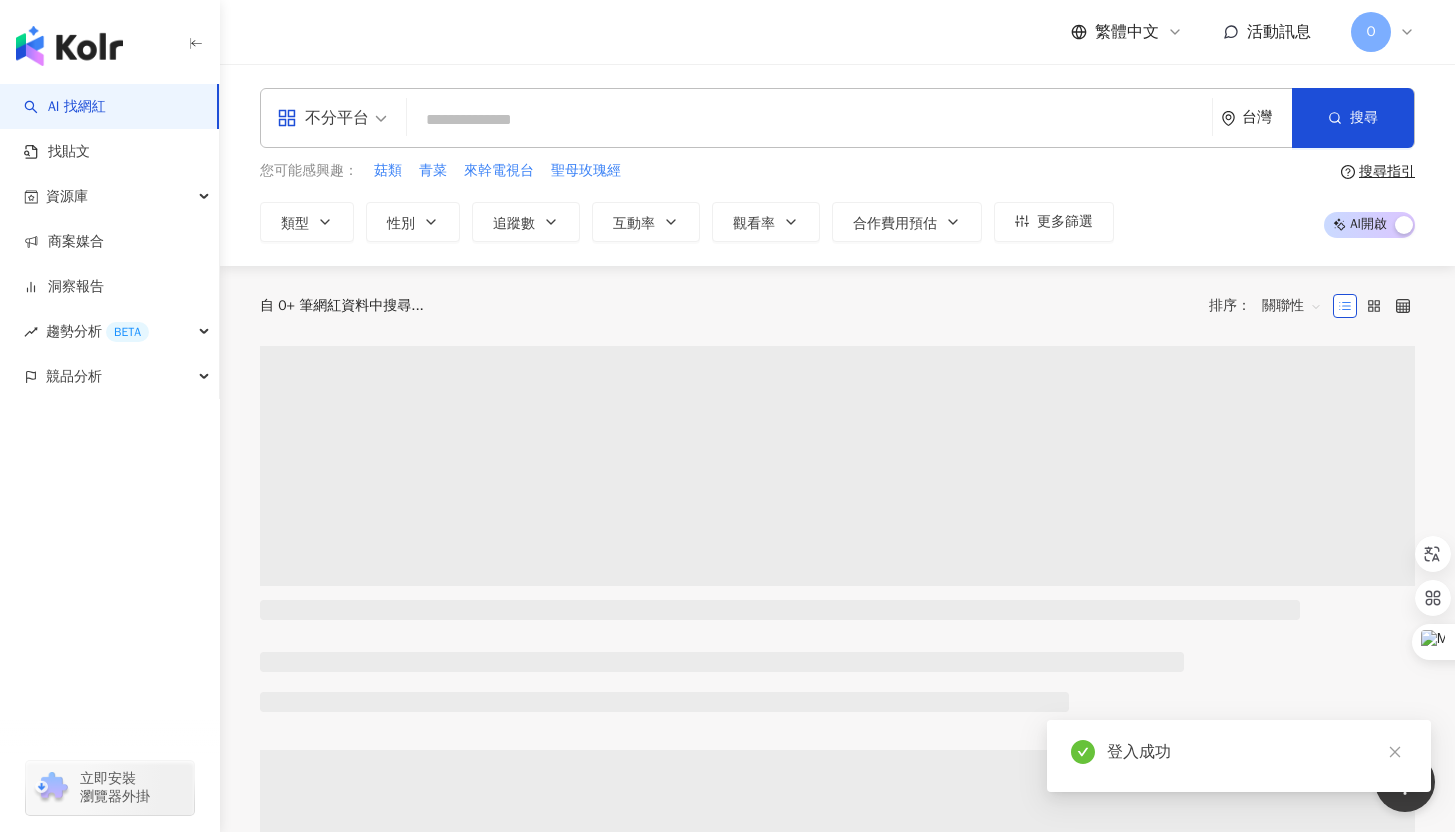 click 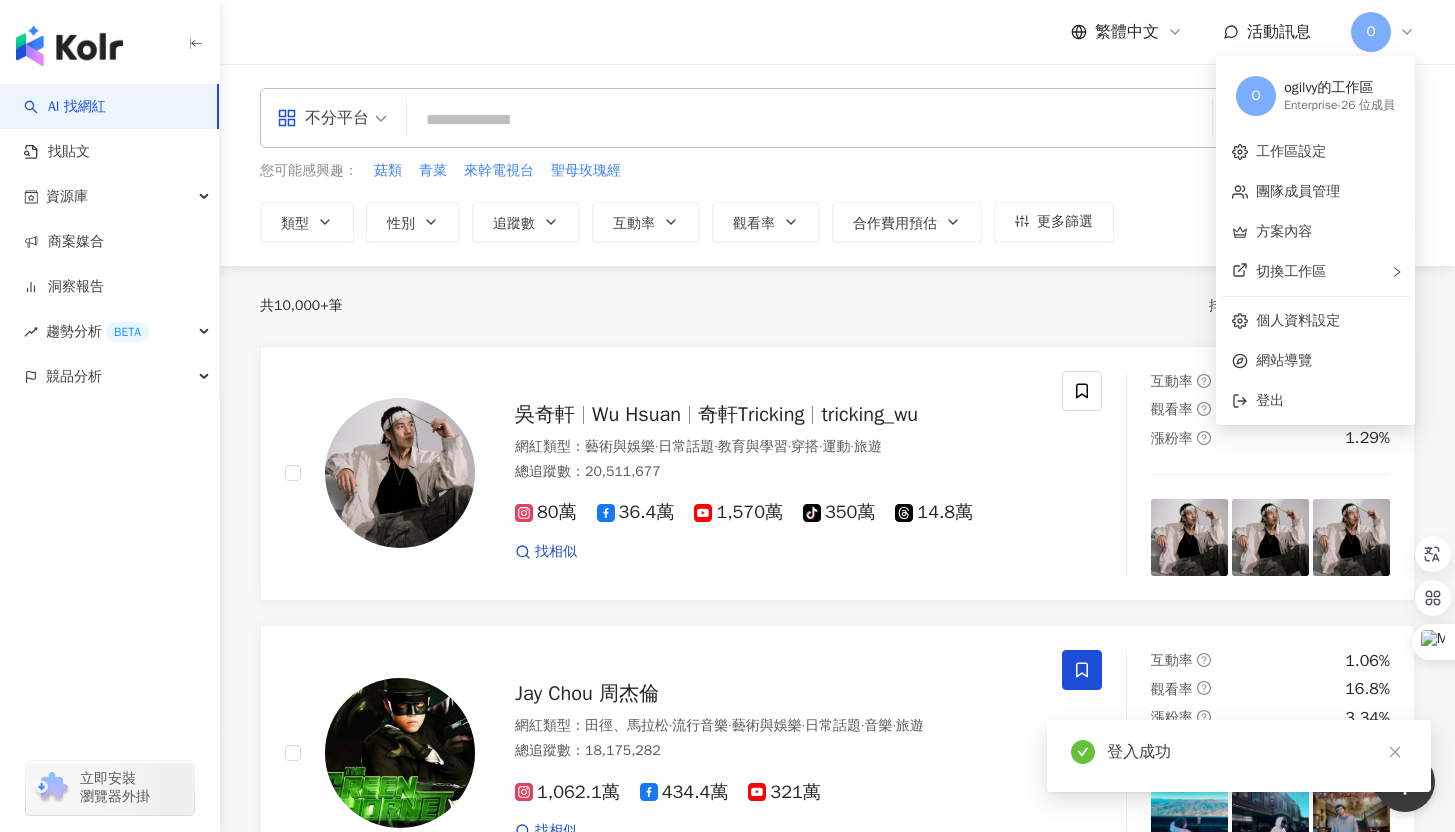 click at bounding box center [809, 120] 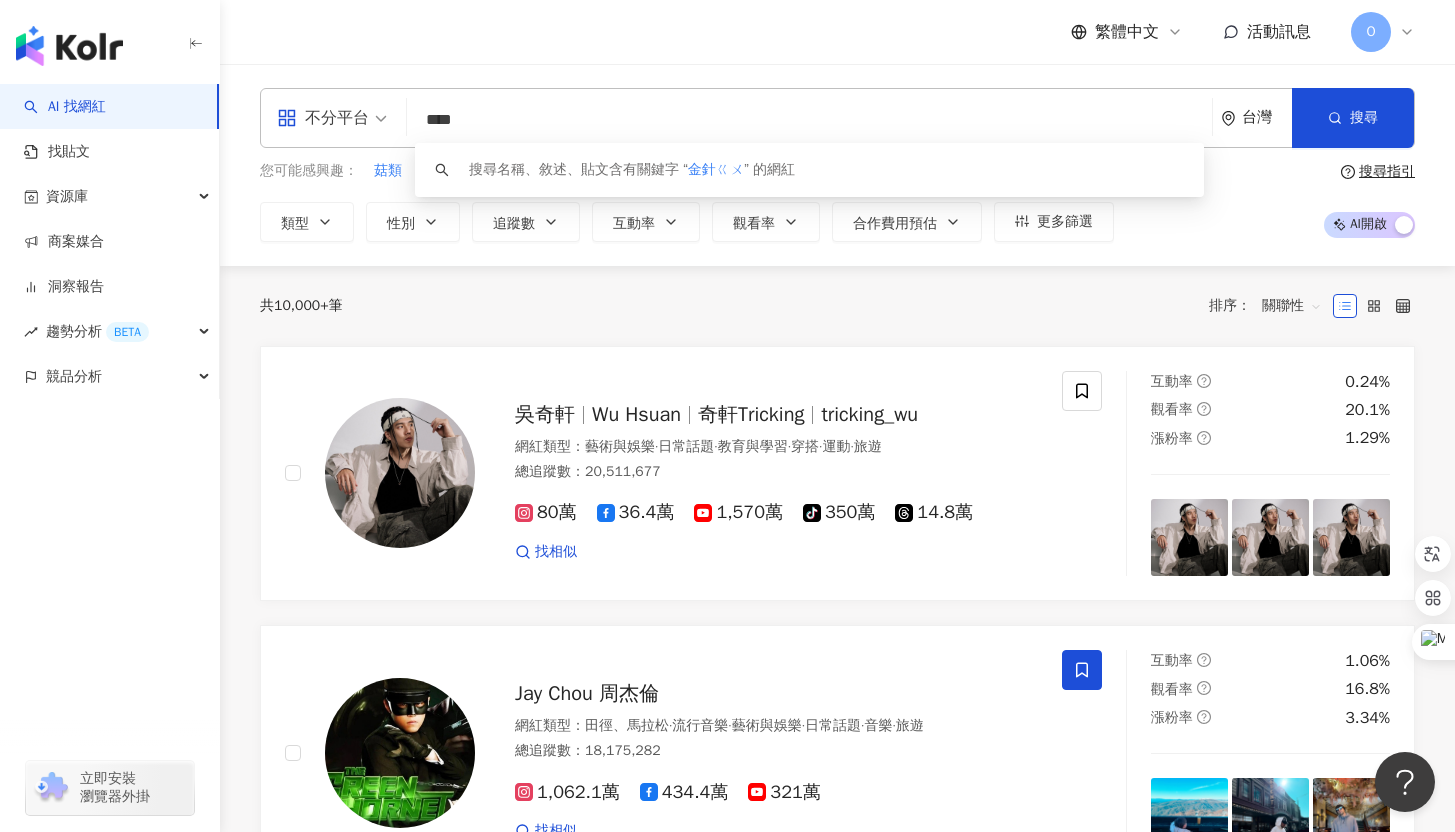 type on "***" 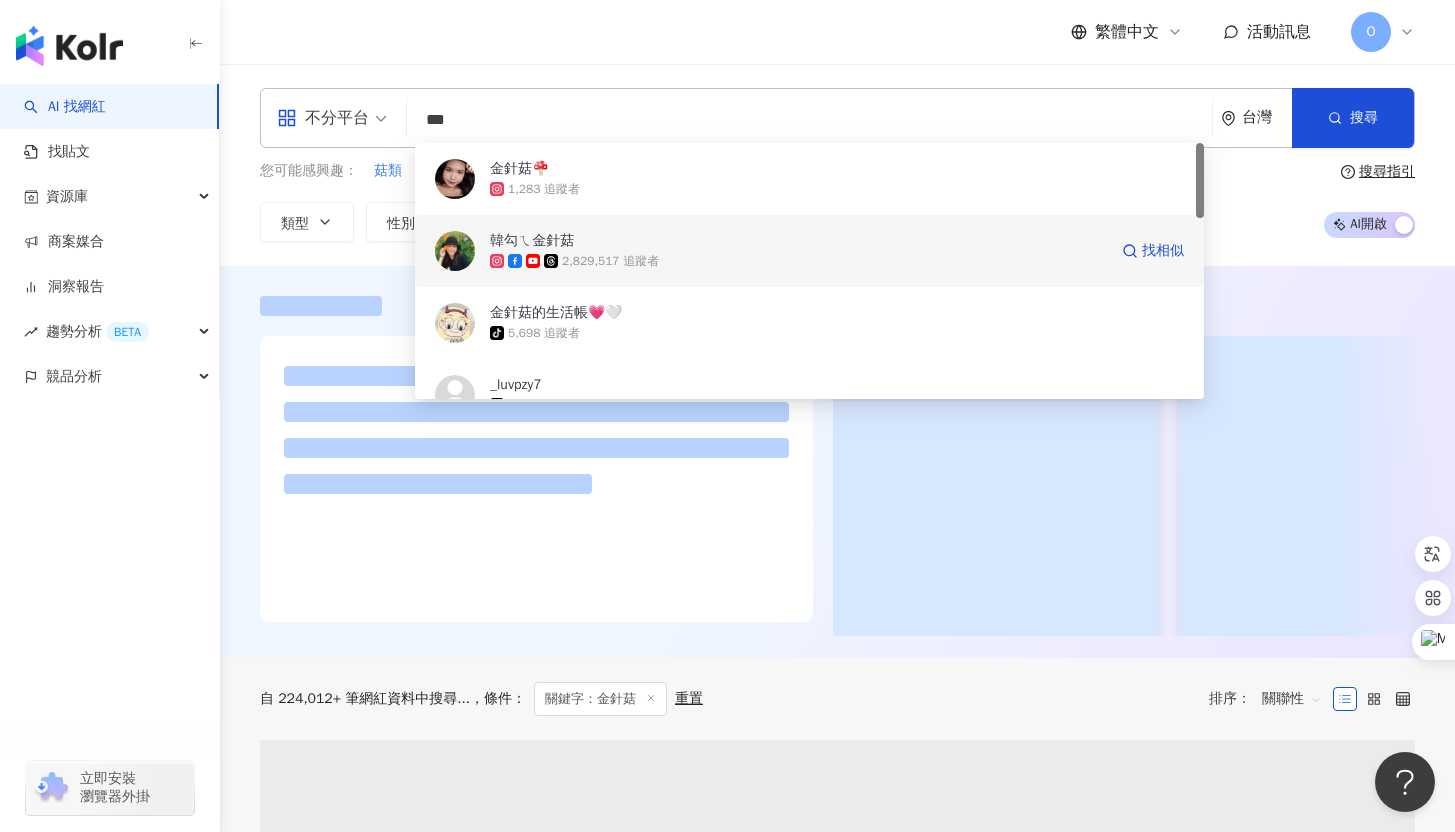 click on "2,829,517   追蹤者" at bounding box center [610, 261] 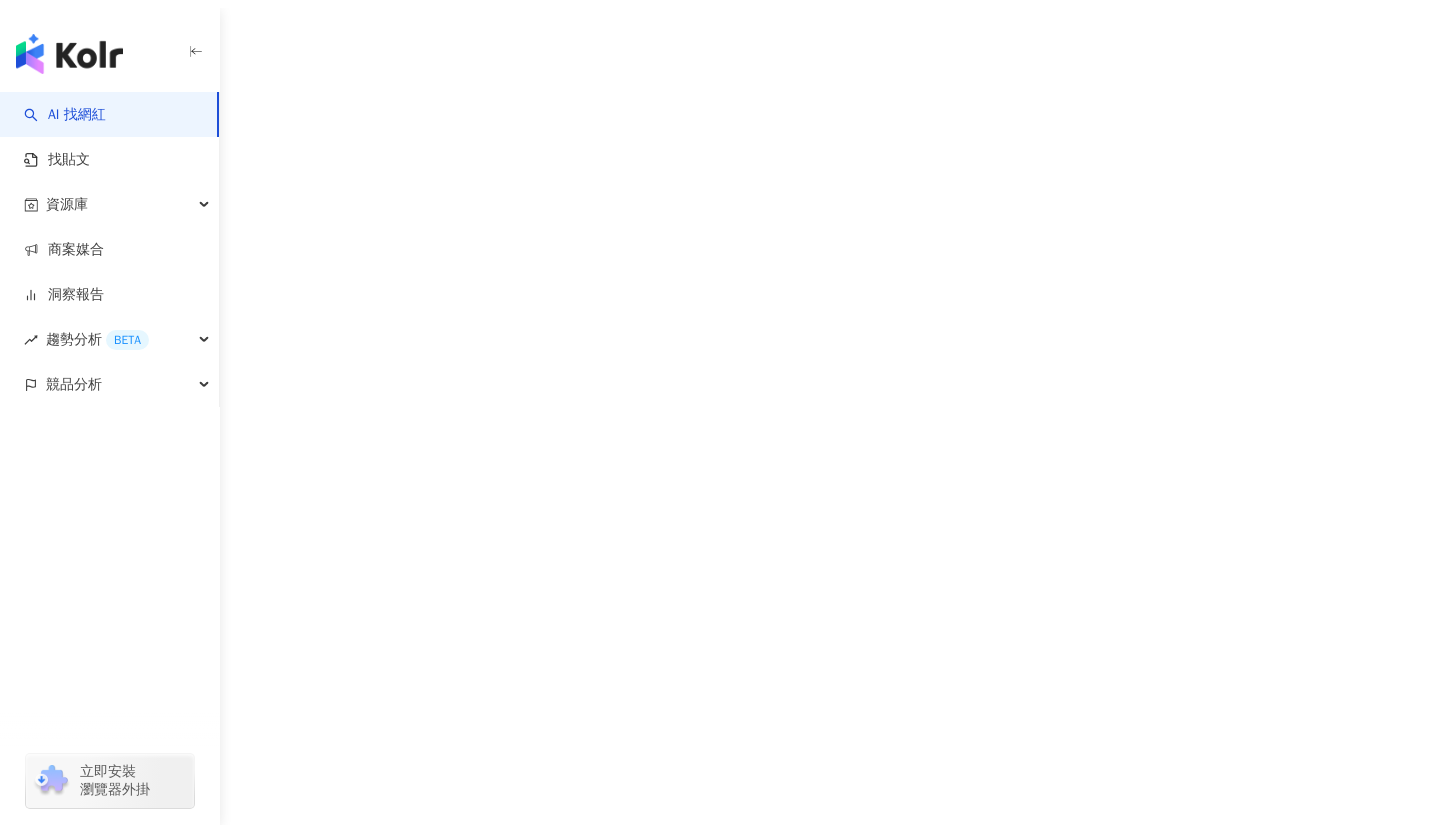 scroll, scrollTop: 0, scrollLeft: 0, axis: both 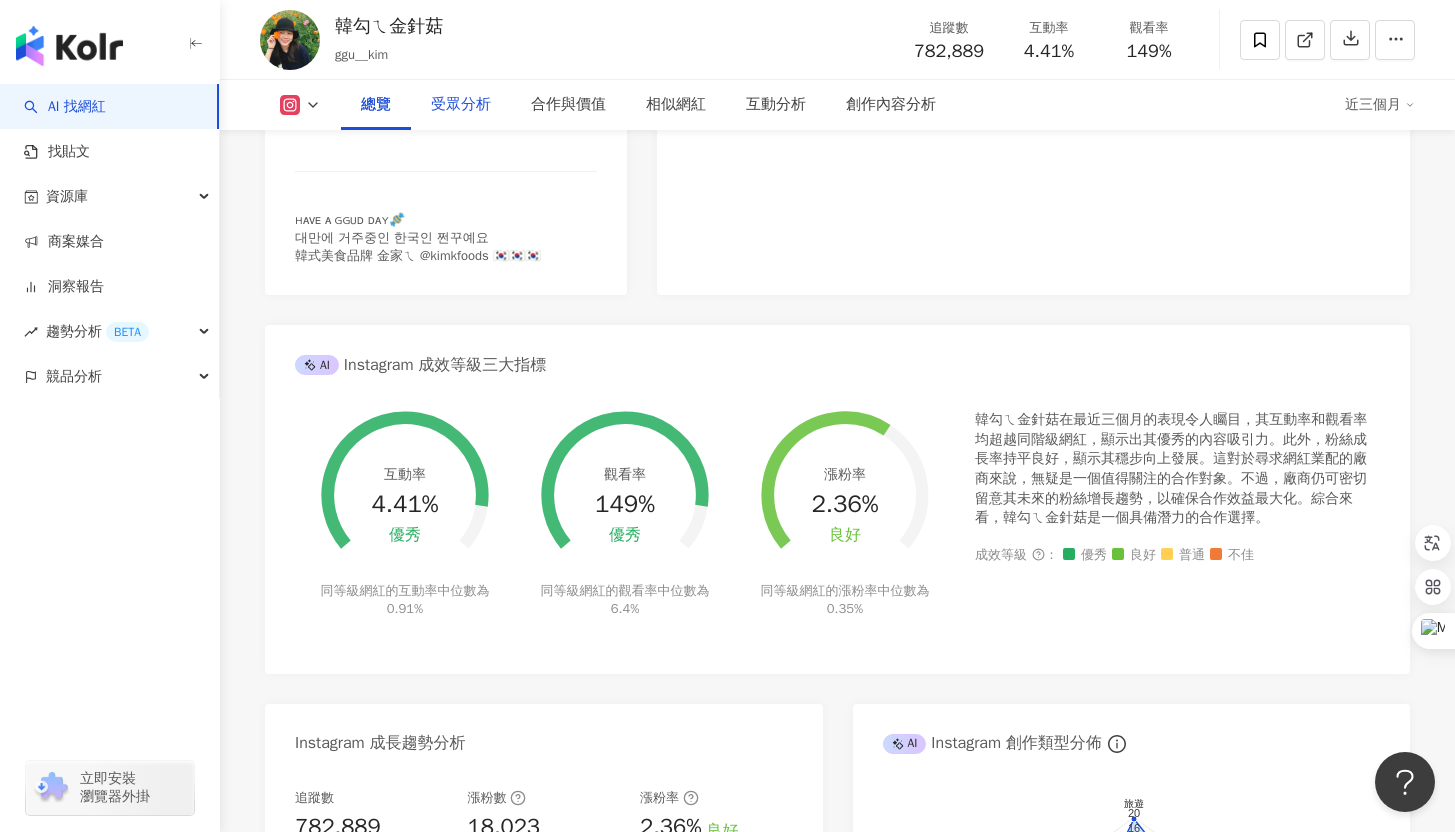 click on "受眾分析" at bounding box center [461, 105] 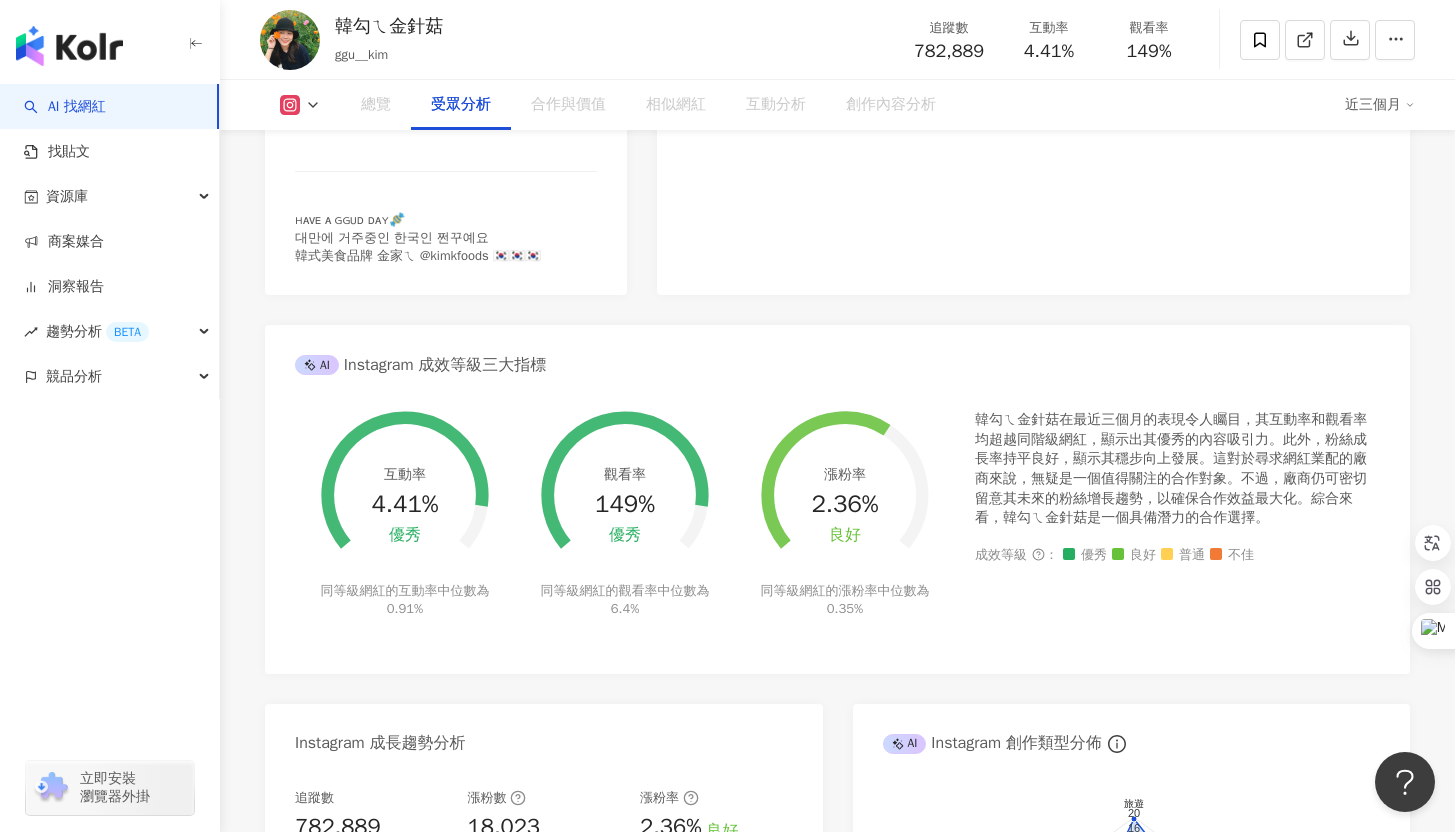 scroll, scrollTop: 1697, scrollLeft: 0, axis: vertical 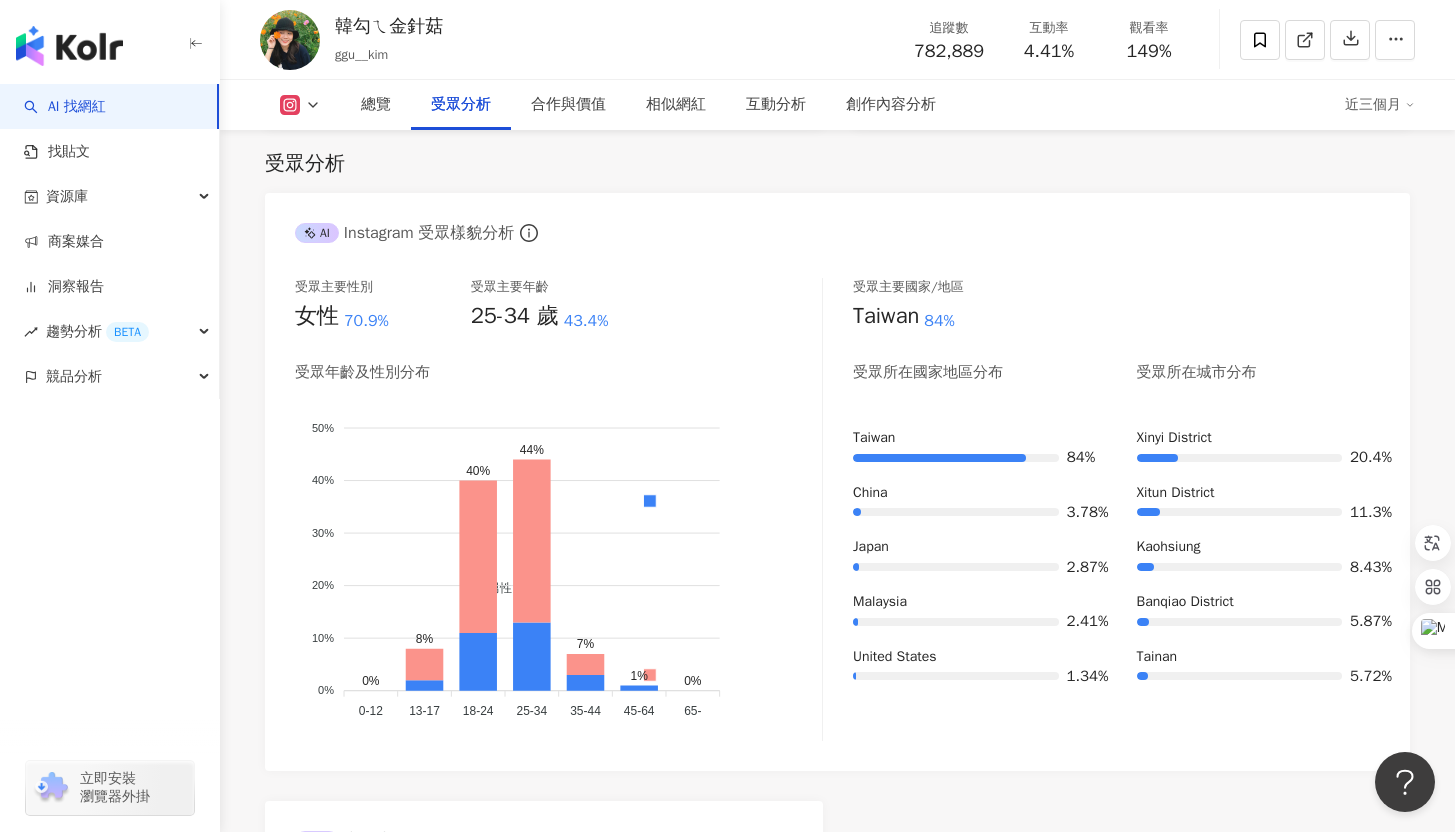 click on "總覽 最後更新日期：2025/8/6 解鎖最新數據 近三個月 Instagram 網紅基本資料 性別   女 主要語言   繁體中文 97.9% 網紅類型 韓國旅遊 · 飲料 · 日常話題 · 教育與學習 · 美食 · 穿搭 · 旅遊 社群簡介 金針菇🇰🇷쩐꾸 | ggu__kim https://www.instagram.com/ggu__kim/ ʜᴀᴠᴇ ᴀ ɢɢᴜᴅ ᴅᴀʏ🍬
대만에 거주중인 한국인 쩐꾸예요
韓式美食品牌 金家ㄟ @kimkfoods 🇰🇷🇰🇷🇰🇷 Instagram 數據總覽 96 K-Score :   優良 近期一到三個月積極發文，且漲粉率與互動率高。 查看說明 追蹤數   782,889 互動率   4.41% 優秀 觀看率   149% 優秀 漲粉率   2.36% 良好 受眾主要性別   女性 70.9% 受眾主要年齡   25-34 歲 43.4% 商業合作內容覆蓋比例   37.8% AI Instagram 成效等級三大指標 互動率 4.41% 優秀 同等級網紅的互動率中位數為  0.91% 觀看率 149% 優秀 6.4% 2.36%" at bounding box center [837, 1997] 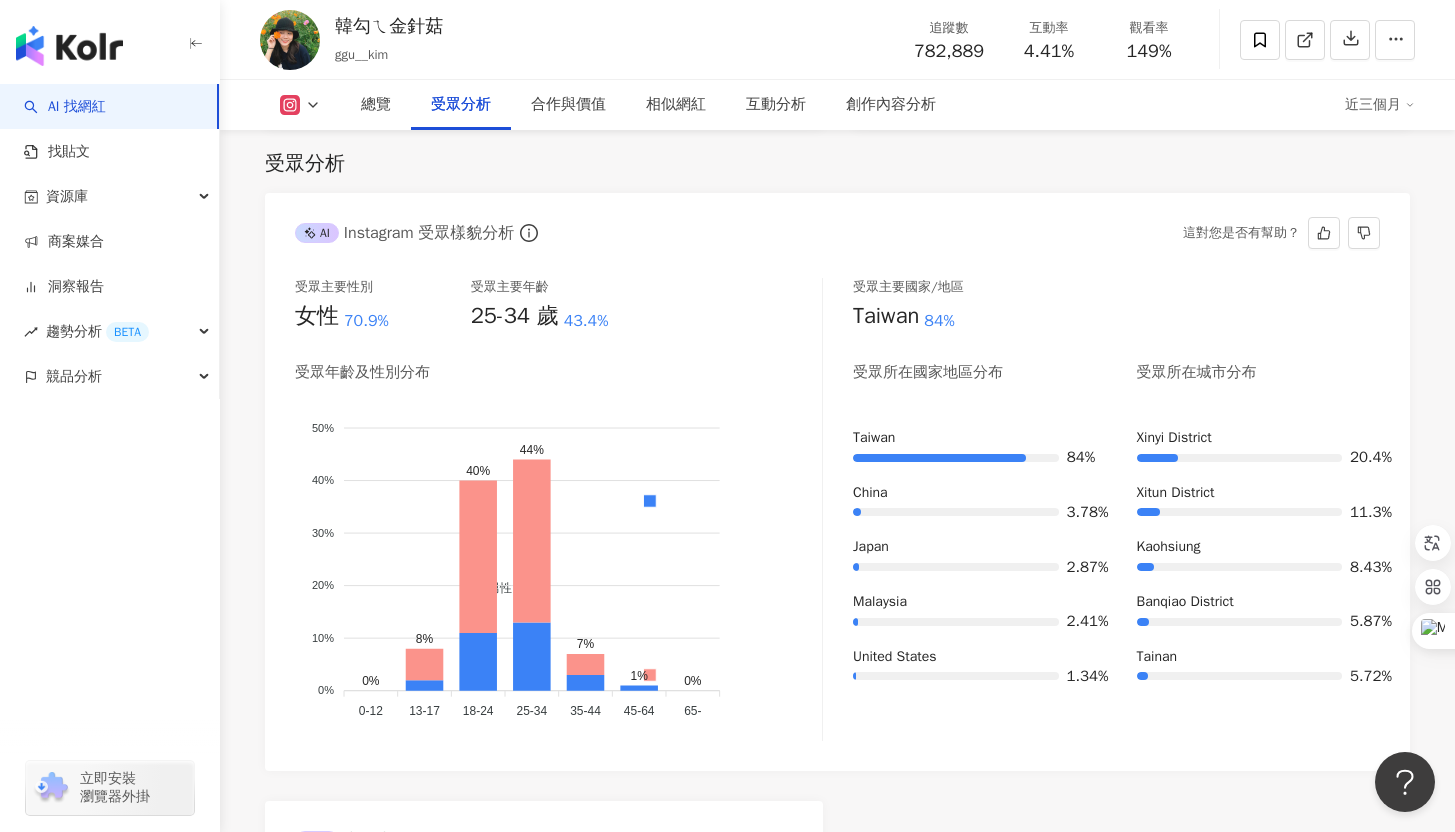 click on "AI" at bounding box center (317, 233) 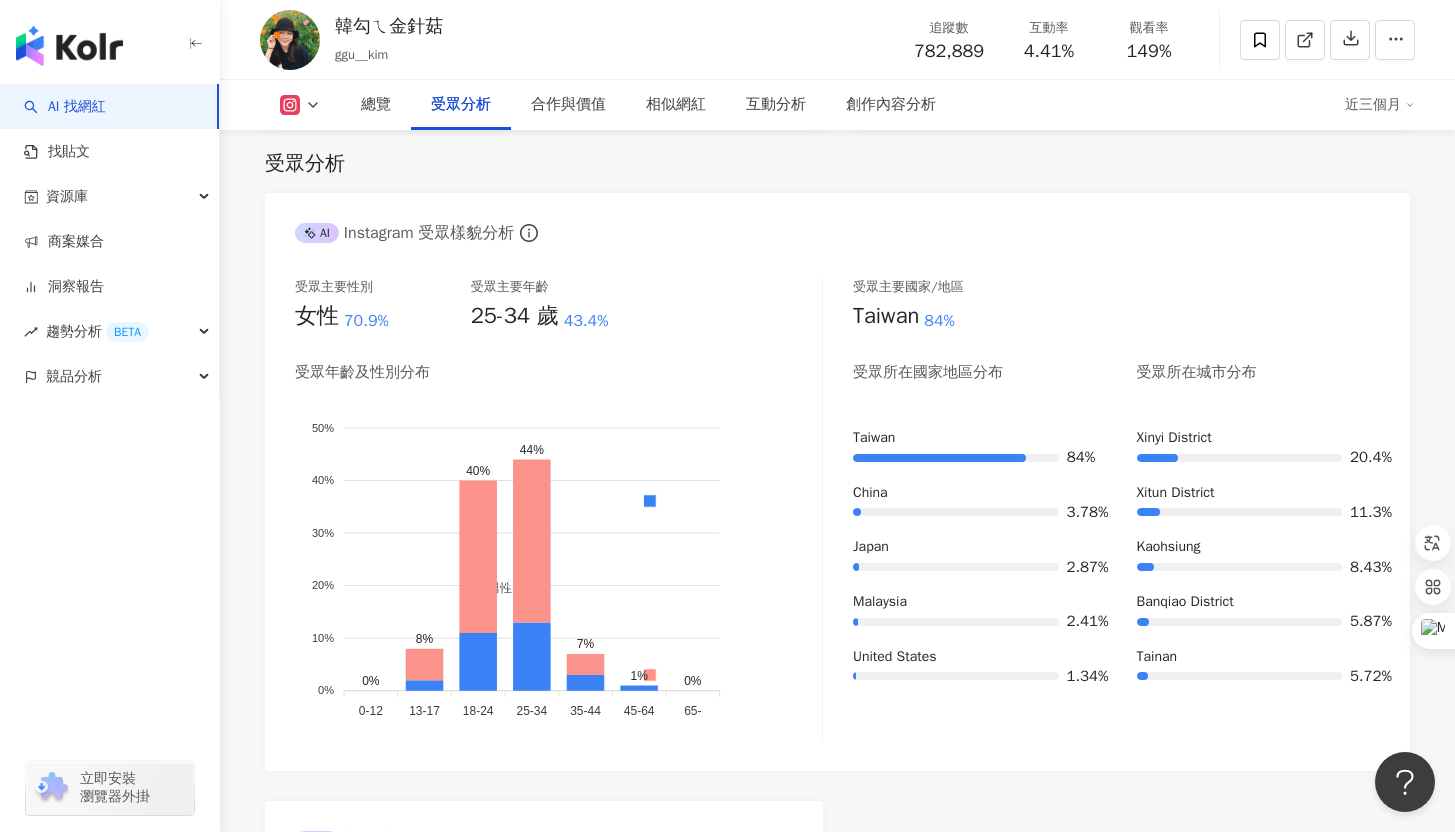 click on "受眾分析" at bounding box center [837, 164] 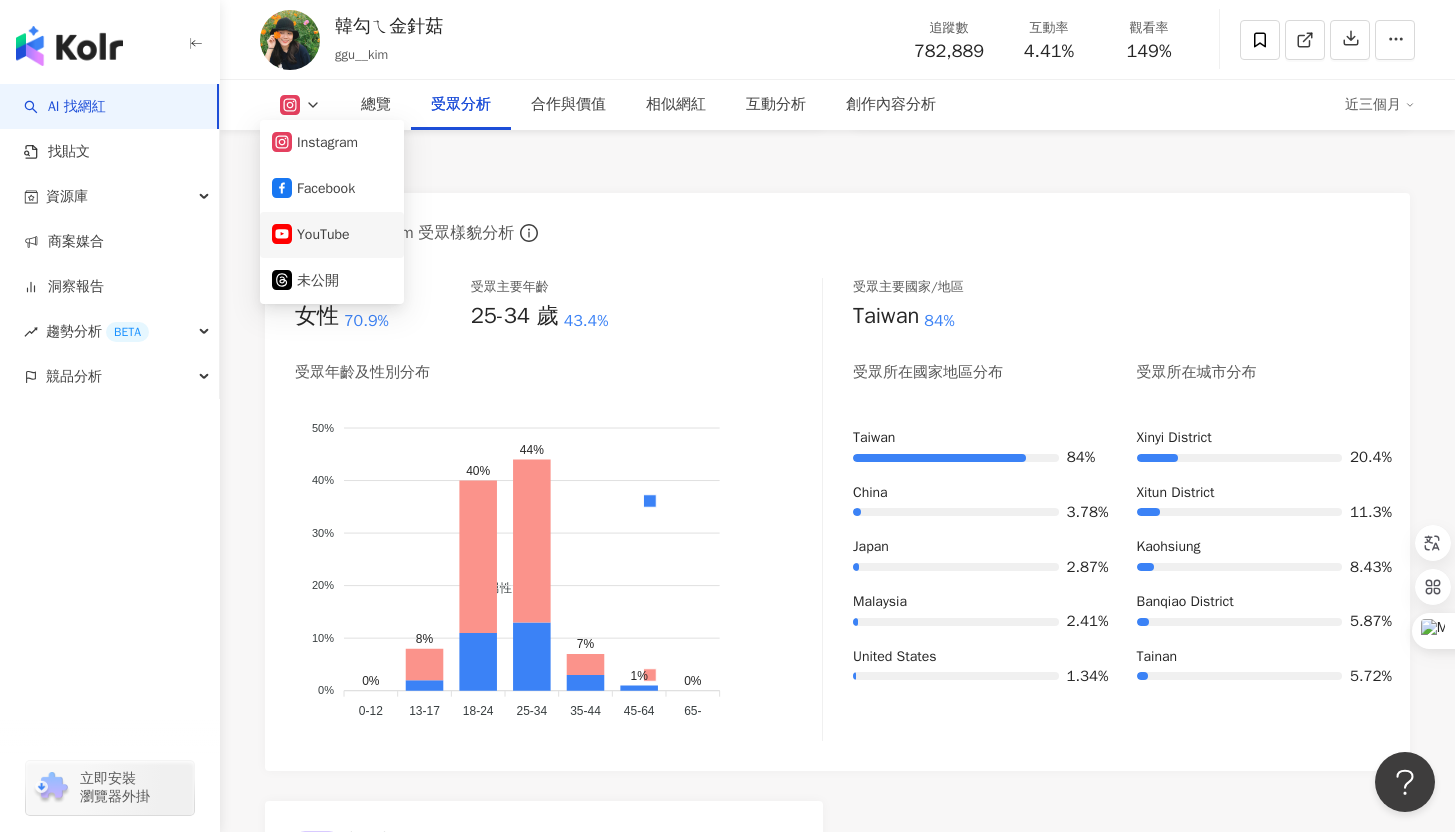click on "YouTube" at bounding box center [332, 235] 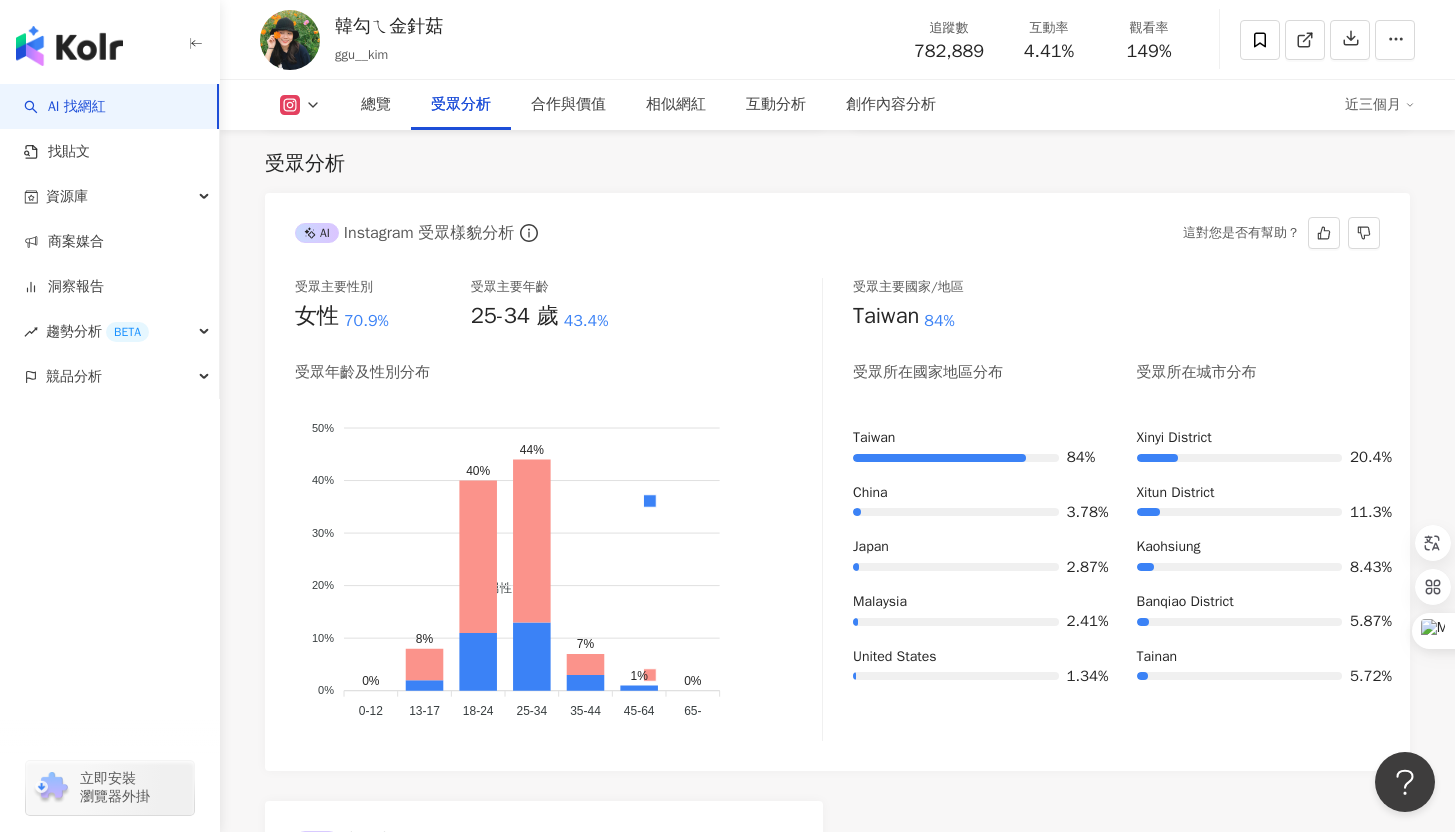scroll, scrollTop: 1715, scrollLeft: 0, axis: vertical 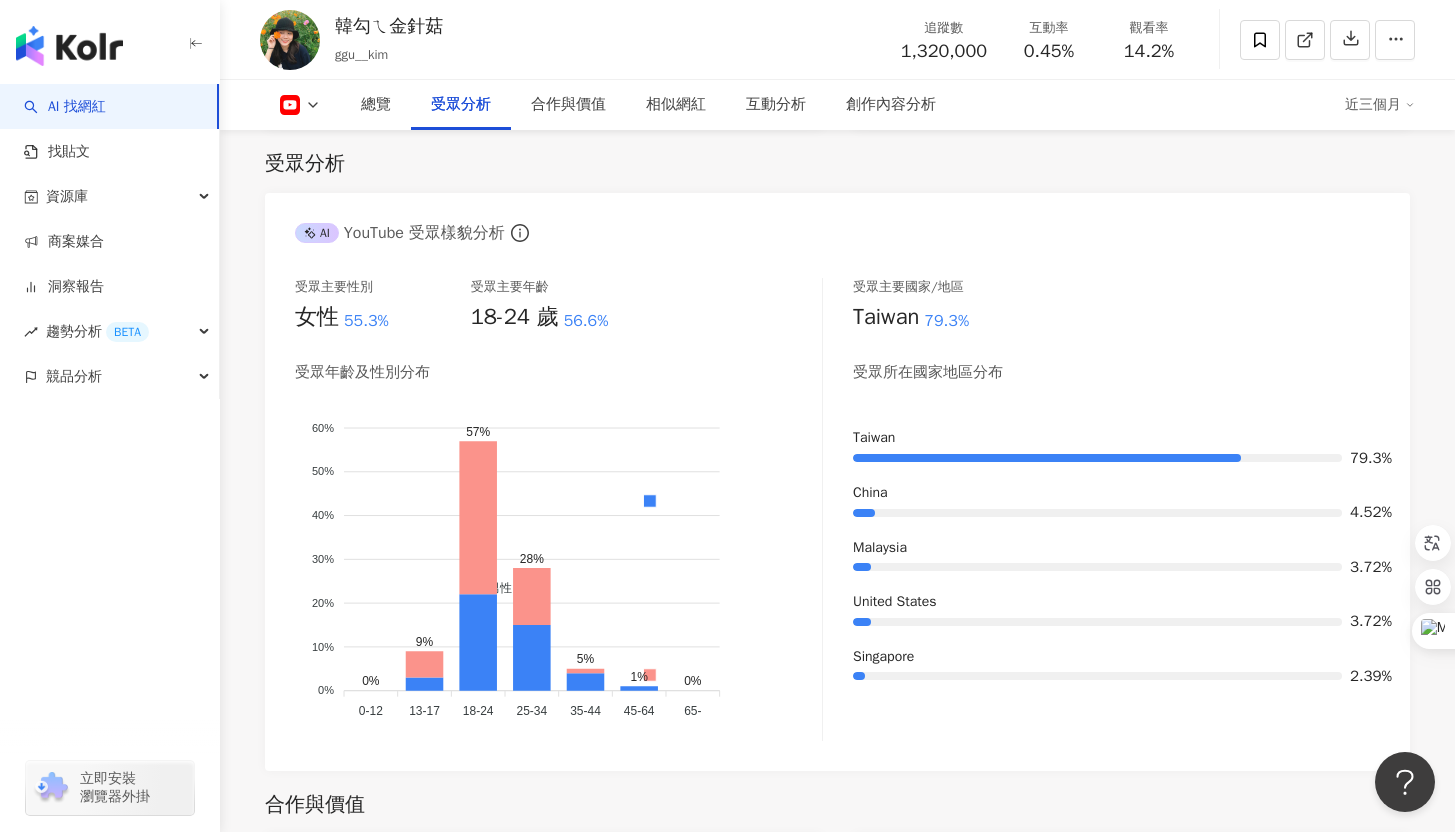 click on "總覽 最後更新日期：2025/8/6 解鎖最新數據 近三個月 YouTube 網紅基本資料 性別   女 主要語言   繁體中文 97.9% 網紅類型 韓國旅遊 · 飲料 · 日常話題 · 教育與學習 · 美食 · 穿搭 · 旅遊 社群簡介 韓勾ㄟ金針菇 찐쩐꾸 | @ggukim | UCvcZO0cvDT3rzKtfakL3R5Q https://www.youtube.com/channel/UCvcZO0cvDT3rzKtfakL3R5Q 大家好！我是住在台灣的韓勾郎，金針菇🍄
曾經在台灣留學, 現在是台灣的新住民！
非常熱愛台灣，愛吃東西(宵夜)，愛旅遊！
請多多指教唷唷！
안녕하세요! 대만에 거주중인 한국인 찐쩐꾸입니다🍄
대만에서의 생활, 먹방, 여행 관련 컨텐츠를 다루고 있어요
영상 재밌게 봐주세요!
🍄金針菇的IG： https://www.instagram.com/ggu__kim
🍄金針菇的粉專：https://www.facebook.com/Koreajinzhengu/
🍄金針菇的韓國美食品牌：https://www.kimkfoods.com
🍄合作邀約請洽PressPlay：jinyoungkim@pressplay.cc 看更多 91 :" at bounding box center (837, 1514) 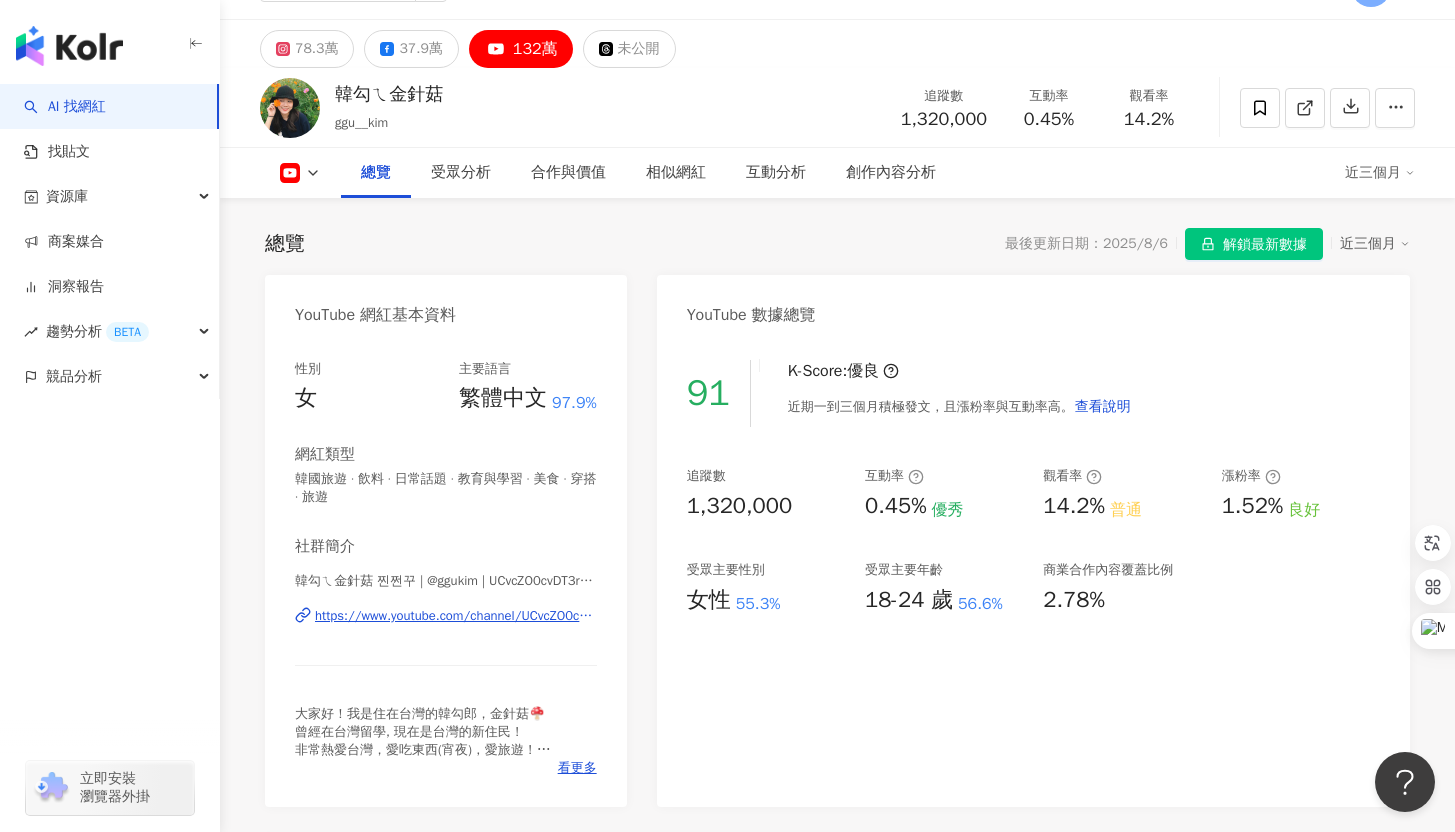 scroll, scrollTop: 0, scrollLeft: 0, axis: both 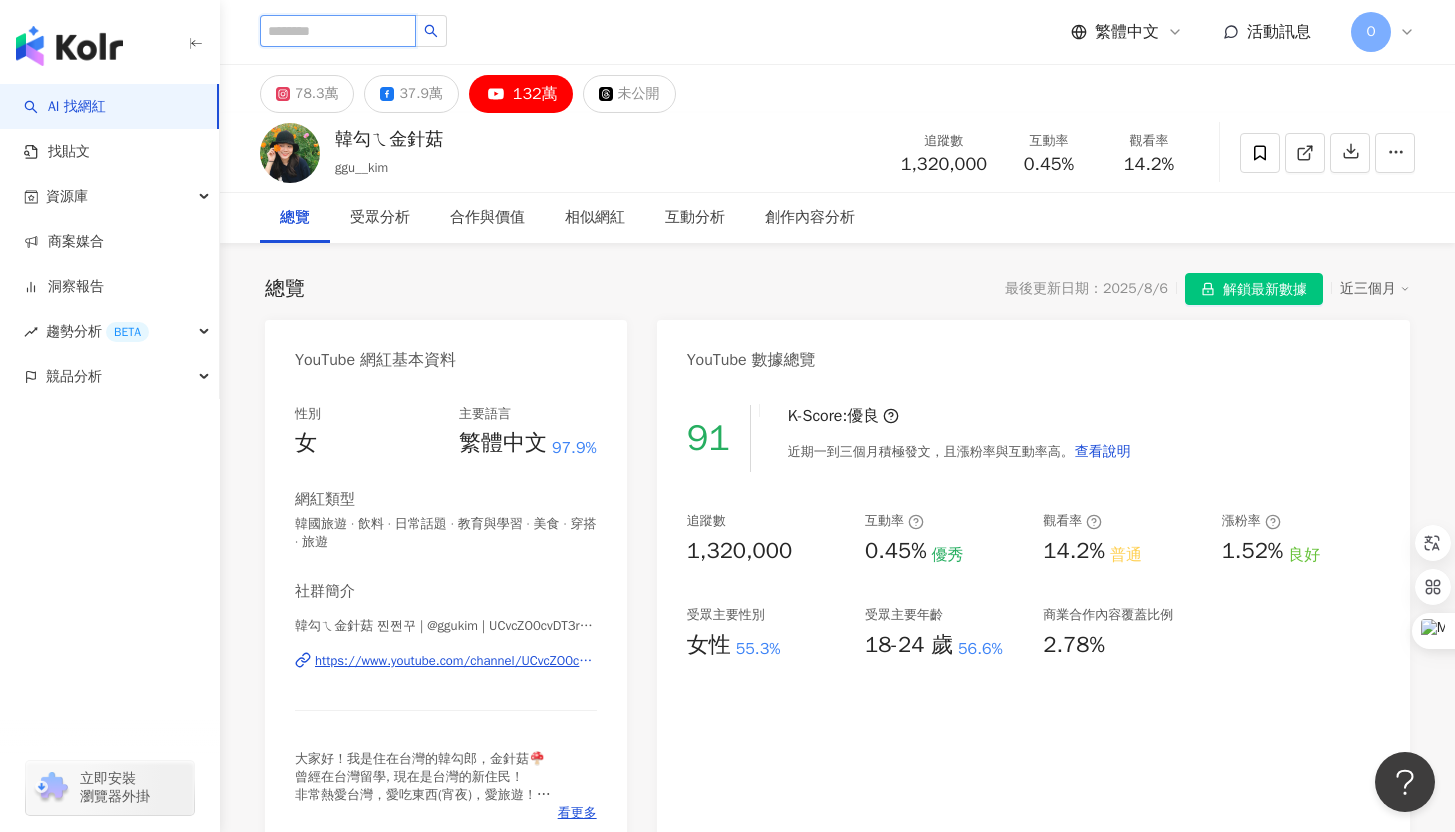 click at bounding box center (338, 31) 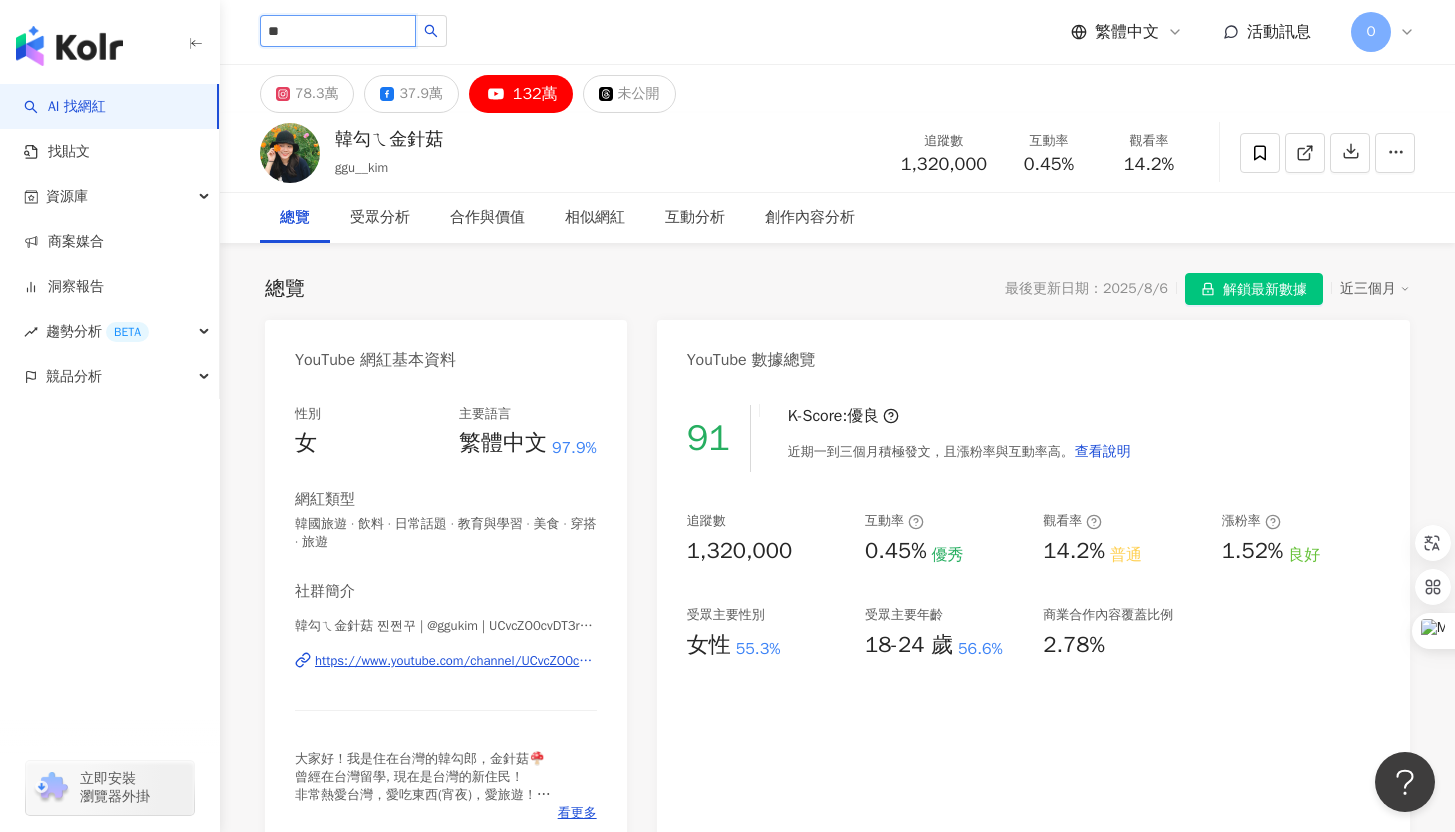 type on "**" 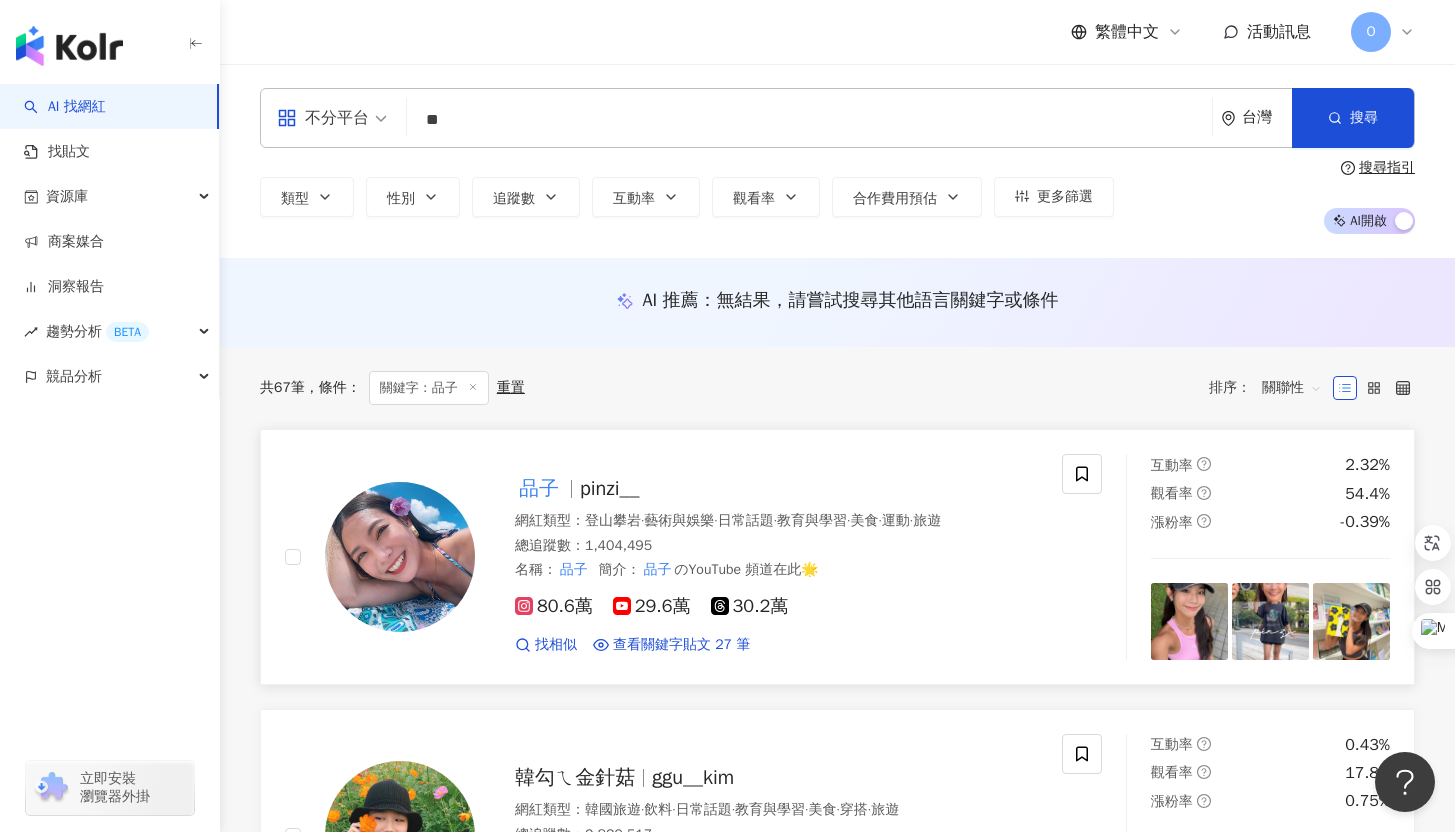 click on "pinzi__" at bounding box center (610, 488) 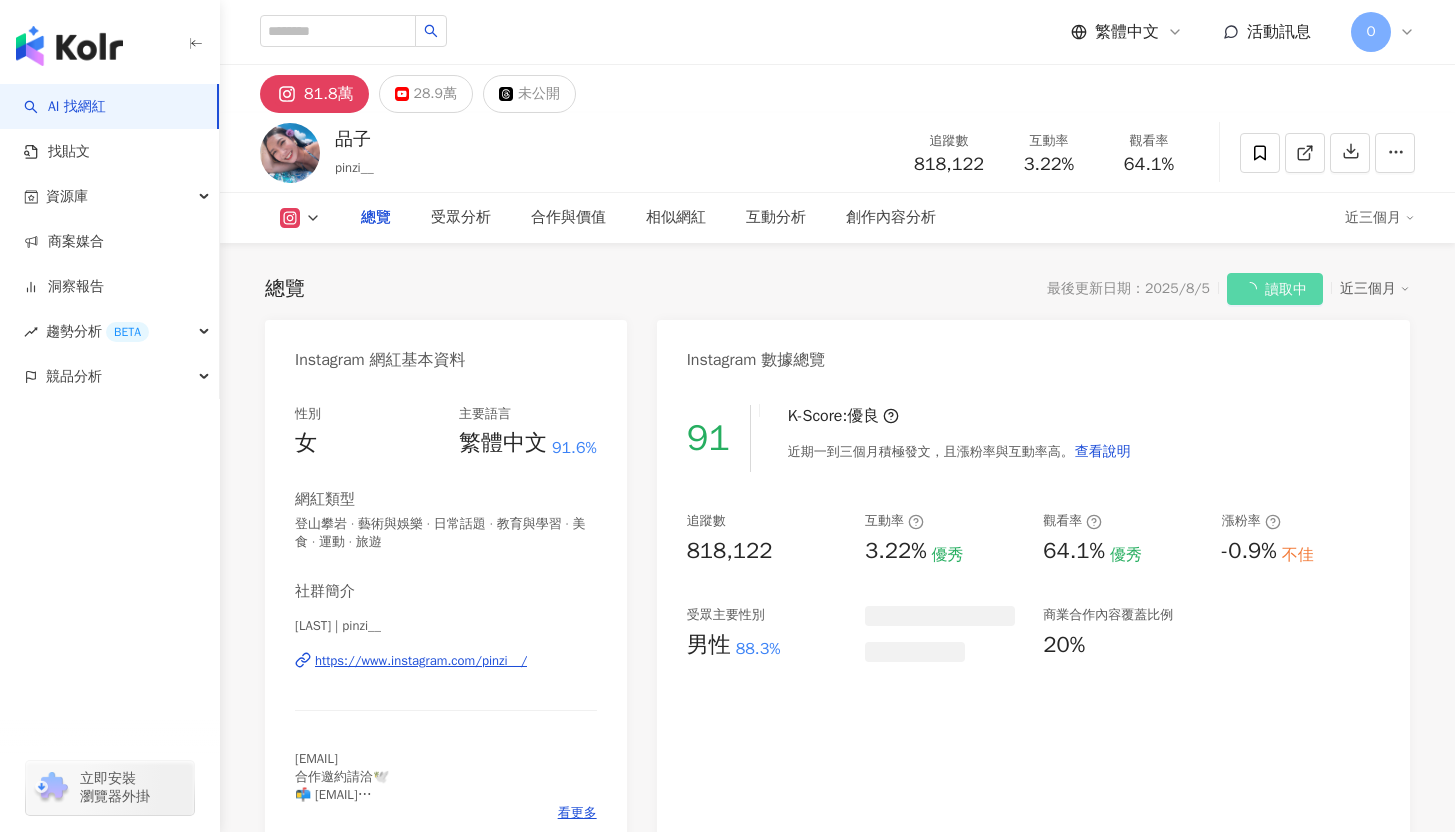 scroll, scrollTop: 0, scrollLeft: 0, axis: both 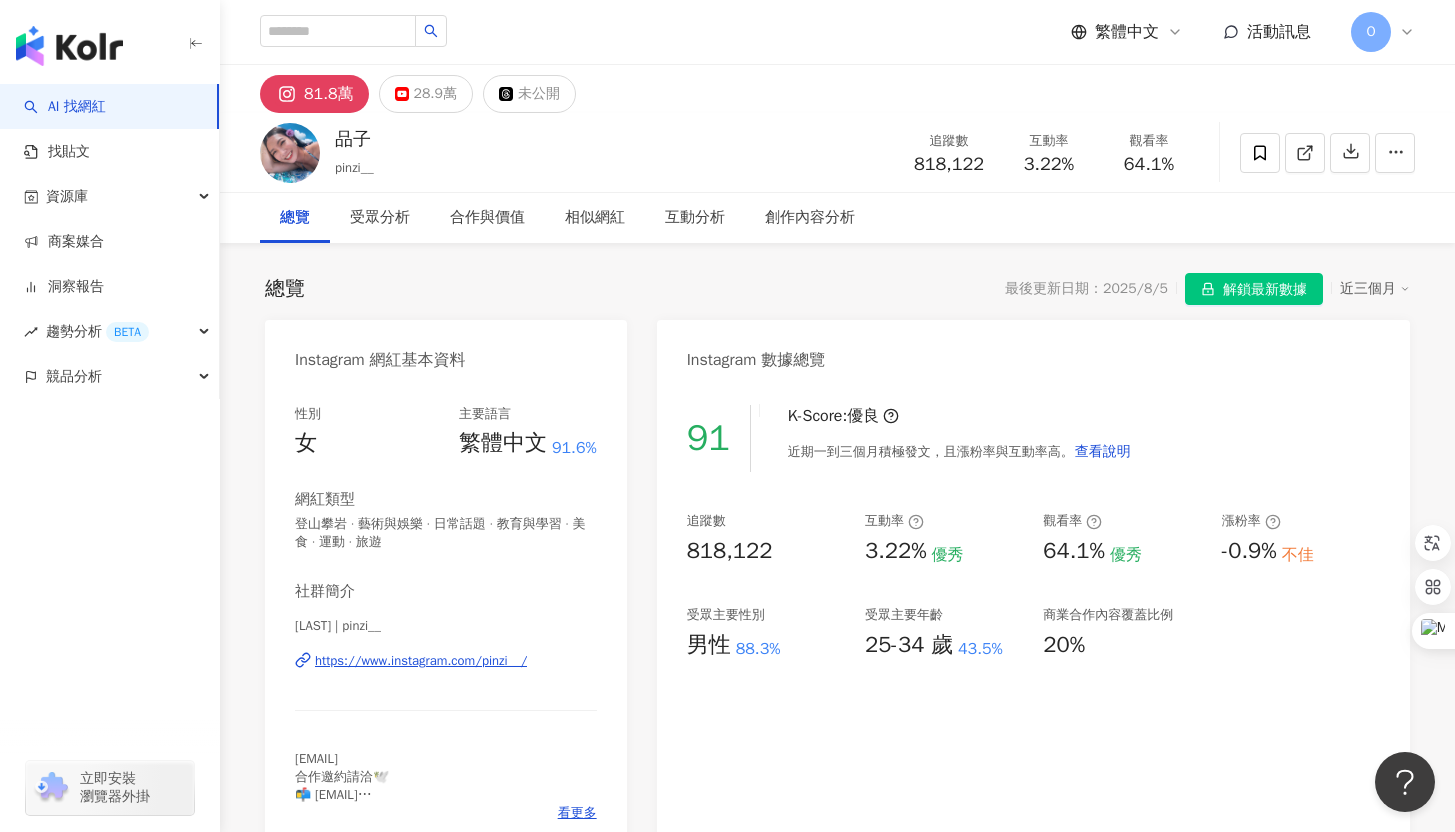 click on "總覽 最後更新日期：2025/8/5 解鎖最新數據 近三個月" at bounding box center (837, 289) 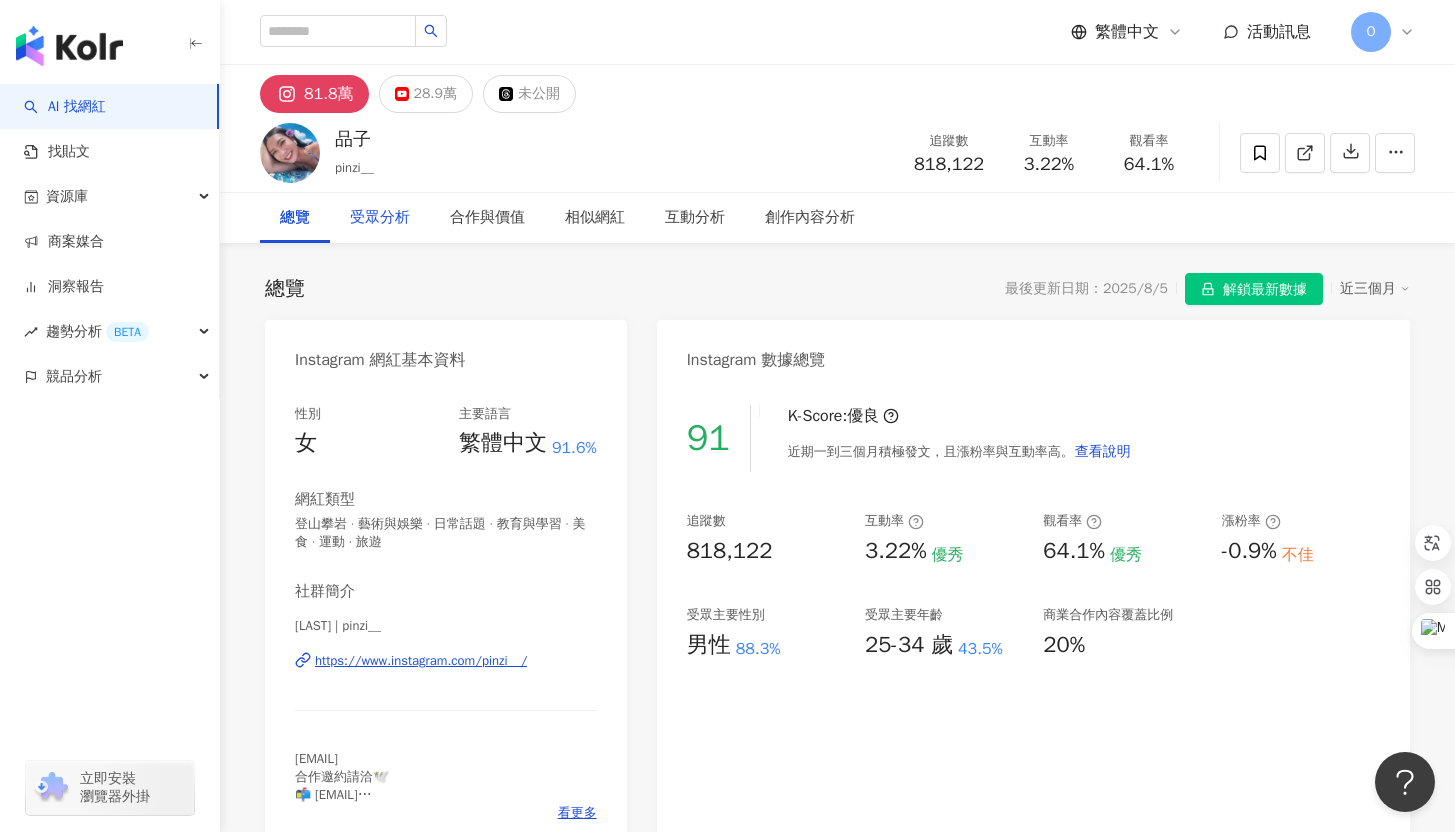 click on "受眾分析" at bounding box center [380, 218] 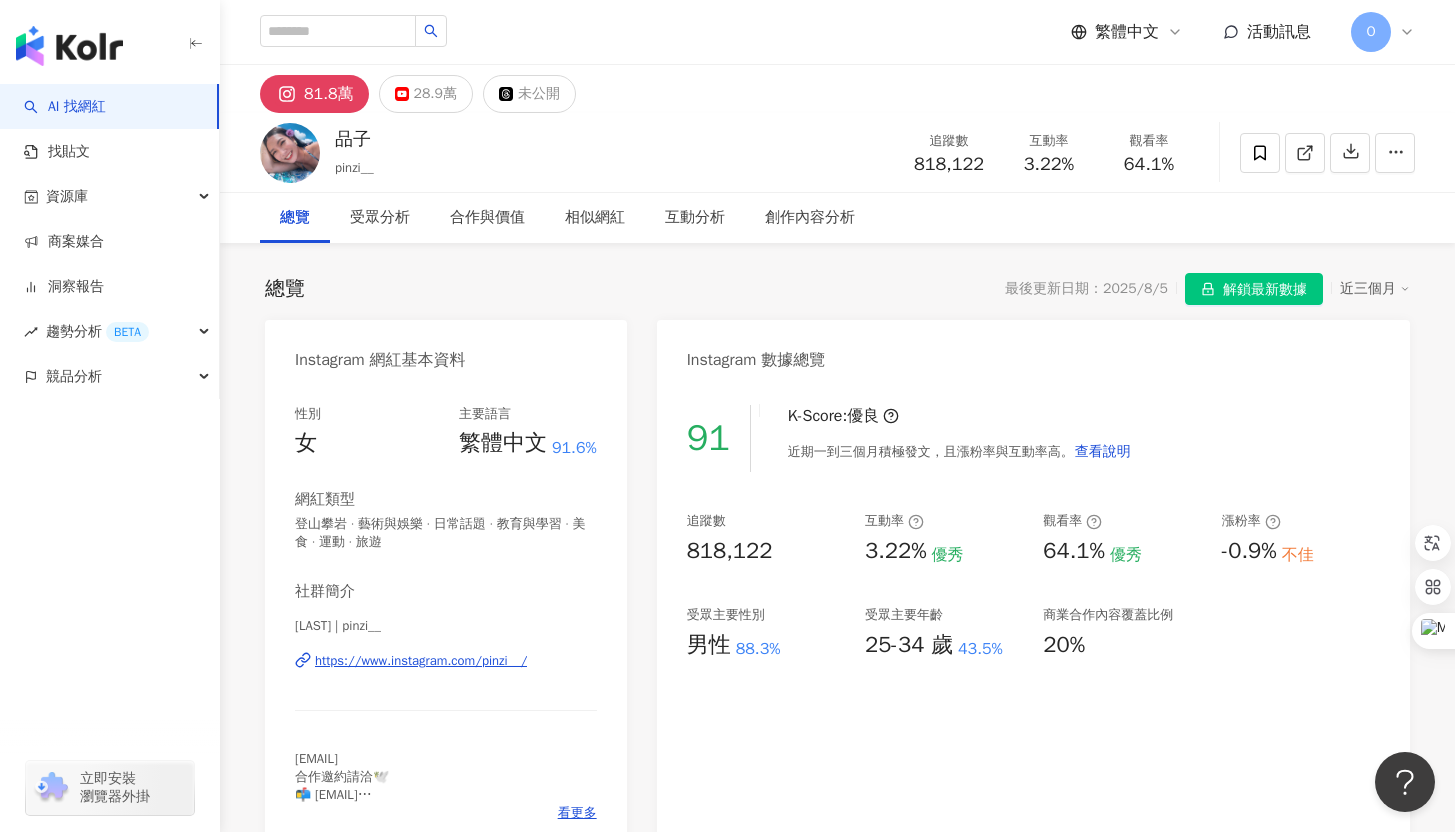 scroll, scrollTop: 1715, scrollLeft: 0, axis: vertical 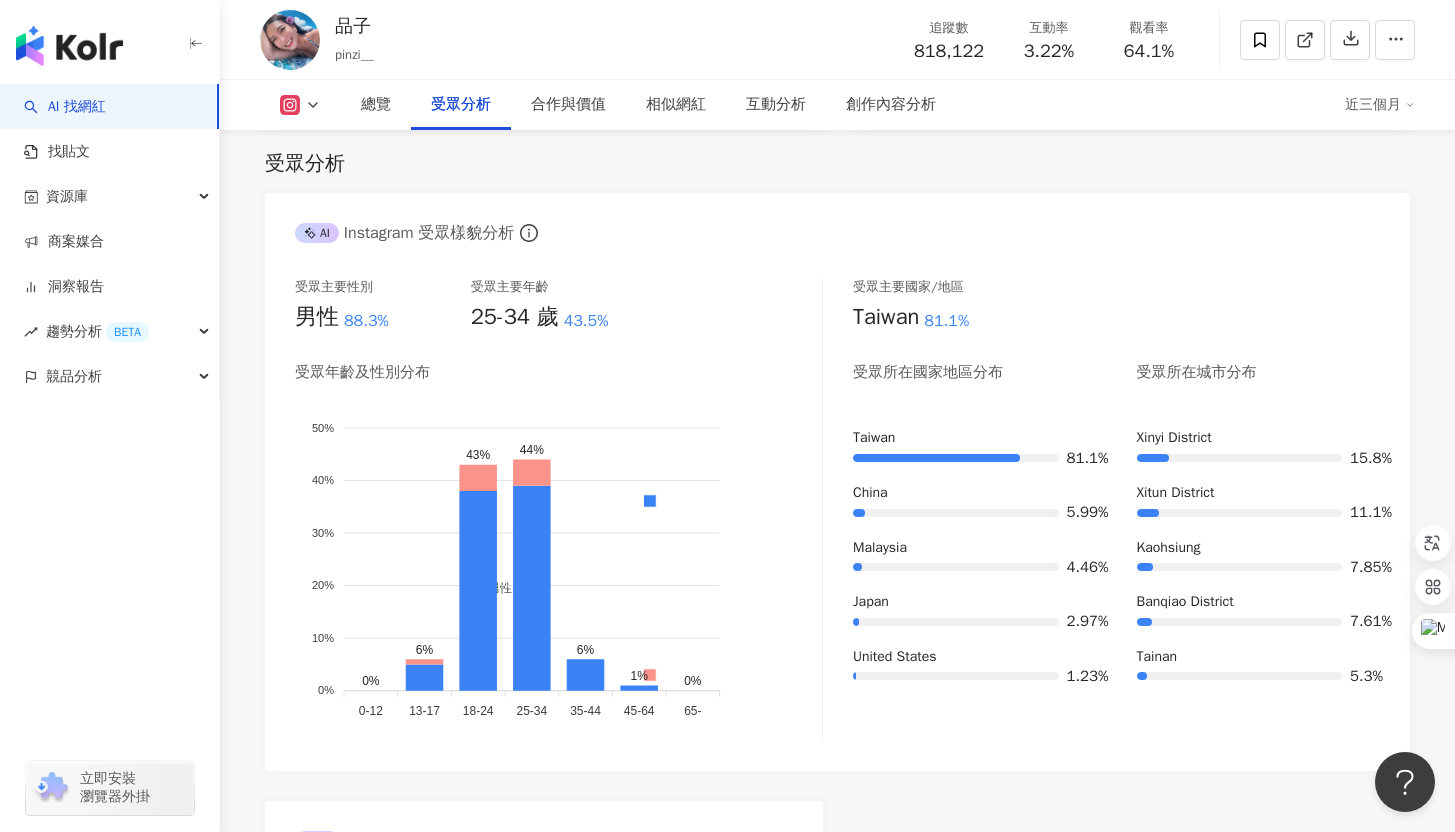 click on "總覽 最後更新日期：2025/8/5 解鎖最新數據 近三個月 Instagram 網紅基本資料 性別   女 主要語言   繁體中文 91.6% 網紅類型 登山攀岩 · 藝術與娛樂 · 日常話題 · 教育與學習 · 美食 · 運動 · 旅遊 社群簡介 [LAST] | pinzi__ https://www.instagram.com/pinzi__/ @ugly_ten.ten
合作邀約請洽🕊️
📬 [EMAIL]
品子のYouTube 頻道在此🌟 看更多 Instagram 數據總覽 91 K-Score :   優良 近期一到三個月積極發文，且漲粉率與互動率高。 查看說明 追蹤數   818,122 互動率   3.22% 優秀 觀看率   64.1% 優秀 漲粉率   -0.9% 不佳 受眾主要性別   男性 88.3% 受眾主要年齡   25-34 歲 43.5% 商業合作內容覆蓋比例   20% AI Instagram 成效等級三大指標 互動率 3.22% 優秀 同等級網紅的互動率中位數為  0.91% 觀看率 64.1% 優秀 同等級網紅的觀看率中位數為  6.4% 漲粉率 -0.9% 不佳 同等級網紅的漲粉率中位數為  0.35% 成效等級 ：" at bounding box center [837, 1940] 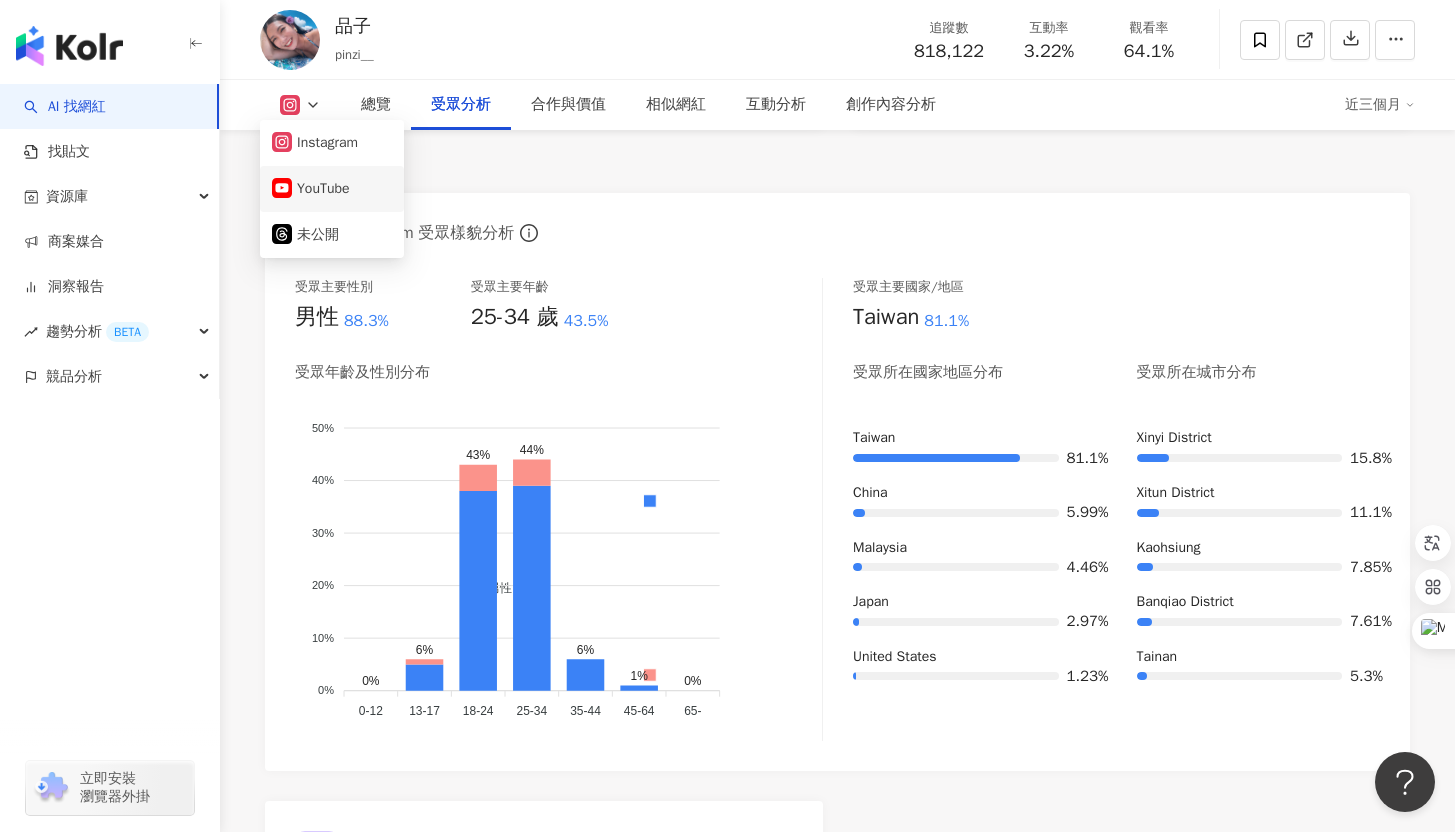 click on "YouTube" at bounding box center [332, 189] 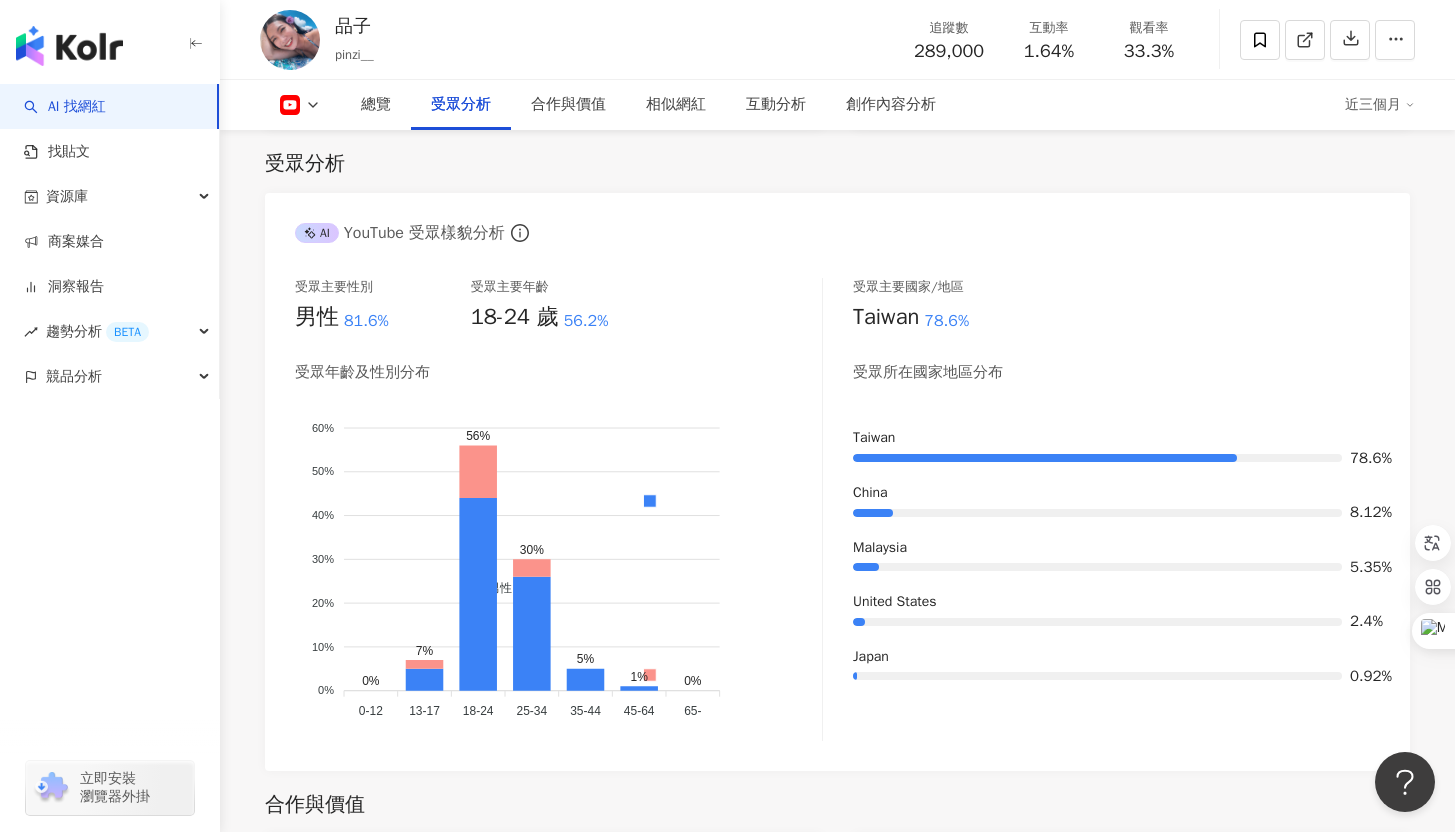 click on "總覽 最後更新日期：2025/8/5 解鎖最新數據 近三個月 YouTube 網紅基本資料 性別   女 主要語言   繁體中文 91.6% 網紅類型 登山攀岩 · 藝術與娛樂 · 日常話題 · 教育與學習 · 美食 · 運動 · 旅遊 社群簡介 [LAST] | @pinzi__ | UC34q4d8MxyrEn5Ez2CkrEtw https://www.youtube.com/channel/UC34q4d8MxyrEn5Ez2CkrEtw Yes！這是[LAST]的頻道
這是一個愛吃、快樂的胖妹頻道
會不定時上片，各位敬請期待！
合作邀約請洽：
📬 [EMAIL]
看更多 YouTube 數據總覽 88 K-Score :   良好 近期一到三個月發文頻率正常，且漲粉率與互動率高。 查看說明 追蹤數   289,000 互動率   1.64% 優秀 觀看率   33.3% 普通 漲粉率   2.08% 良好 受眾主要性別   男性 81.6% 受眾主要年齡   18-24 歲 56.2% 商業合作內容覆蓋比例   21.4% AI YouTube 成效等級三大指標 互動率 1.64% 優秀 同等級網紅的互動率中位數為  0.21% 觀看率 33.3% 普通 53.9% 漲粉率" at bounding box center (837, 1514) 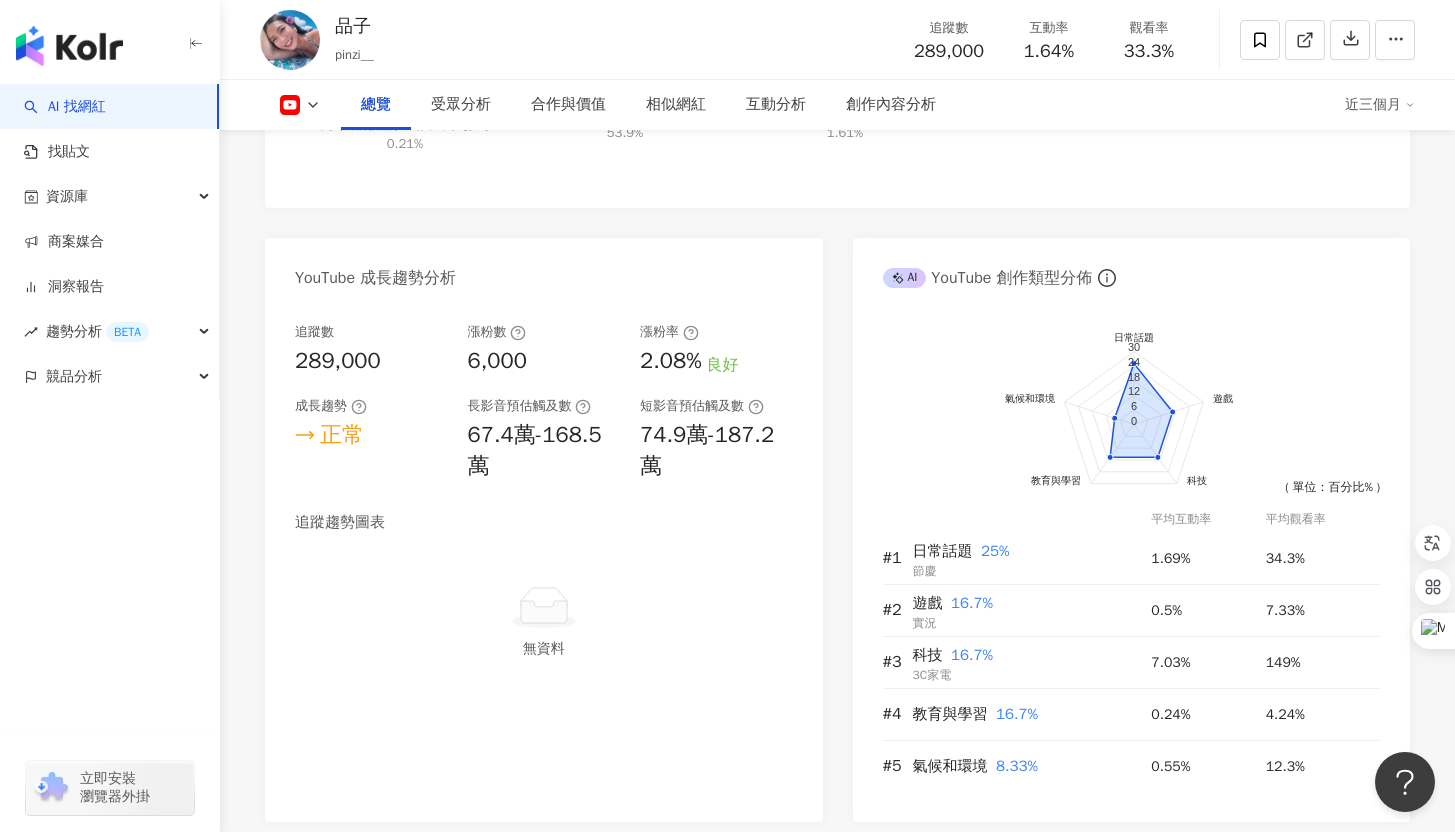 scroll, scrollTop: 0, scrollLeft: 0, axis: both 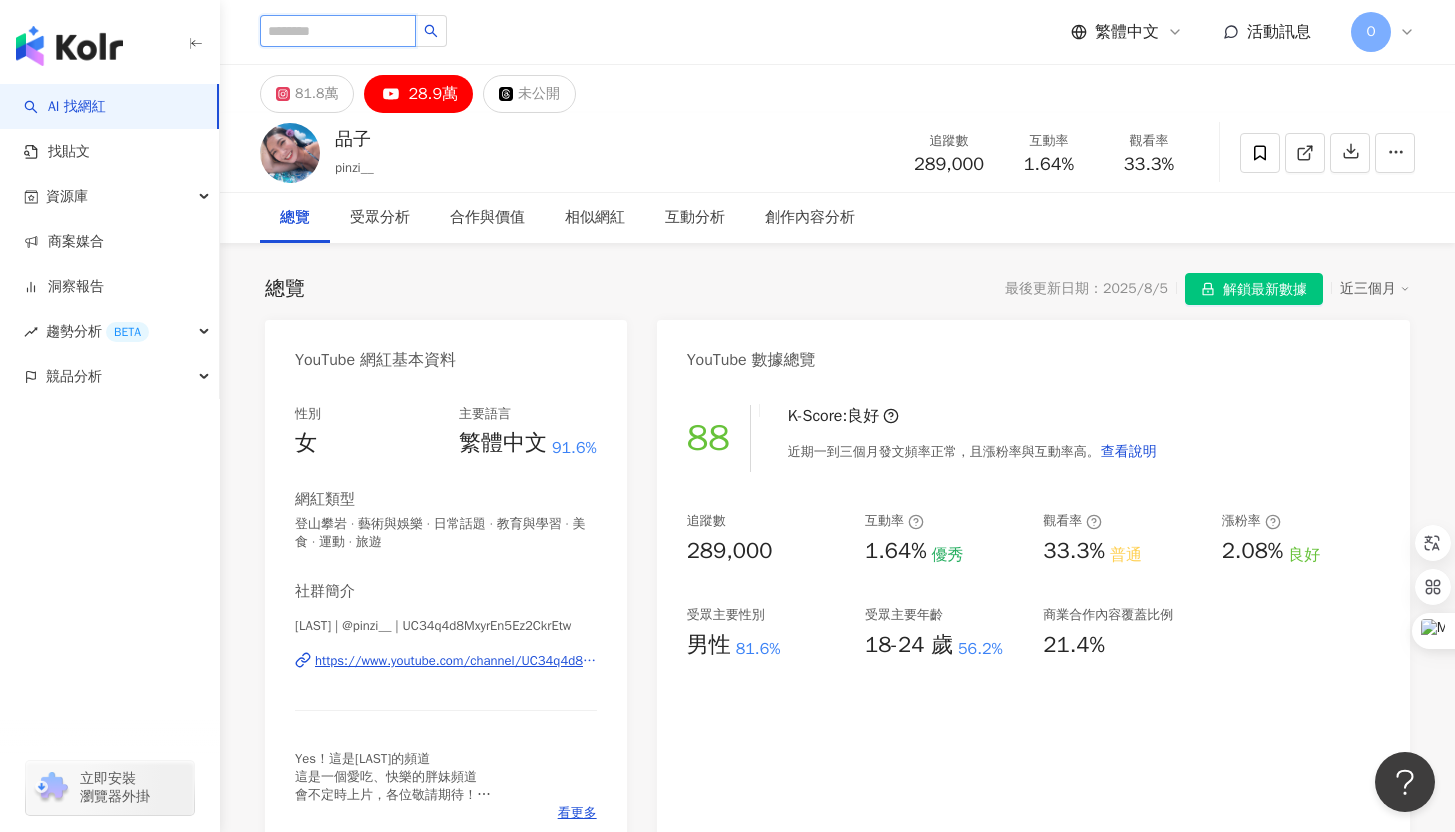click at bounding box center (338, 31) 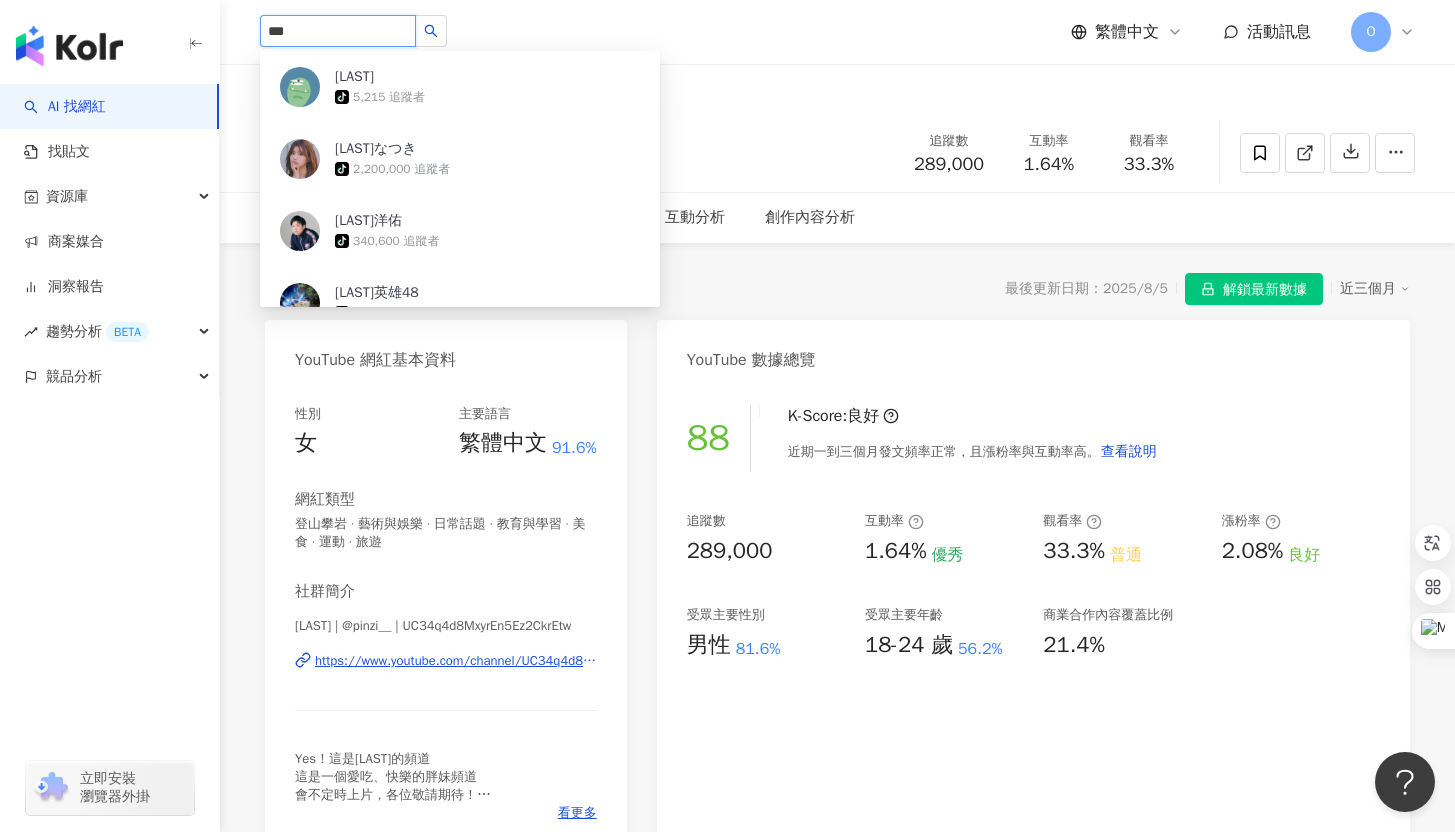 type on "**" 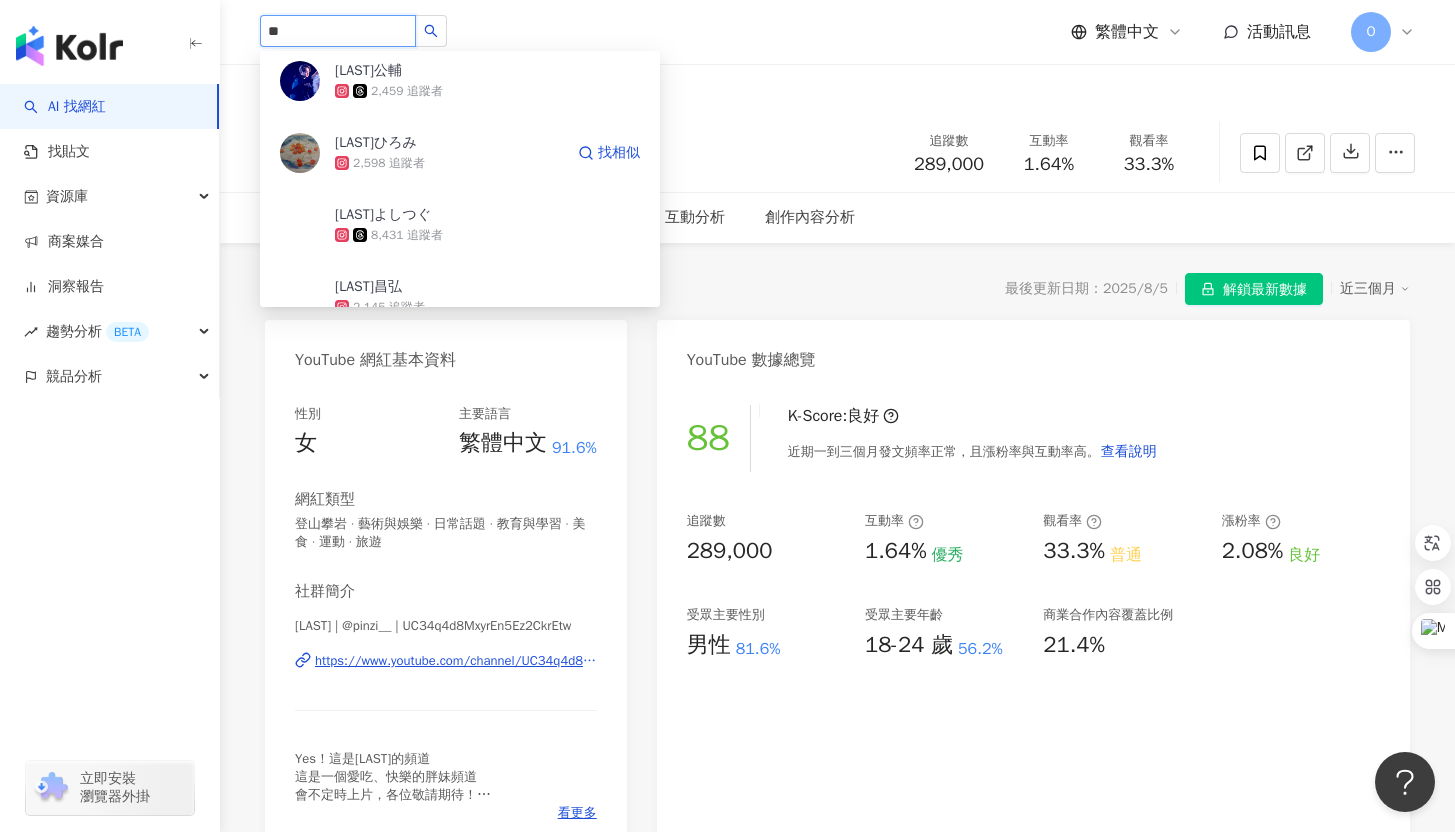 scroll, scrollTop: 873, scrollLeft: 0, axis: vertical 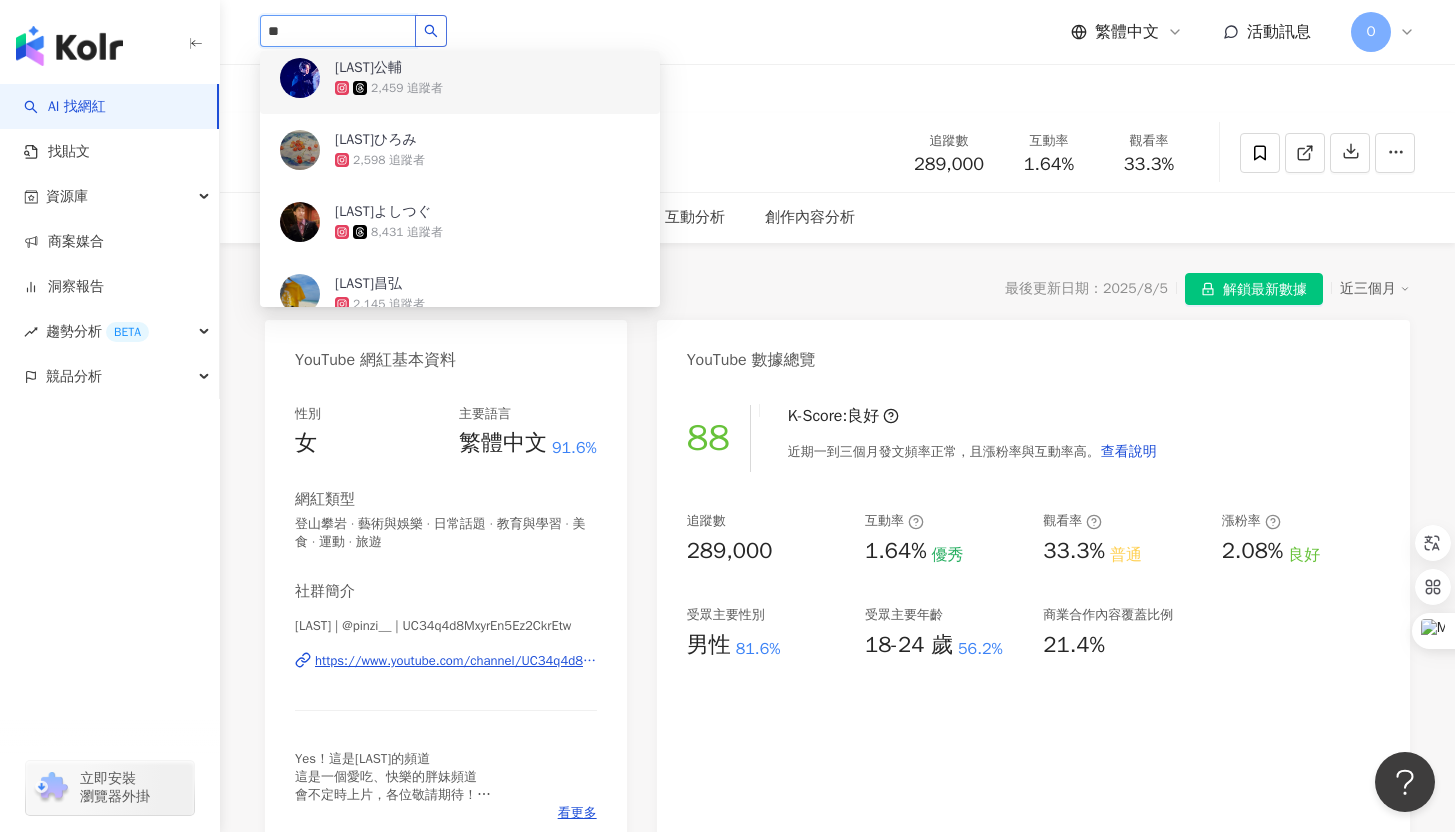 click 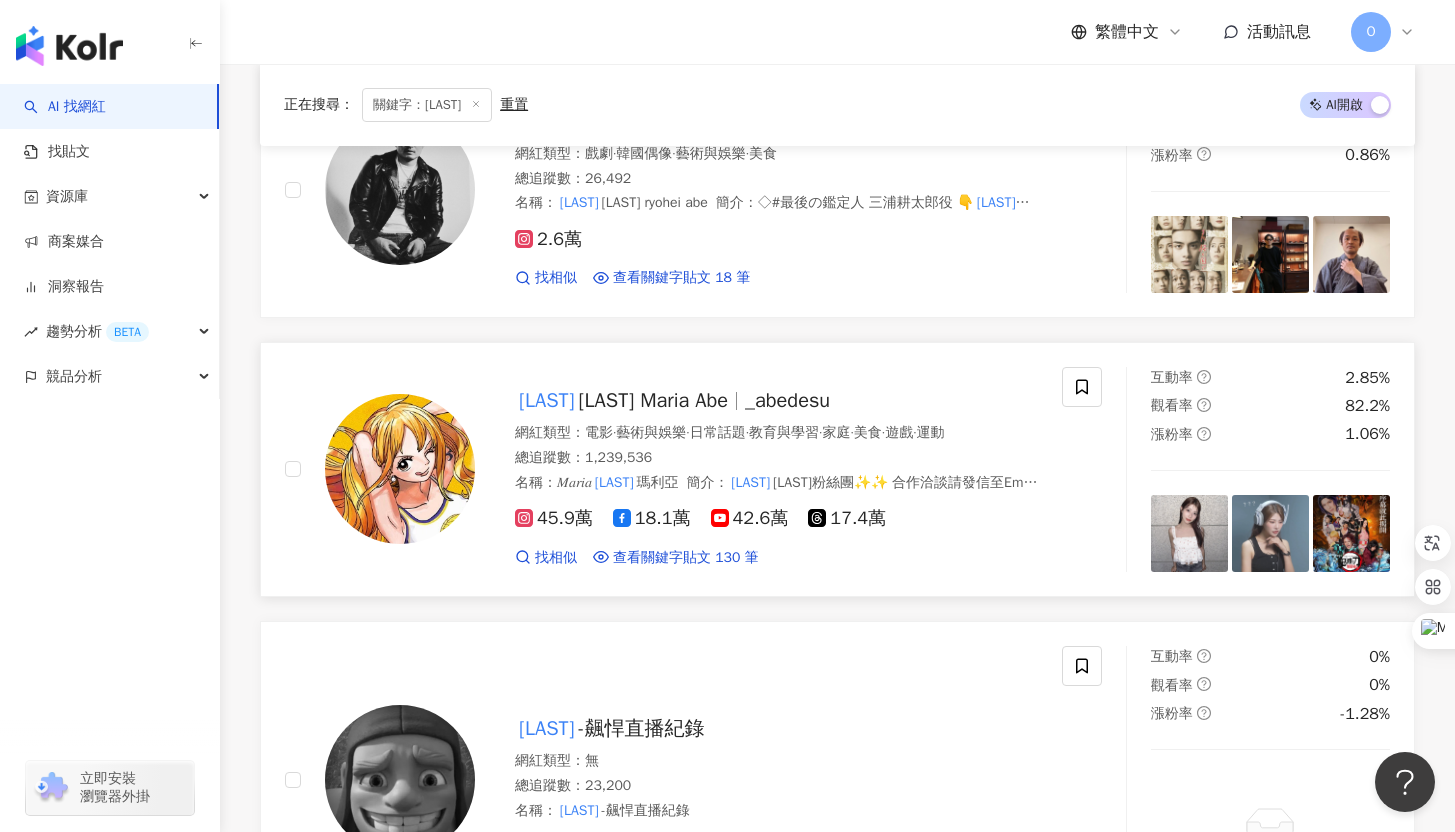 scroll, scrollTop: 369, scrollLeft: 0, axis: vertical 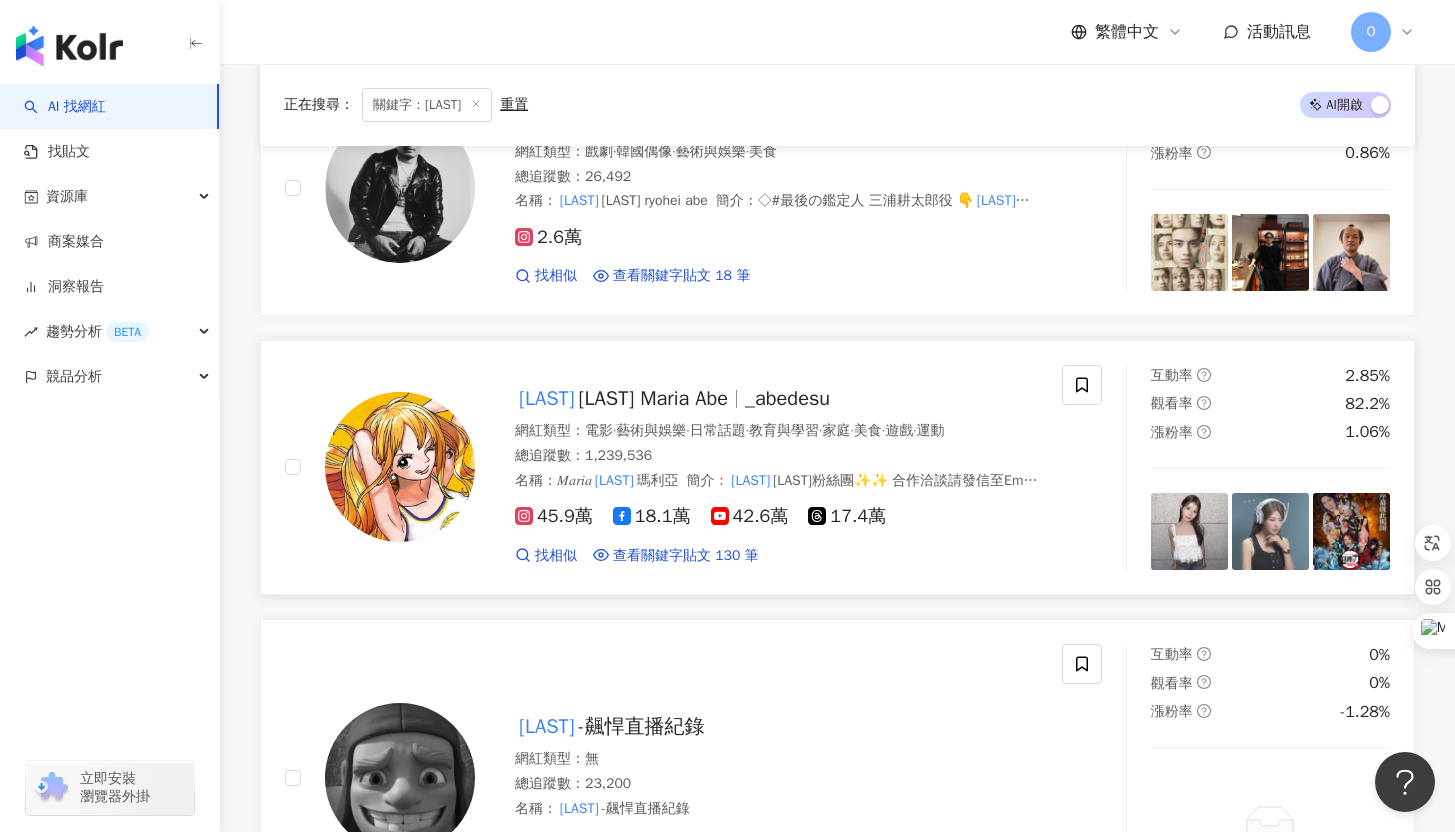 click on "[LAST]" at bounding box center [547, 398] 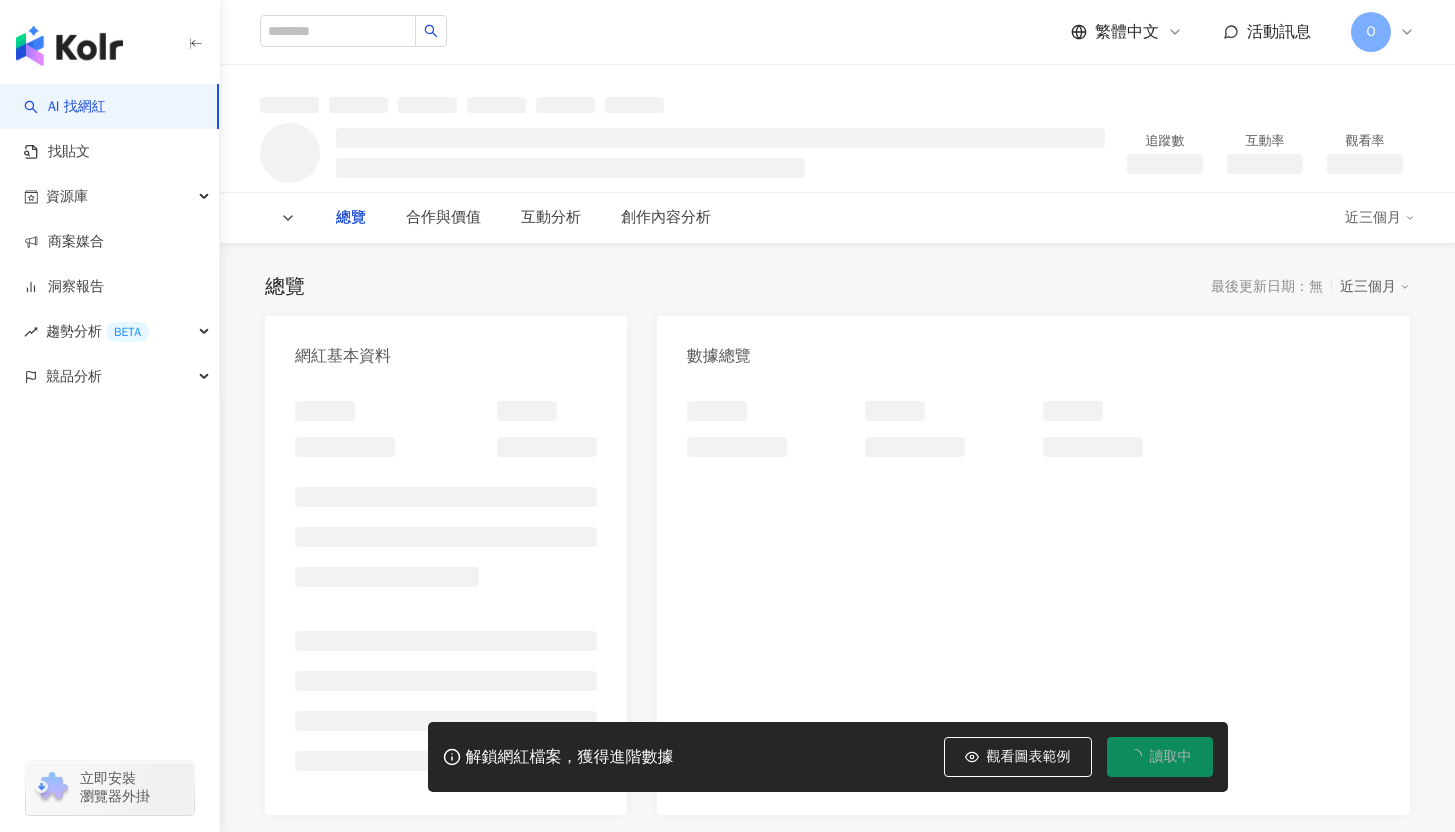 scroll, scrollTop: 0, scrollLeft: 0, axis: both 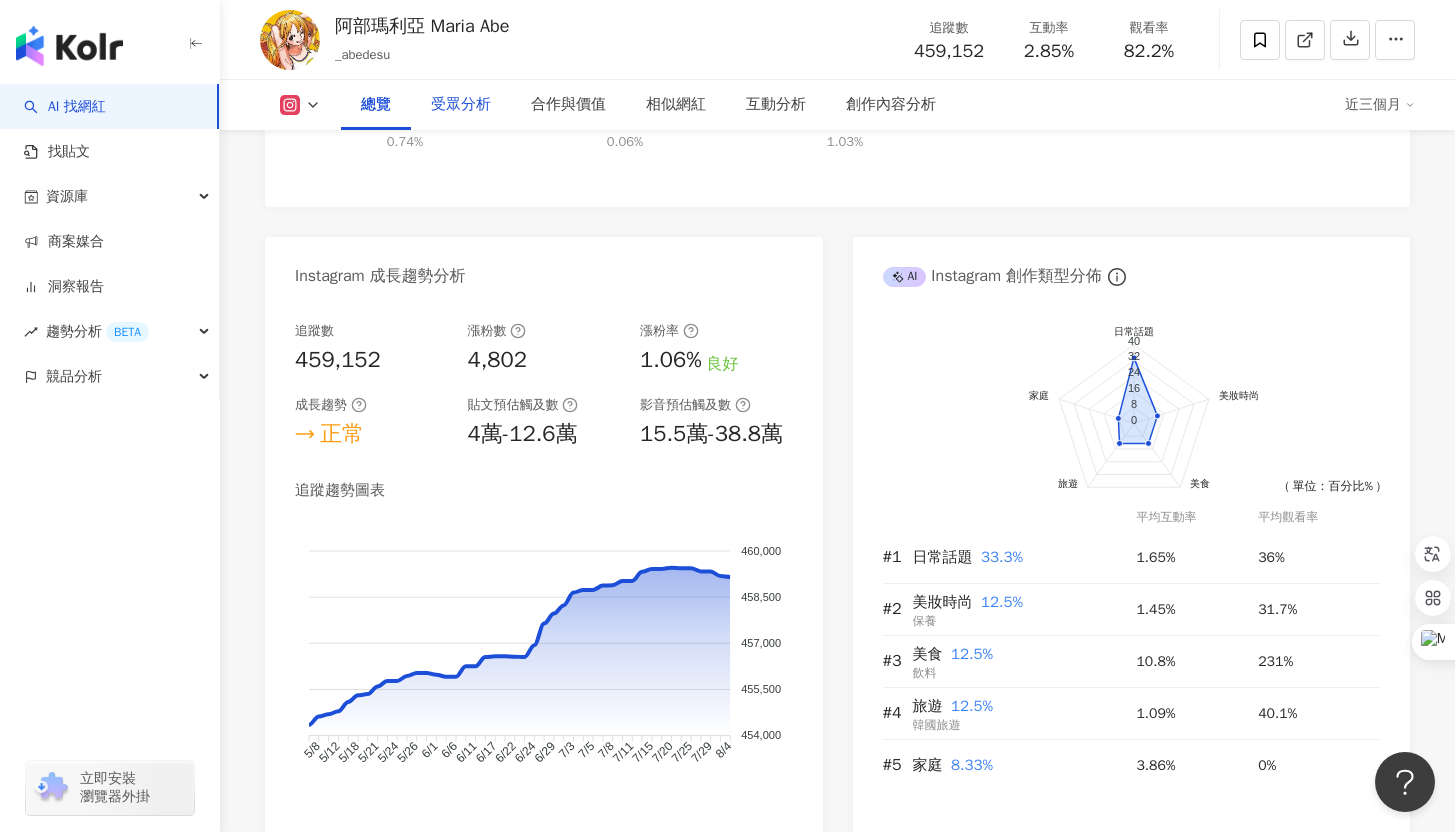 click on "受眾分析" at bounding box center (461, 105) 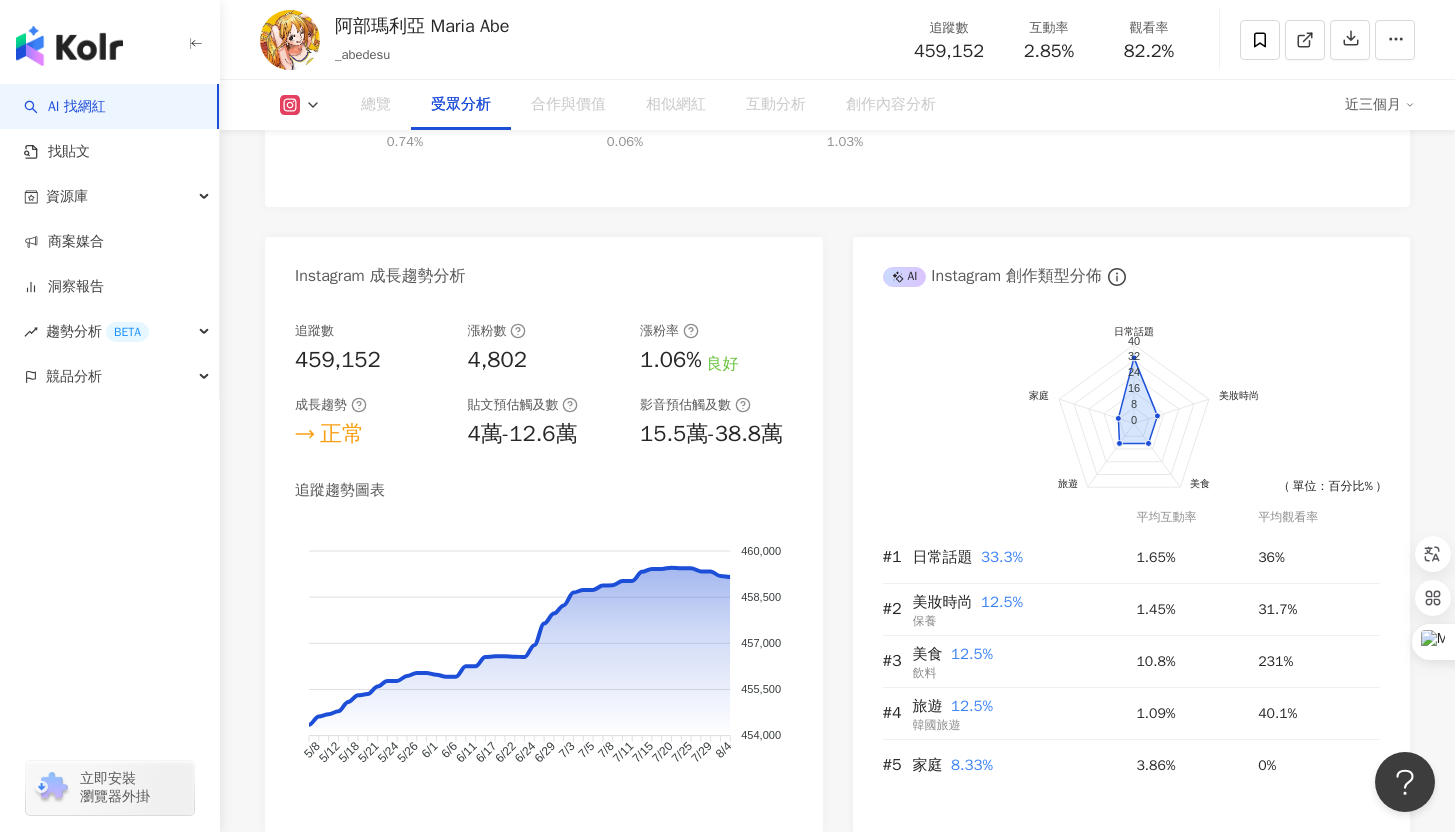 scroll, scrollTop: 1709, scrollLeft: 0, axis: vertical 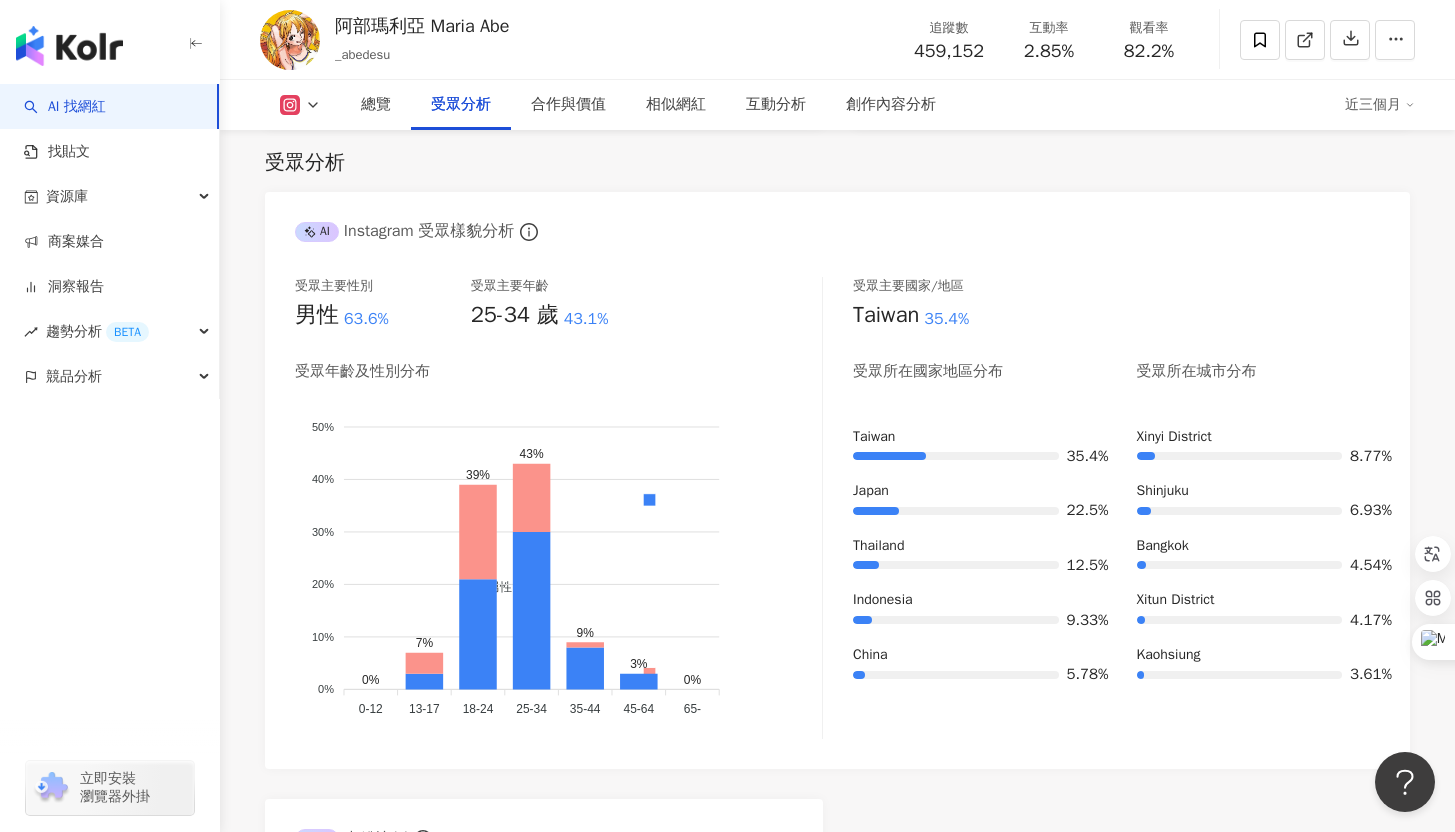 click on "總覽 受眾分析 合作與價值 相似網紅 互動分析 創作內容分析 近三個月" at bounding box center (837, 105) 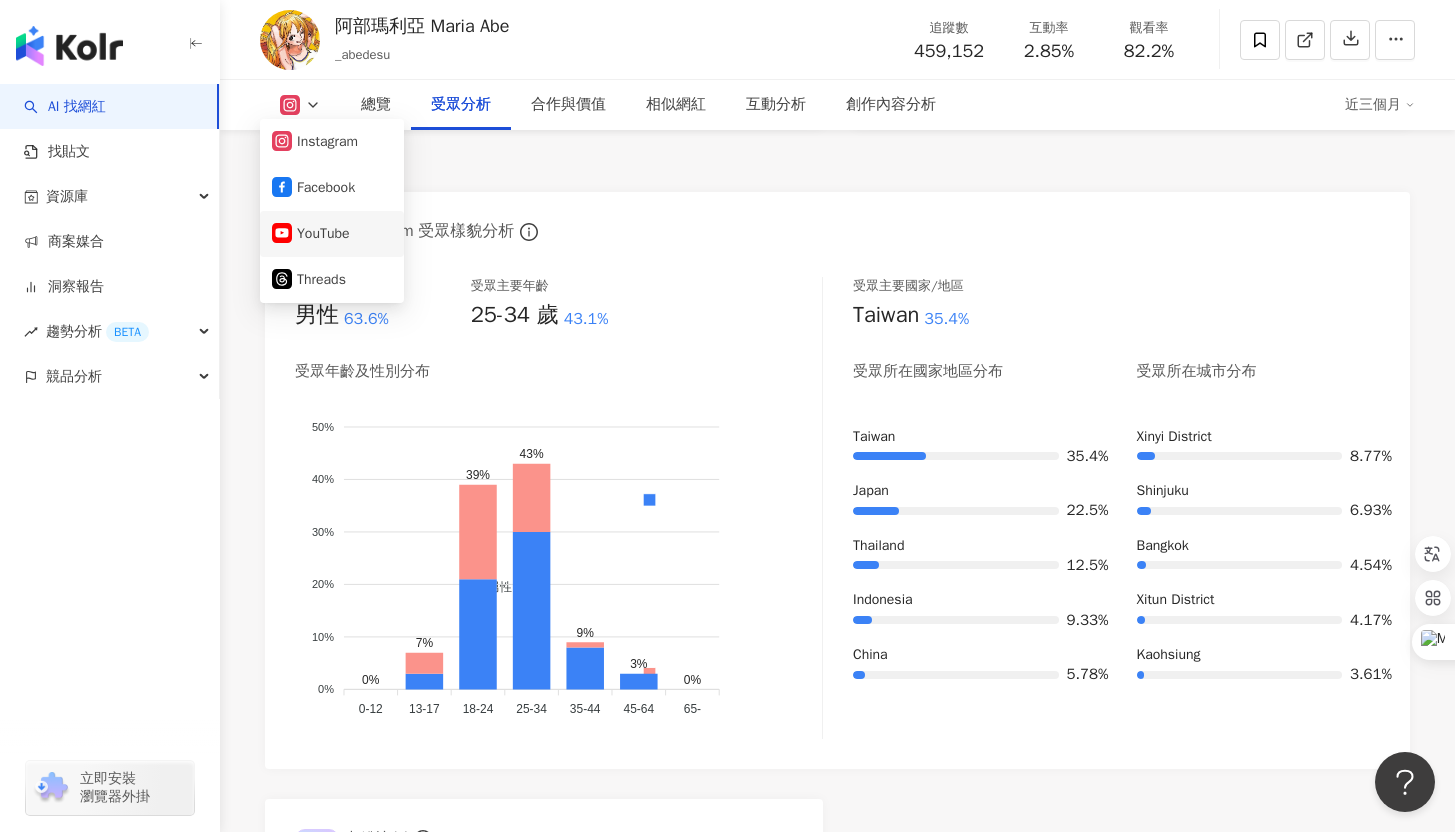 click on "YouTube" at bounding box center [332, 234] 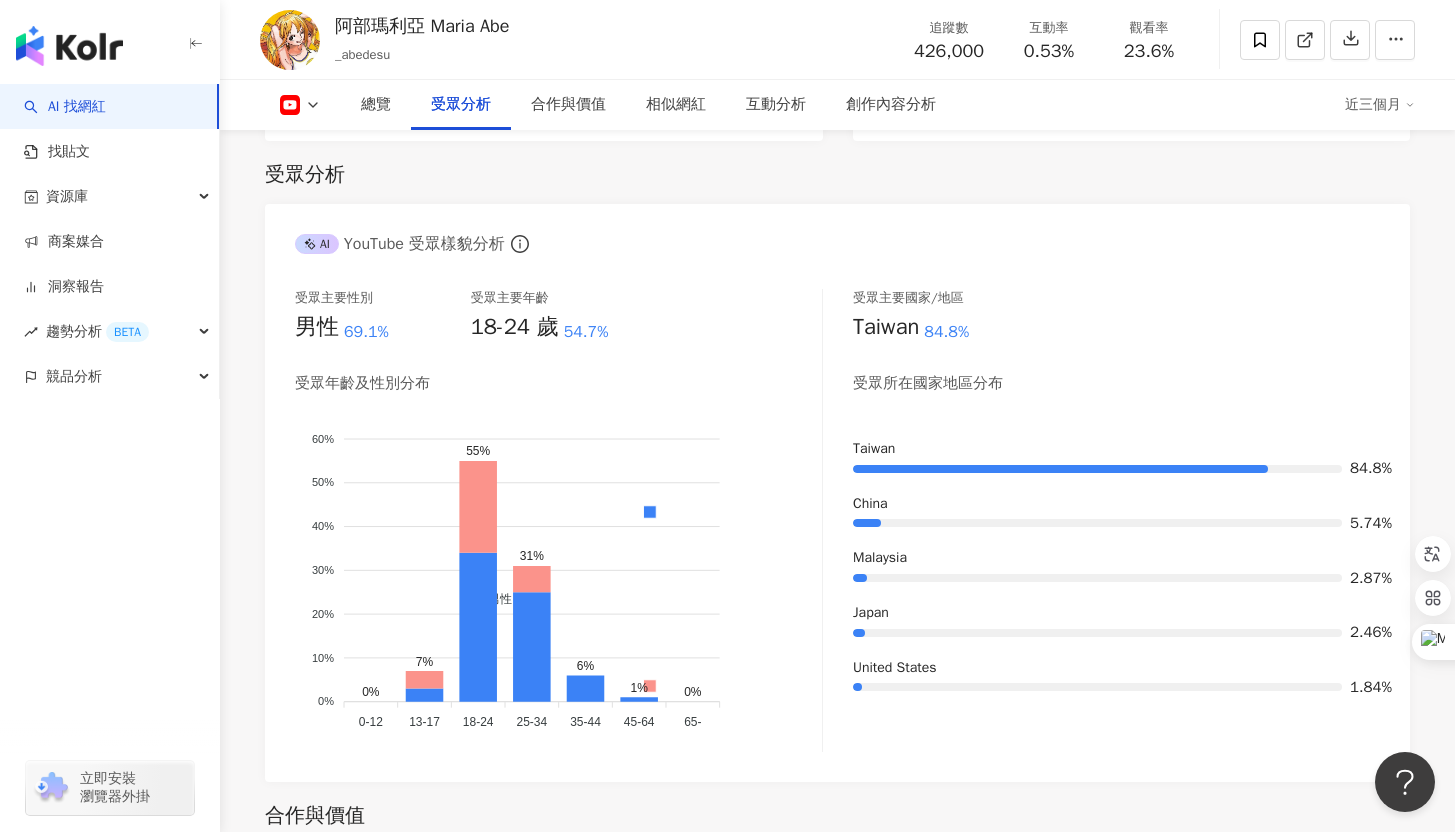 scroll, scrollTop: 1722, scrollLeft: 0, axis: vertical 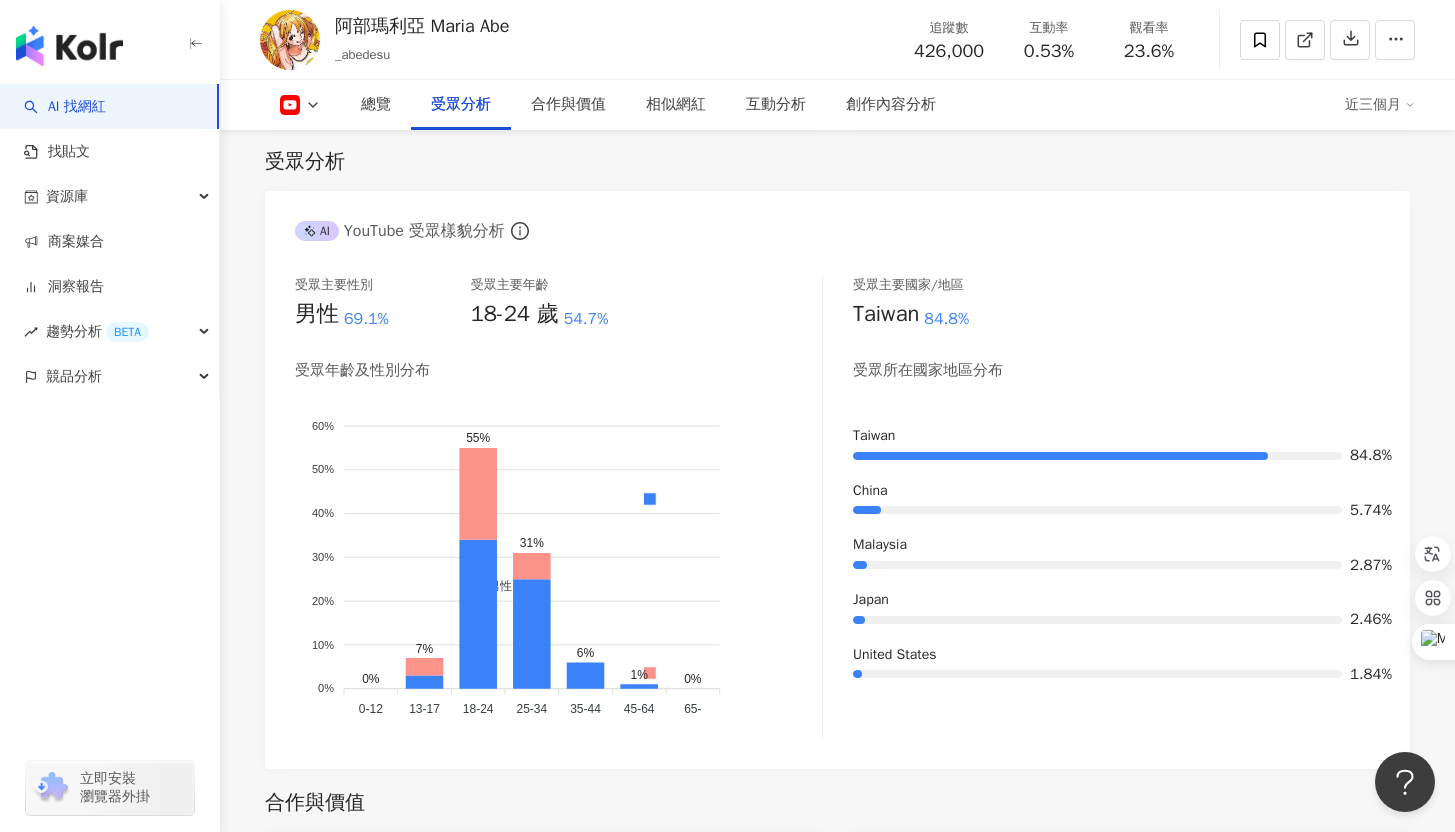 click at bounding box center (300, 105) 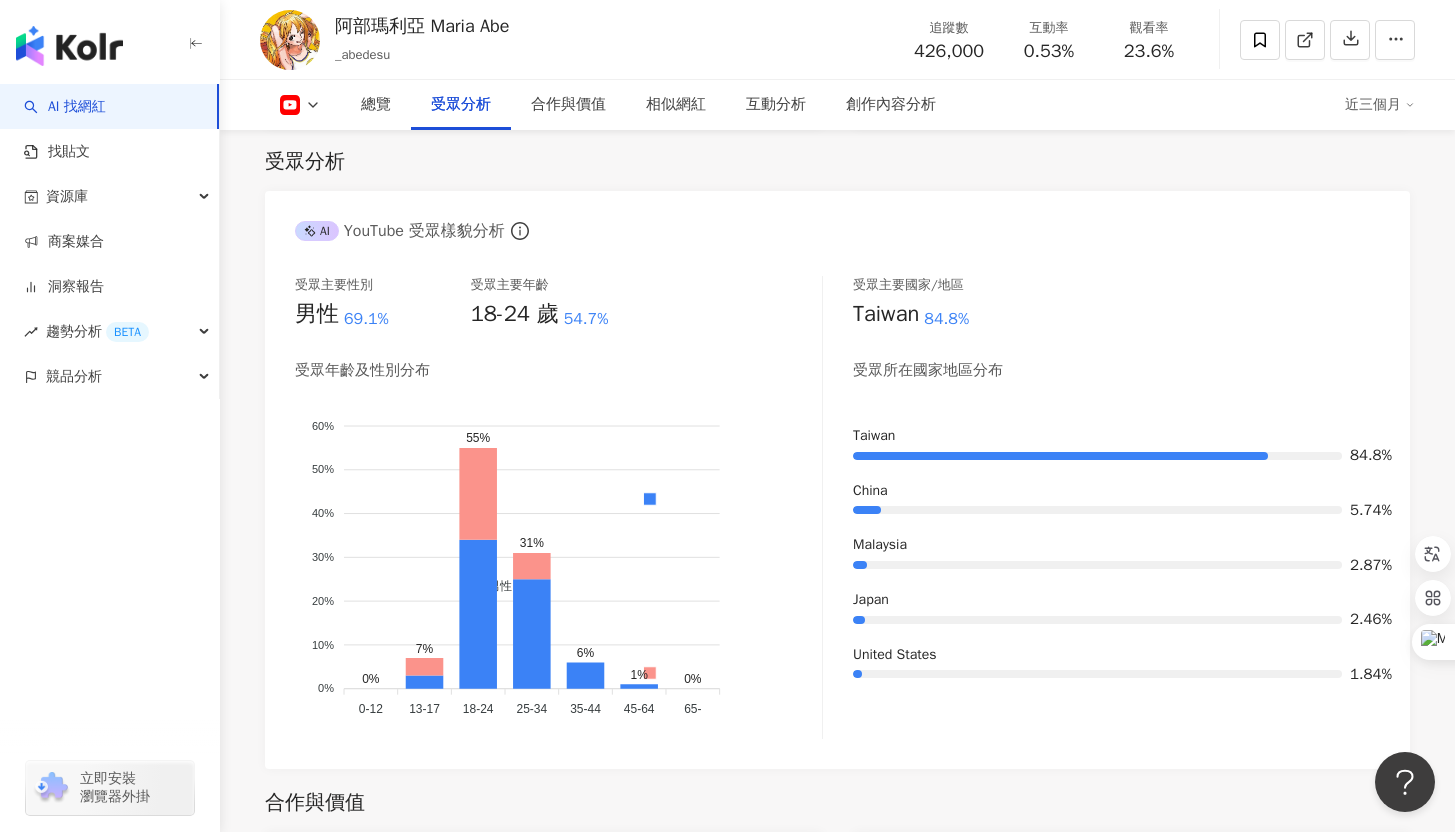 click 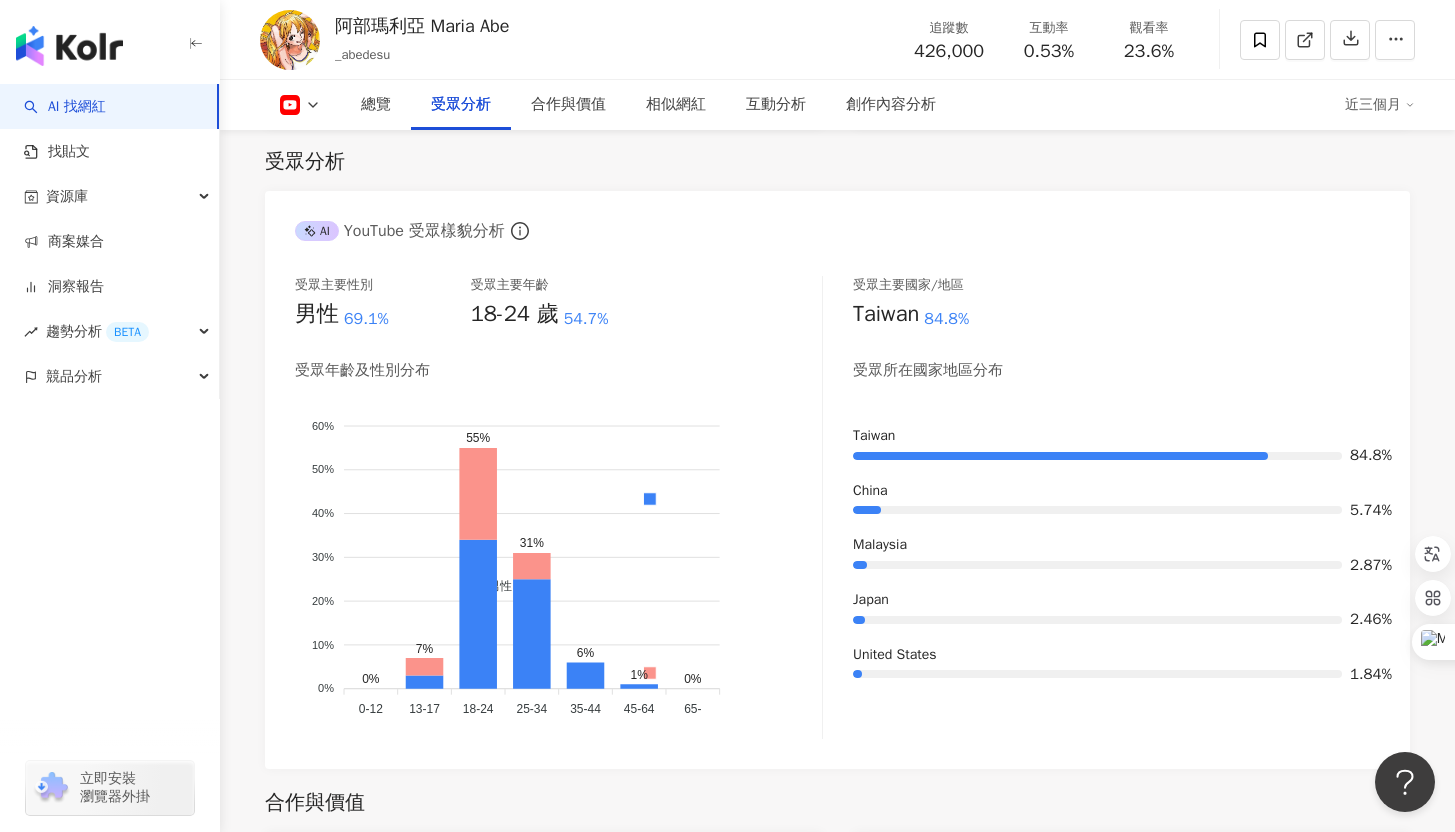 click on "受眾分析 AI YouTube 受眾樣貌分析 受眾主要性別   男性 69.1% 受眾主要年齡   18-24 歲 54.7% 受眾年齡及性別分布 男性 女性 60% 60% 50% 50% 40% 40% 30% 30% 20% 20% 10% 10% 0% 0% 0% 7% 55% 31% 6% 1% 0% 0-12 0-12 13-17 13-17 18-24 18-24 25-34 25-34 35-44 35-44 45-64 45-64 65- 65- 受眾主要國家/地區   Taiwan 84.8% 受眾所在國家地區分布 Taiwan 84.8% China 5.74% Malaysia 2.87% Japan 2.46% United States 1.84%" at bounding box center [837, 448] 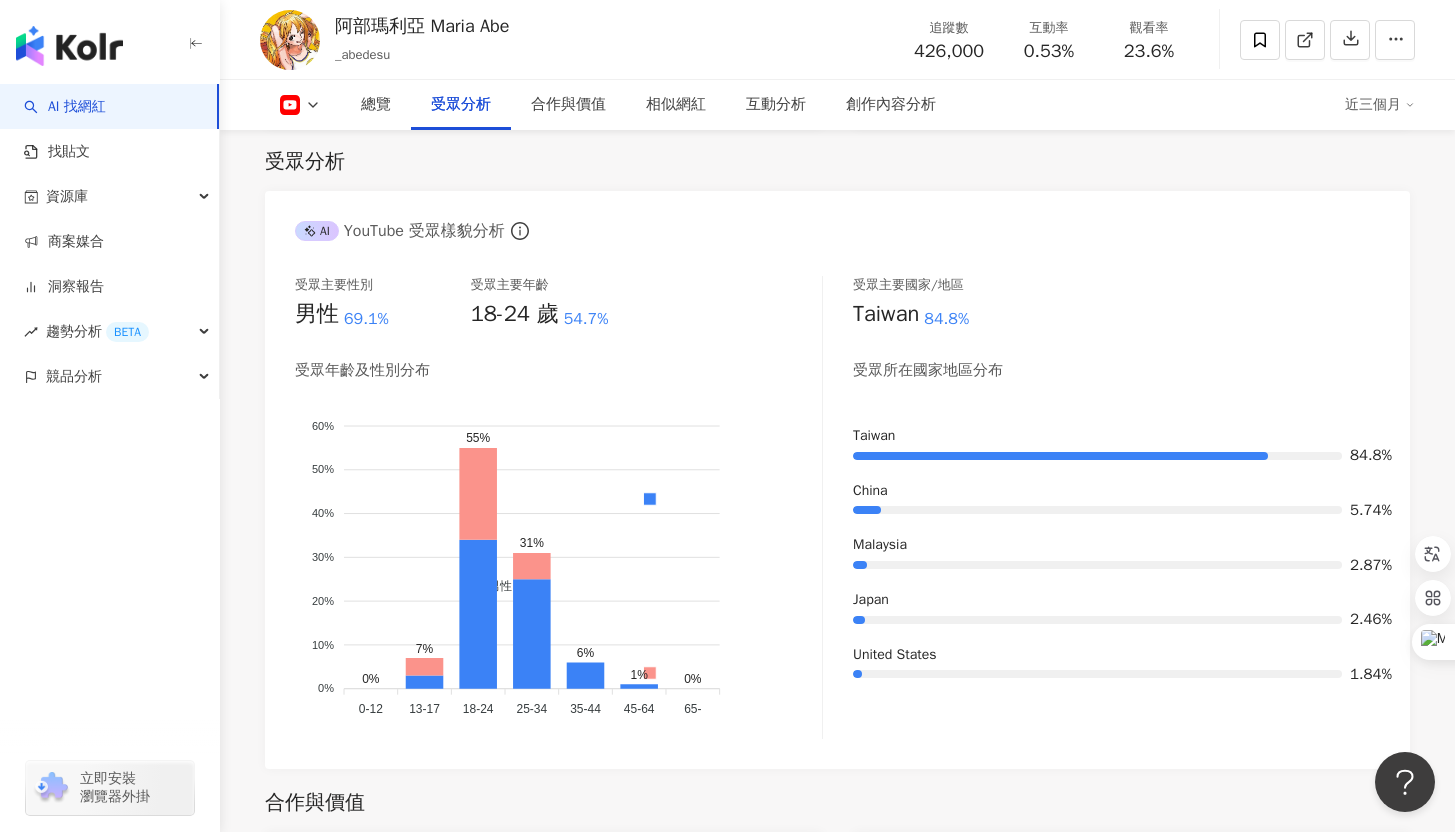 click 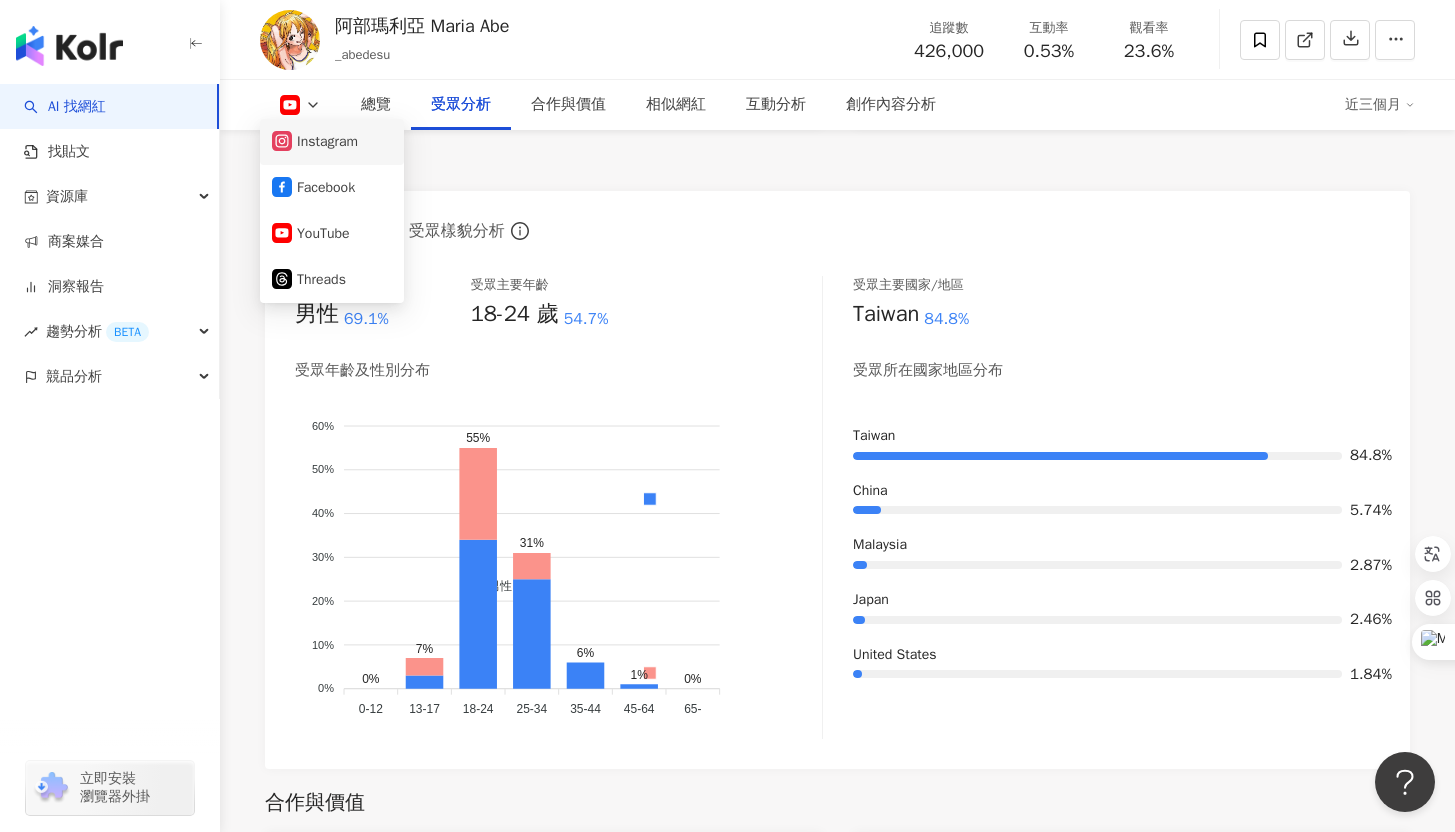 click on "Instagram" at bounding box center [332, 142] 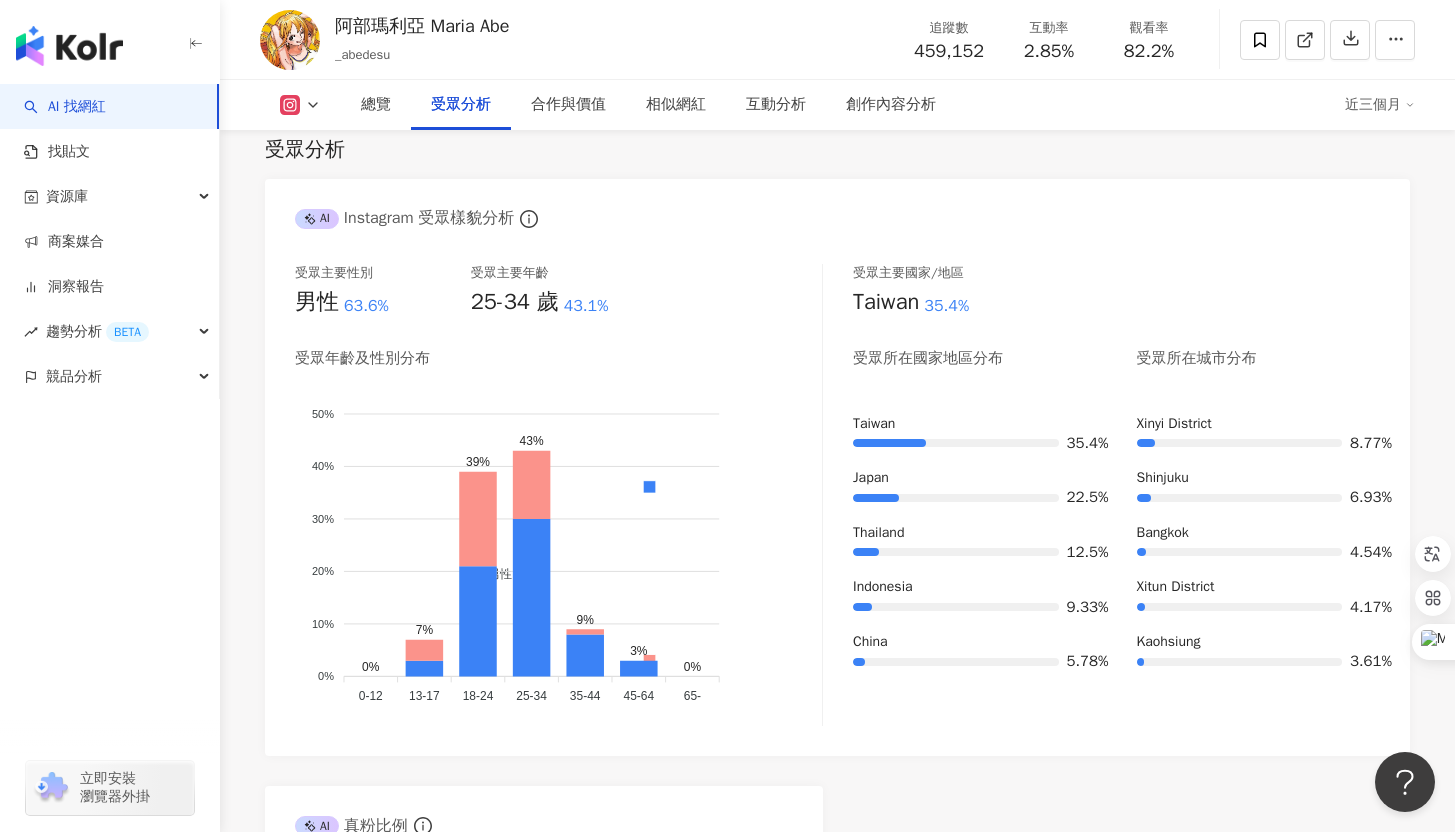 scroll, scrollTop: 1709, scrollLeft: 0, axis: vertical 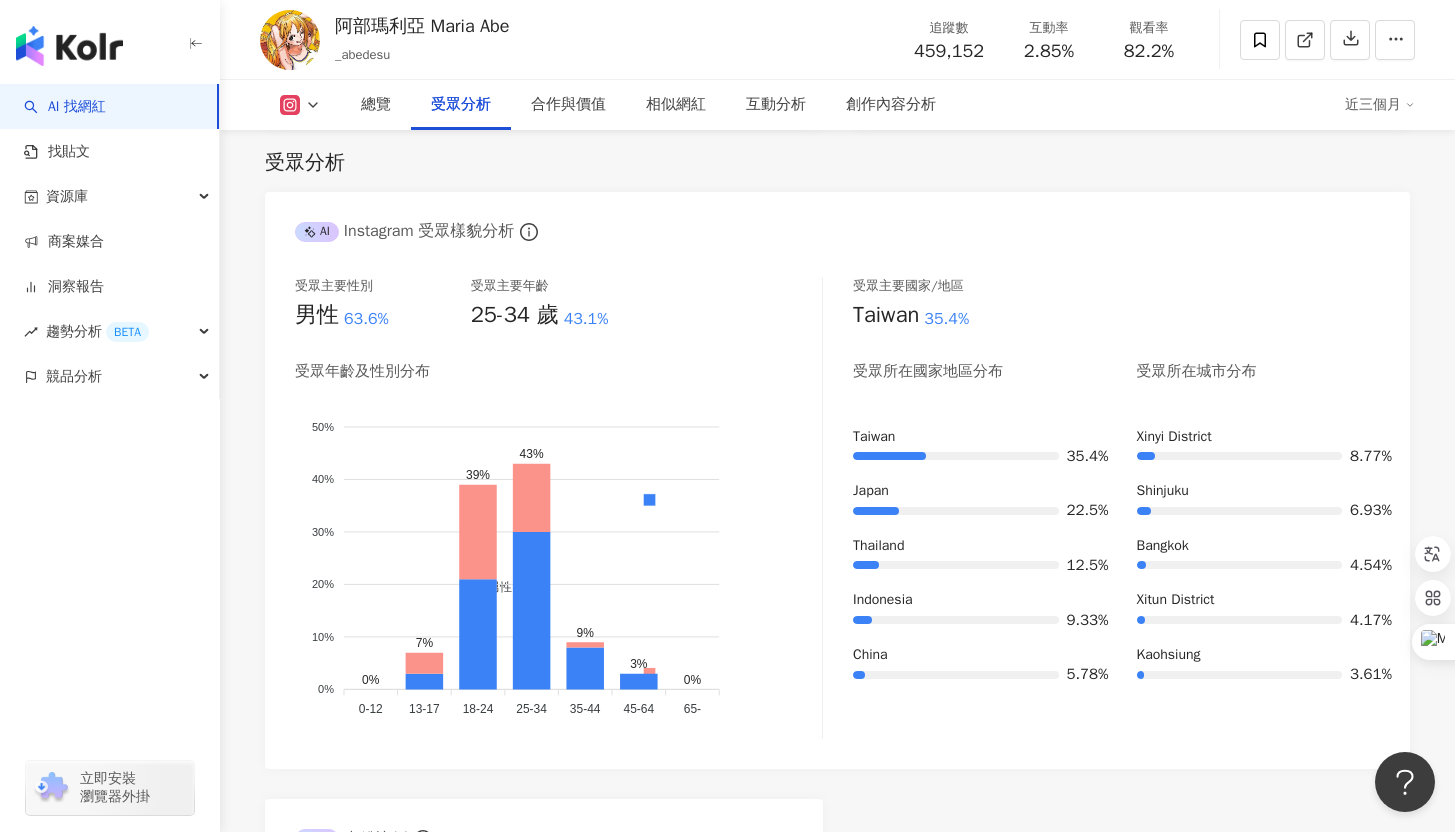 click on "總覽 最後更新日期：2025/8/5 近三個月 Instagram 網紅基本資料 性別   女 主要語言   繁體中文 68% 網紅類型 電影 · 藝術與娛樂 · 日常話題 · 教育與學習 · 家庭 · 美食 · 遊戲 · 運動 社群簡介 𝑀𝑎𝑟𝑖𝑎 阿部瑪利亞 | _abedesu https://www.instagram.com/_abedesu/ です🩶🍒
經紀人Yoyo 0956178599
⋯→ abedesuofficial@gmail.com Instagram 數據總覽 90 K-Score :   優良 近期一到三個月積極發文，且漲粉率與互動率高。 查看說明 追蹤數   459,152 互動率   2.85% 優秀 觀看率   82.2% 優秀 漲粉率   1.06% 良好 受眾主要性別   男性 63.6% 受眾主要年齡   25-34 歲 43.1% 商業合作內容覆蓋比例   18.2% AI Instagram 成效等級三大指標 互動率 2.85% 優秀 同等級網紅的互動率中位數為  0.74% 觀看率 82.2% 優秀 同等級網紅的觀看率中位數為  0.06% 漲粉率 1.06% 良好 同等級網紅的漲粉率中位數為  1.03% 成效等級 ： 優秀 良好 普通" at bounding box center [837, 2253] 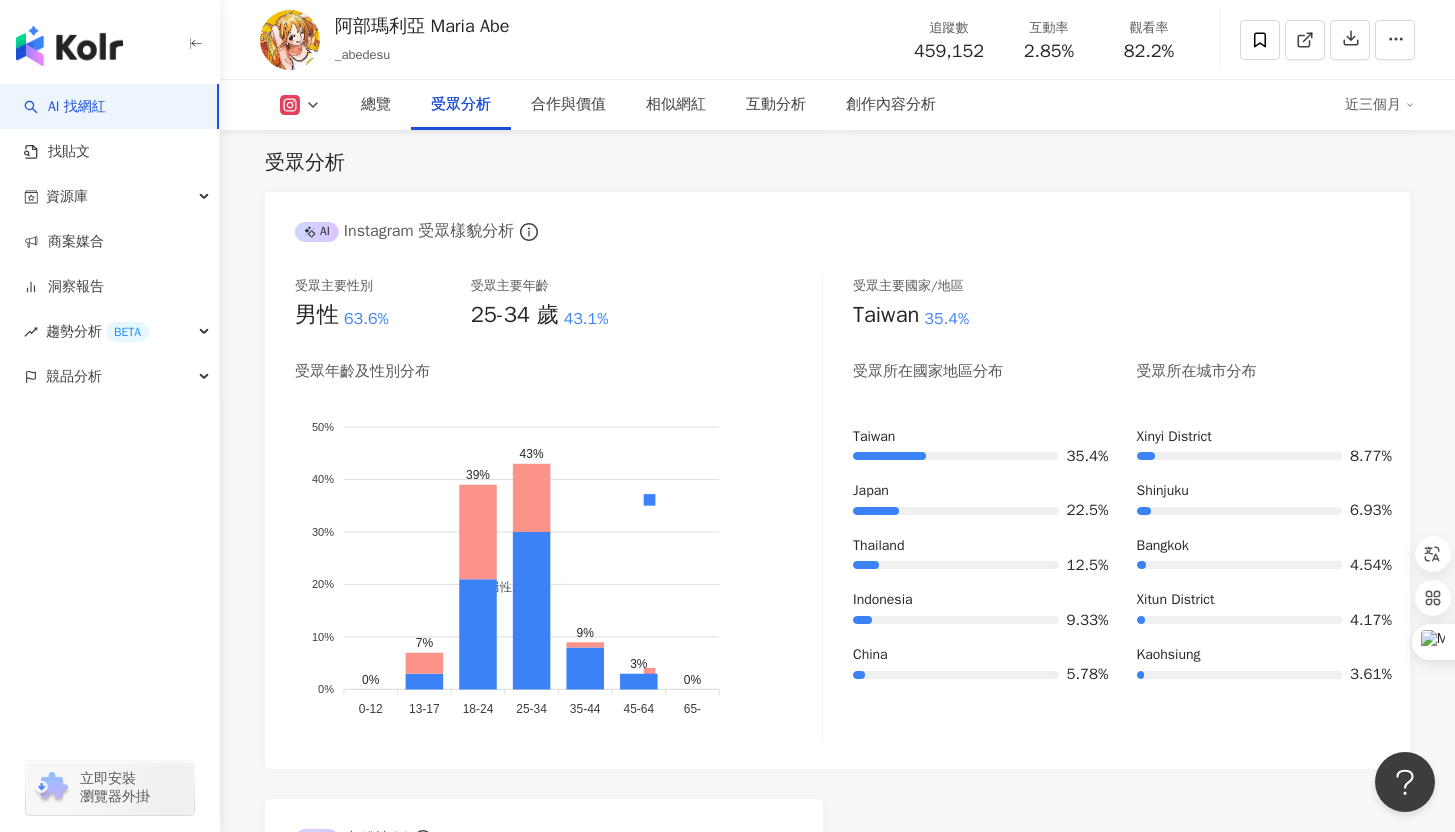 click on "總覽 受眾分析 合作與價值 相似網紅 互動分析 創作內容分析 近三個月" at bounding box center [837, 105] 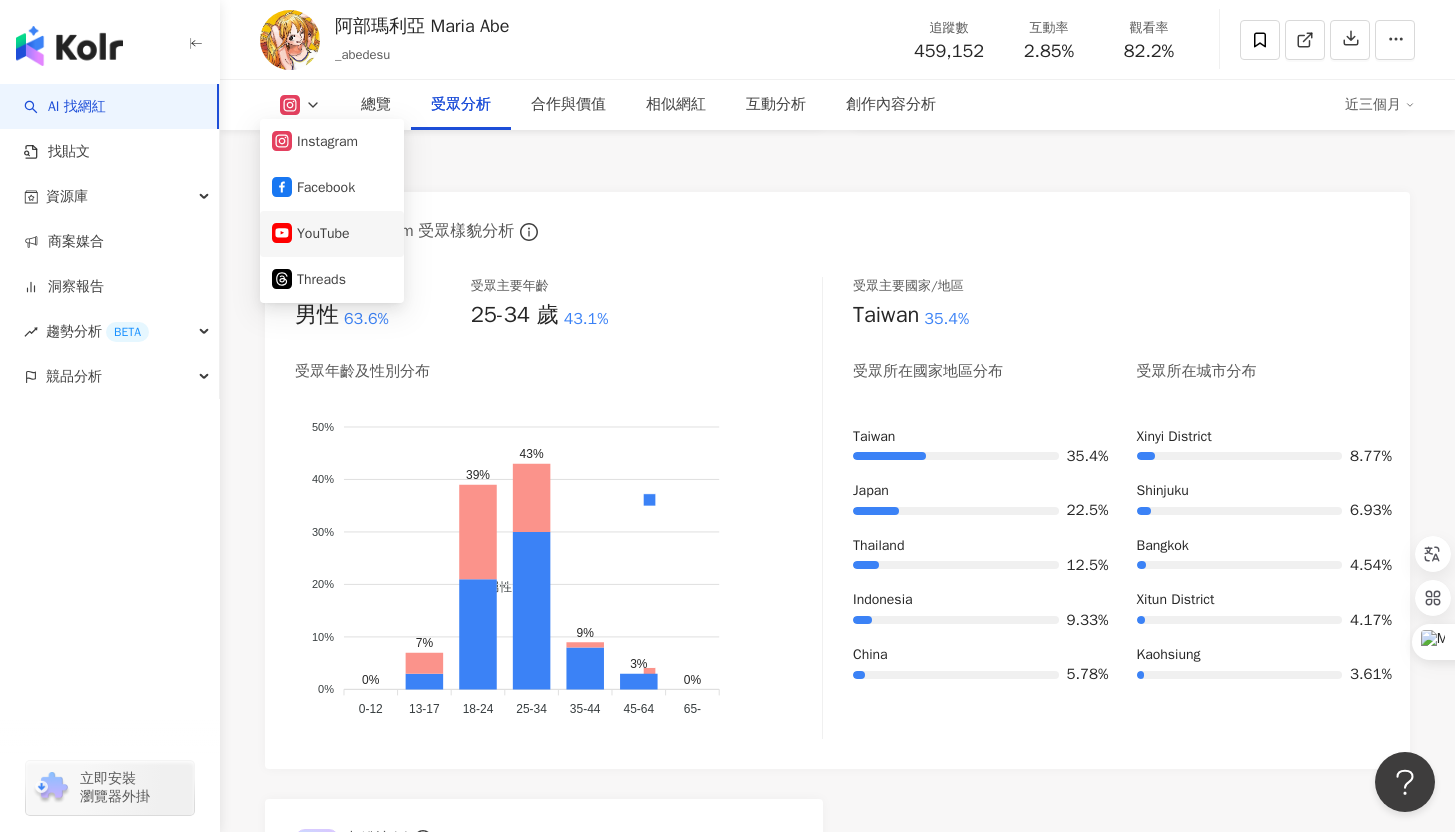 click on "YouTube" at bounding box center (332, 234) 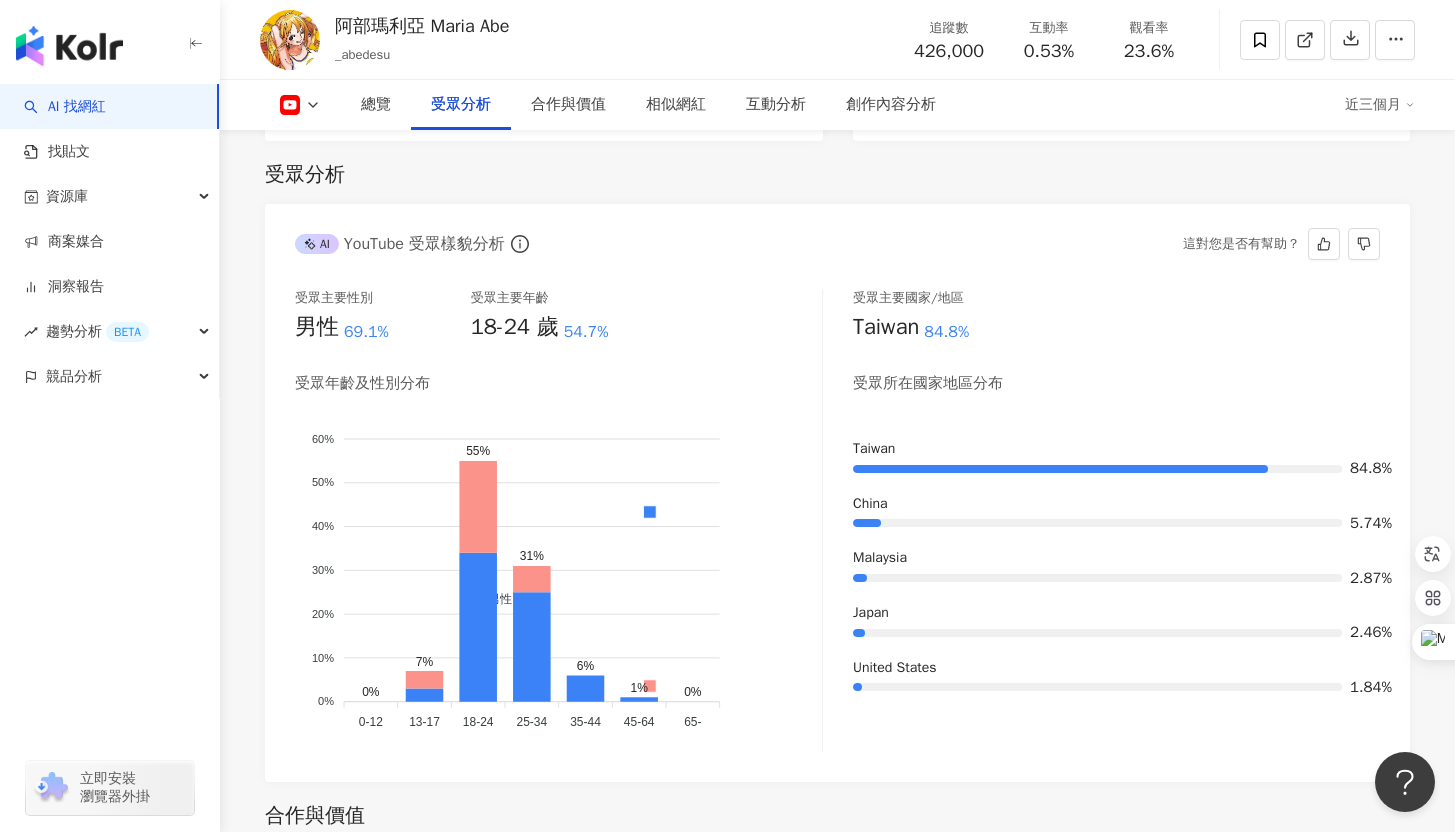 click on "總覽 最後更新日期：2025/8/5 近三個月 YouTube 網紅基本資料 性別   女 主要語言   繁體中文 68% 網紅類型 電影 · 藝術與娛樂 · 日常話題 · 教育與學習 · 家庭 · 美食 · 遊戲 · 運動 社群簡介 阿部瑪利亞 Maria Abe | @mariaabe | UC2tRcusVoXSGqUcSu1GO4Ng https://www.youtube.com/channel/UC2tRcusVoXSGqUcSu1GO4Ng ♥
合作邀約⋯→ abedesuofficial@gmail.com
YouTube 數據總覽 90 K-Score :   優良 近期一到三個月積極發文，且漲粉率與互動率高。 查看說明 追蹤數   426,000 互動率   0.53% 優秀 觀看率   23.6% 普通 漲粉率   2.9% 良好 受眾主要性別   男性 69.1% 受眾主要年齡   18-24 歲 54.7% 商業合作內容覆蓋比例   無資料 AI YouTube 成效等級三大指標 互動率 0.53% 優秀 同等級網紅的互動率中位數為  0.15% 觀看率 23.6% 普通 同等級網紅的觀看率中位數為  32.3% 漲粉率 2.9% 良好 同等級網紅的漲粉率中位數為  2.09% 成效等級 ： 優秀" at bounding box center [837, 1816] 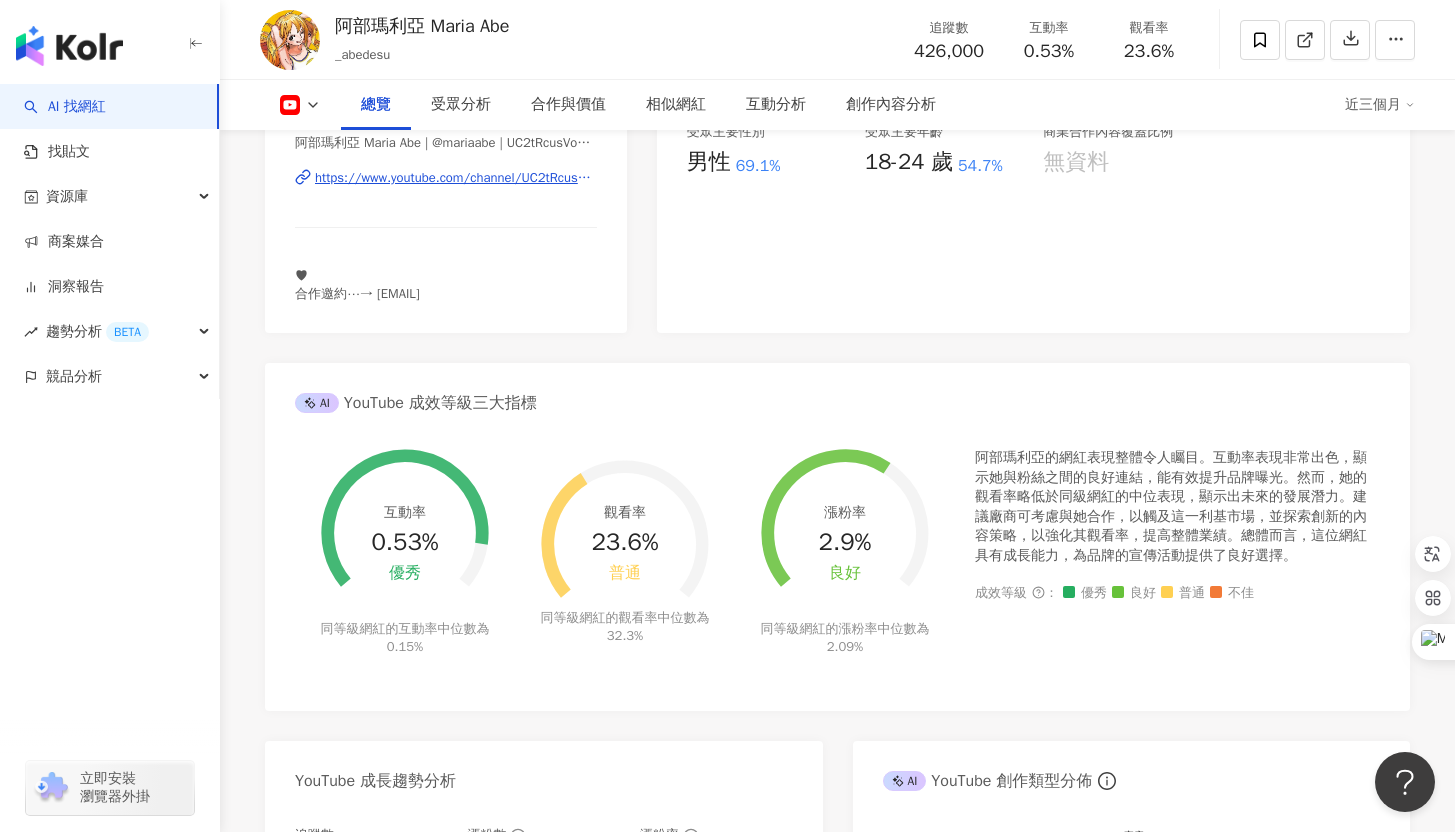 scroll, scrollTop: 0, scrollLeft: 0, axis: both 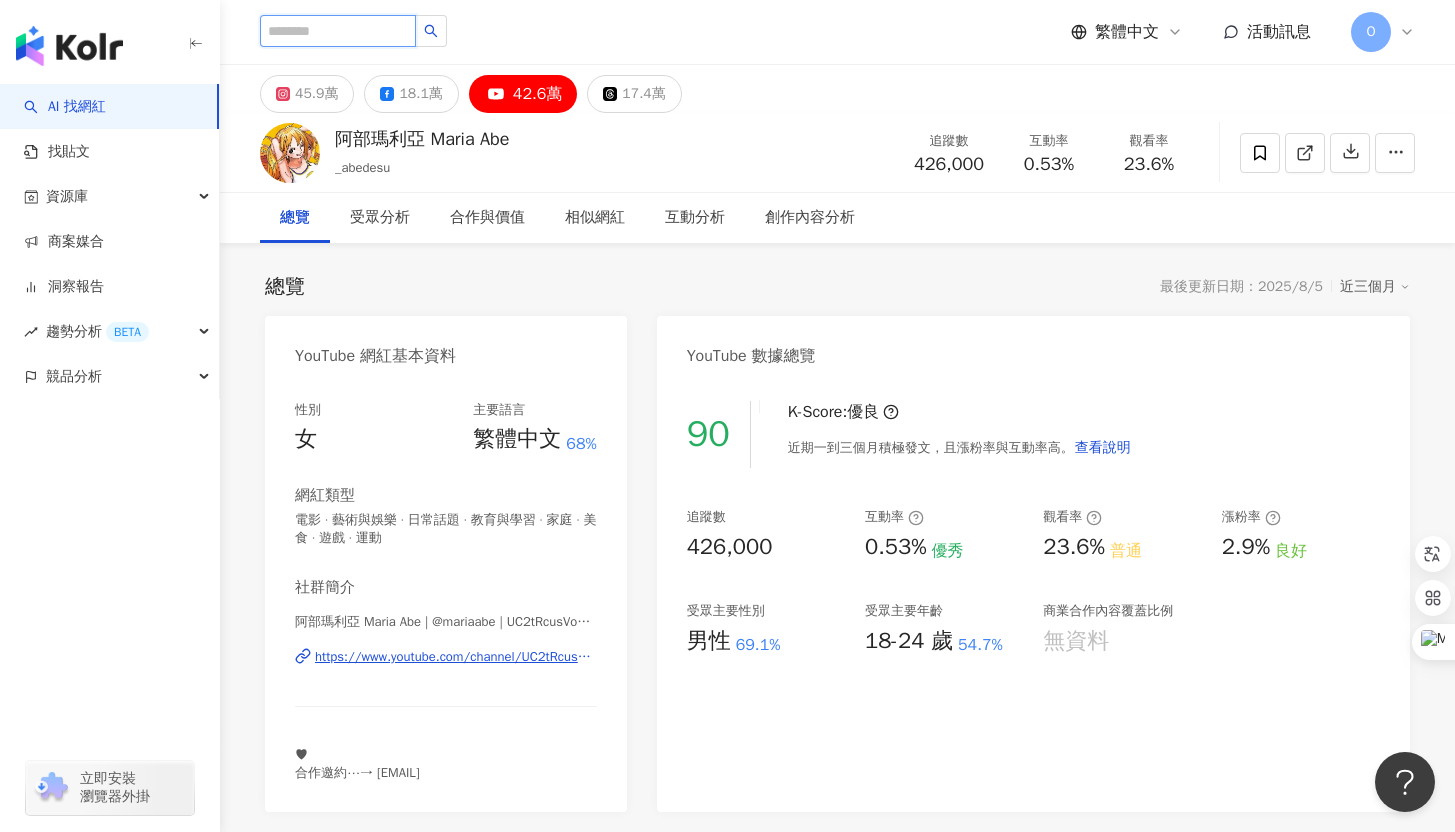 click at bounding box center (338, 31) 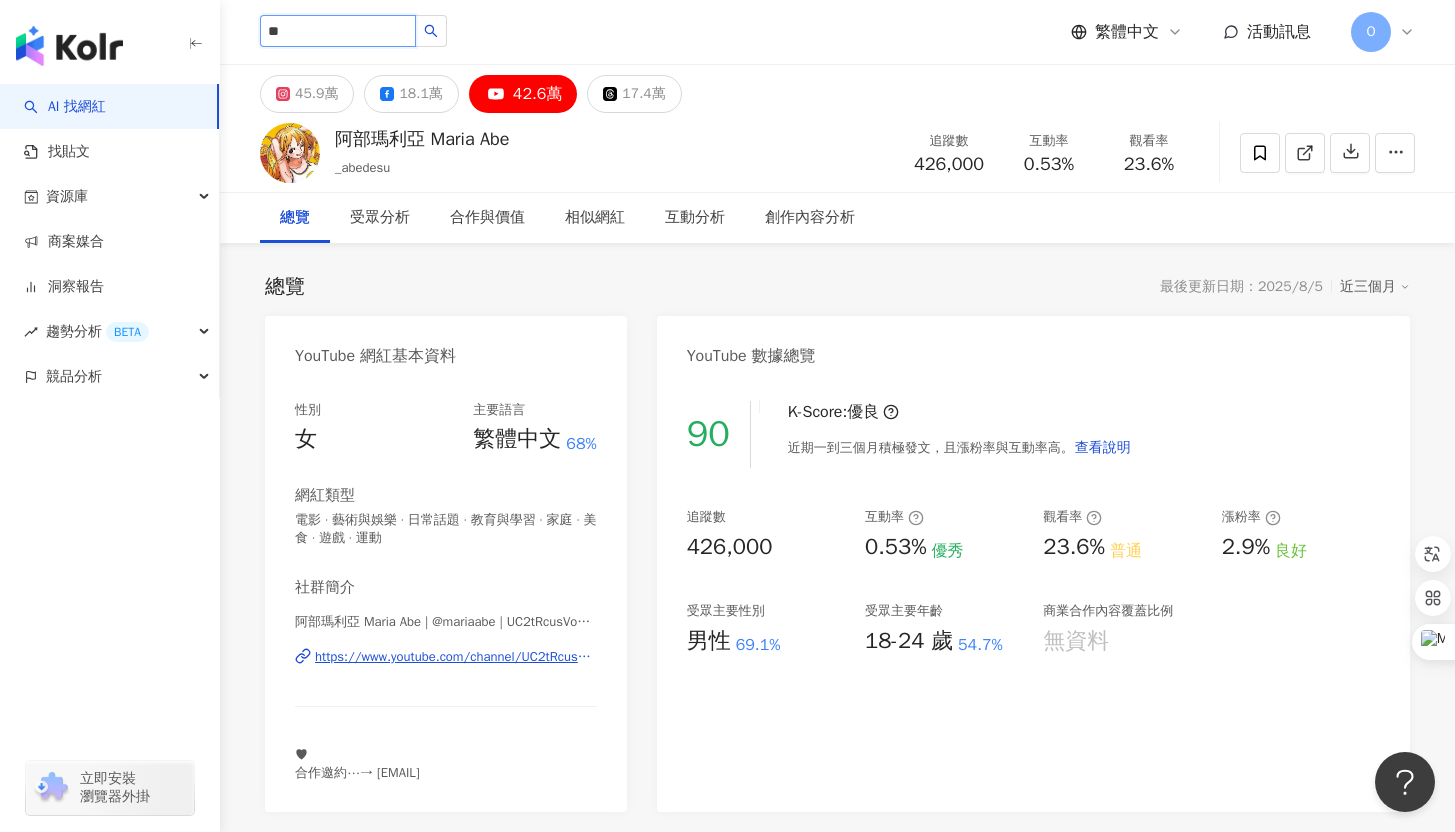 type on "**" 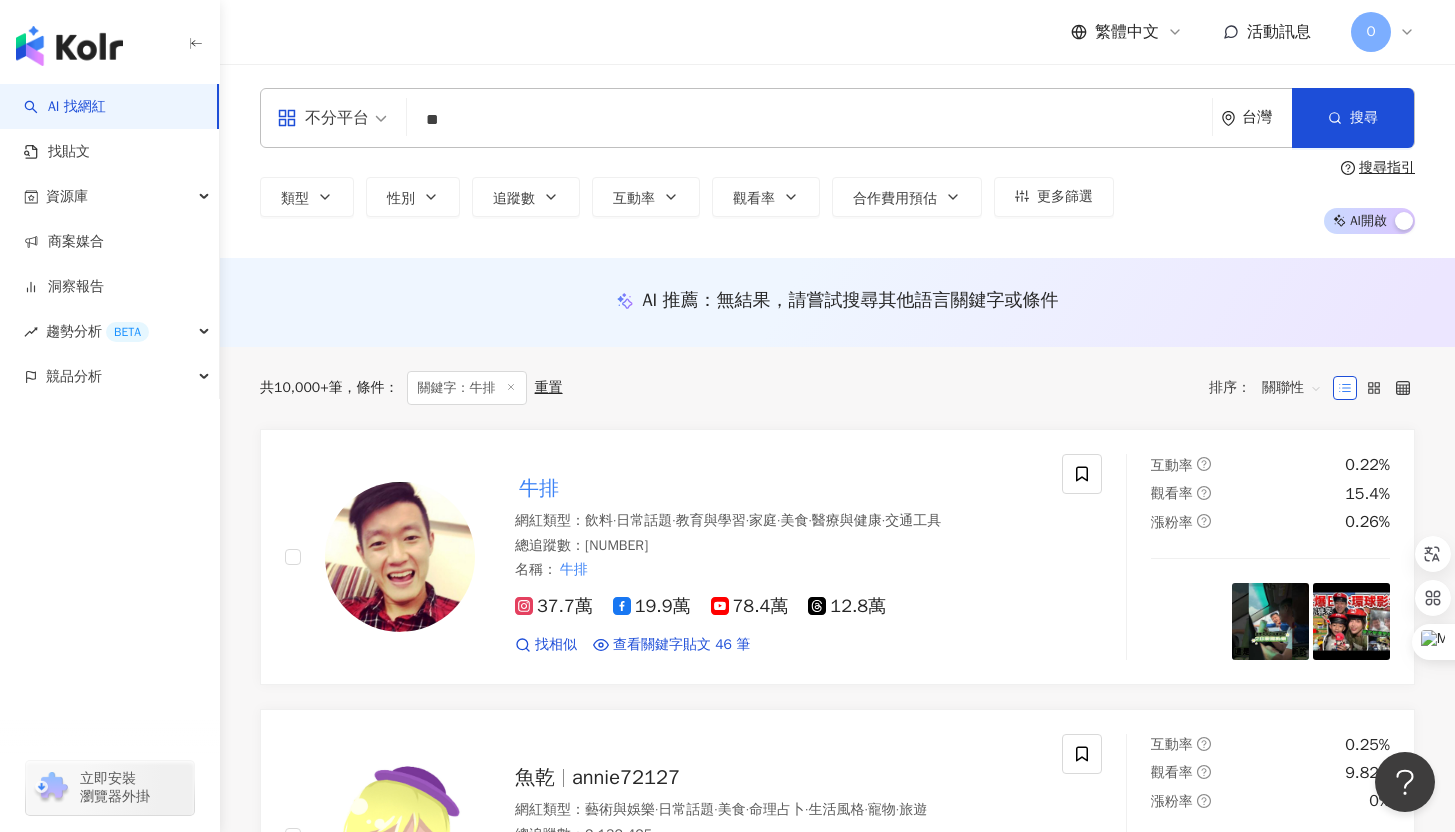 scroll, scrollTop: 0, scrollLeft: 0, axis: both 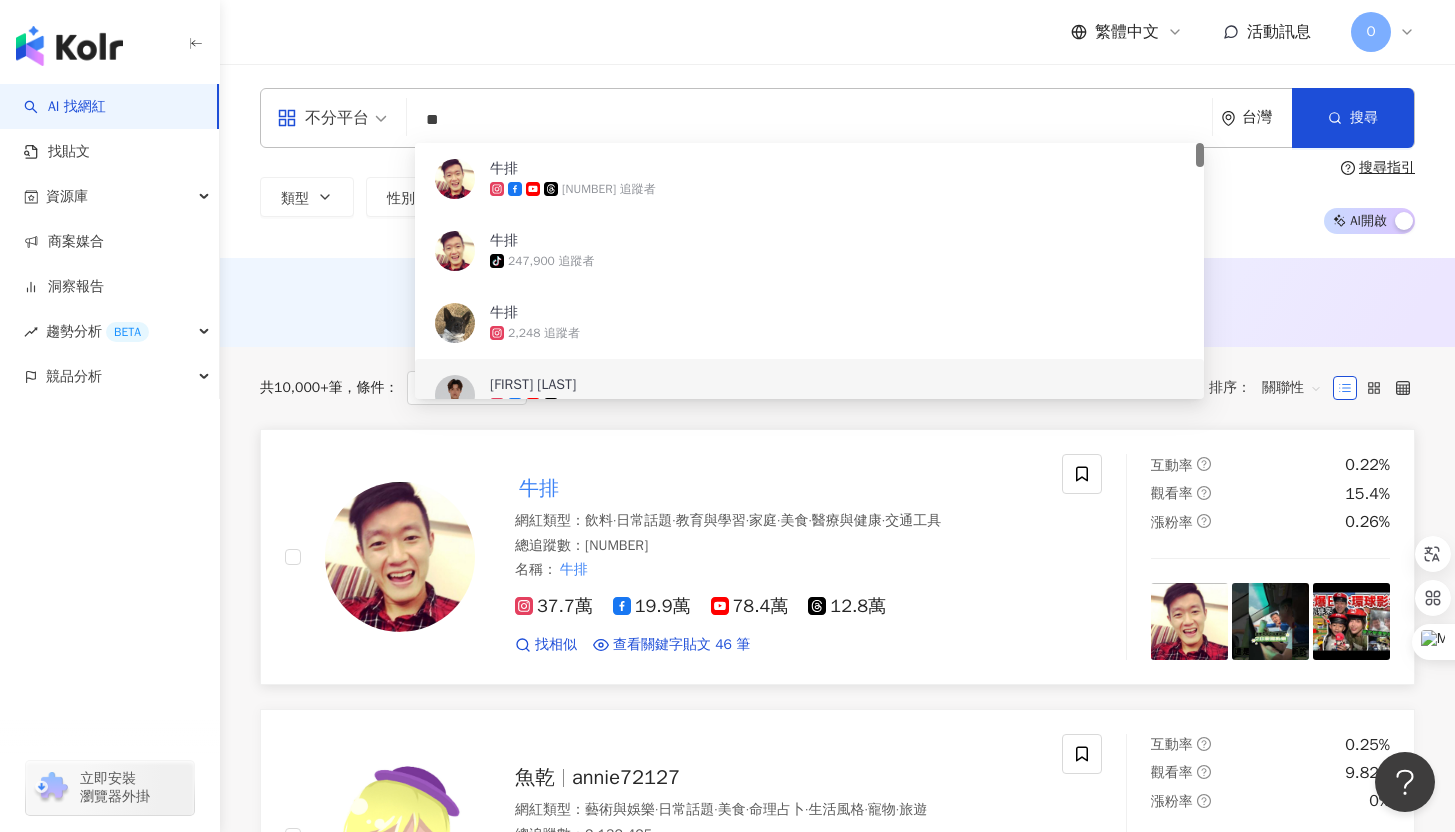 click on "牛排" at bounding box center (539, 488) 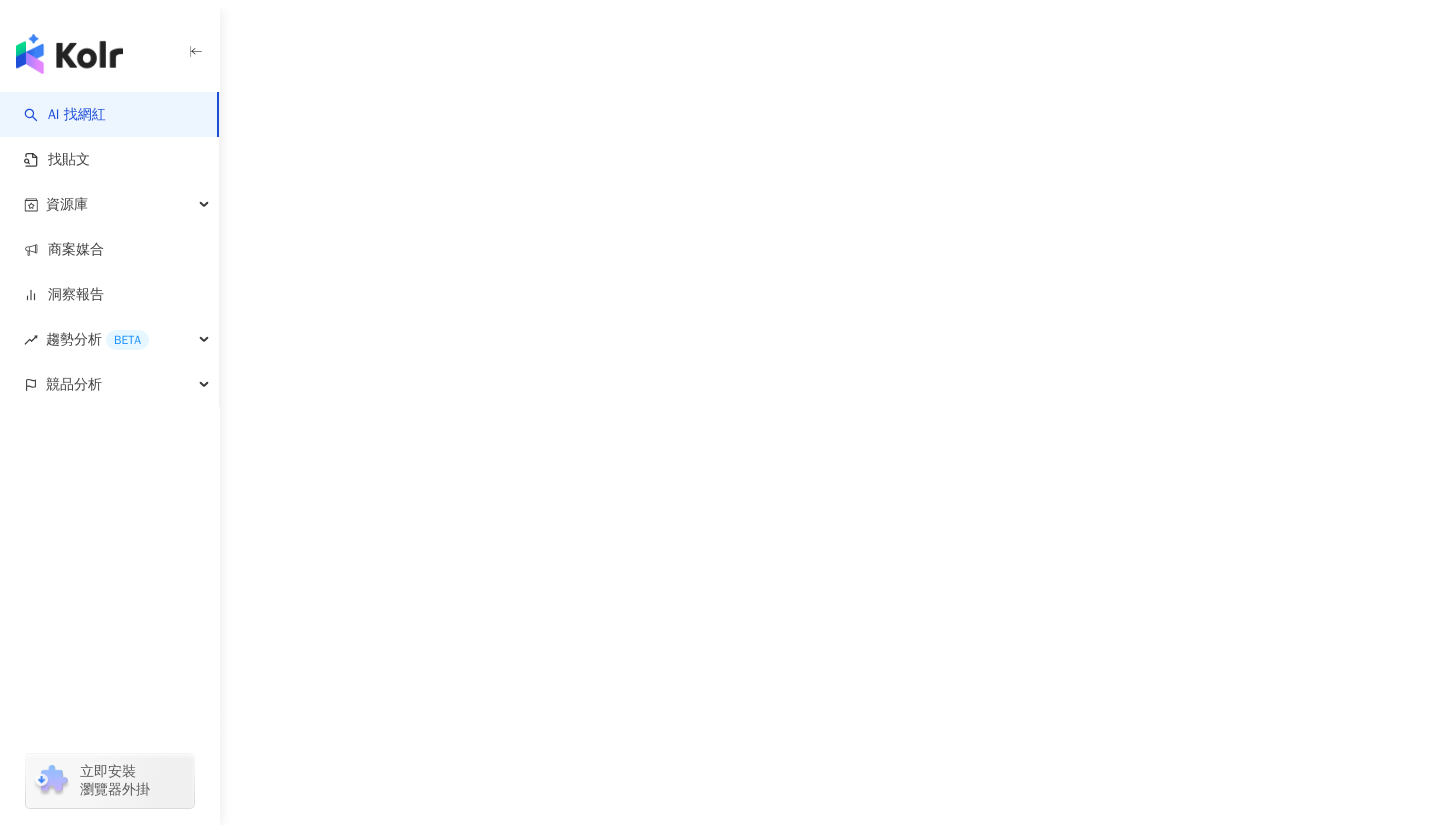 scroll, scrollTop: 0, scrollLeft: 0, axis: both 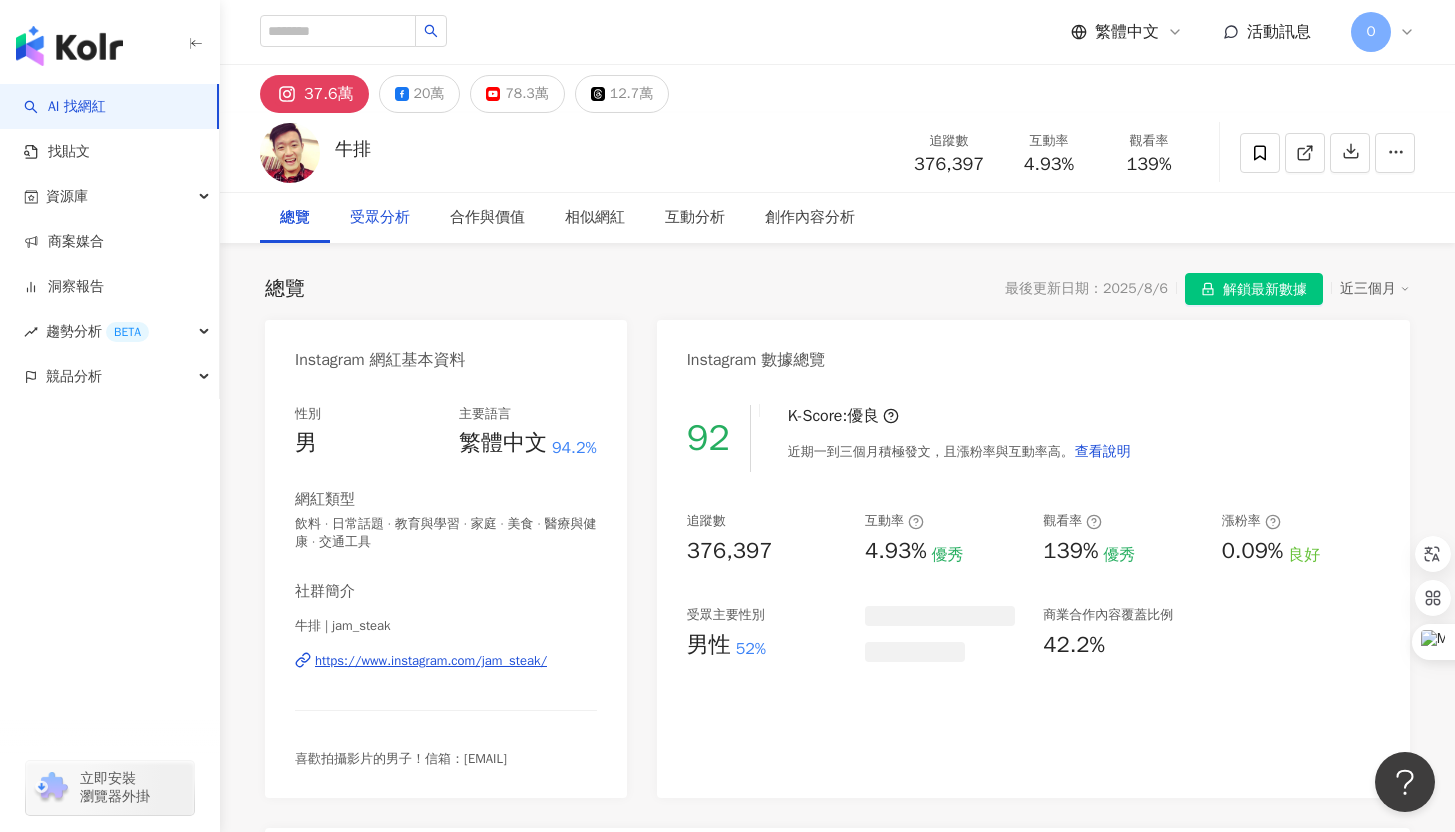 click on "受眾分析" at bounding box center (380, 218) 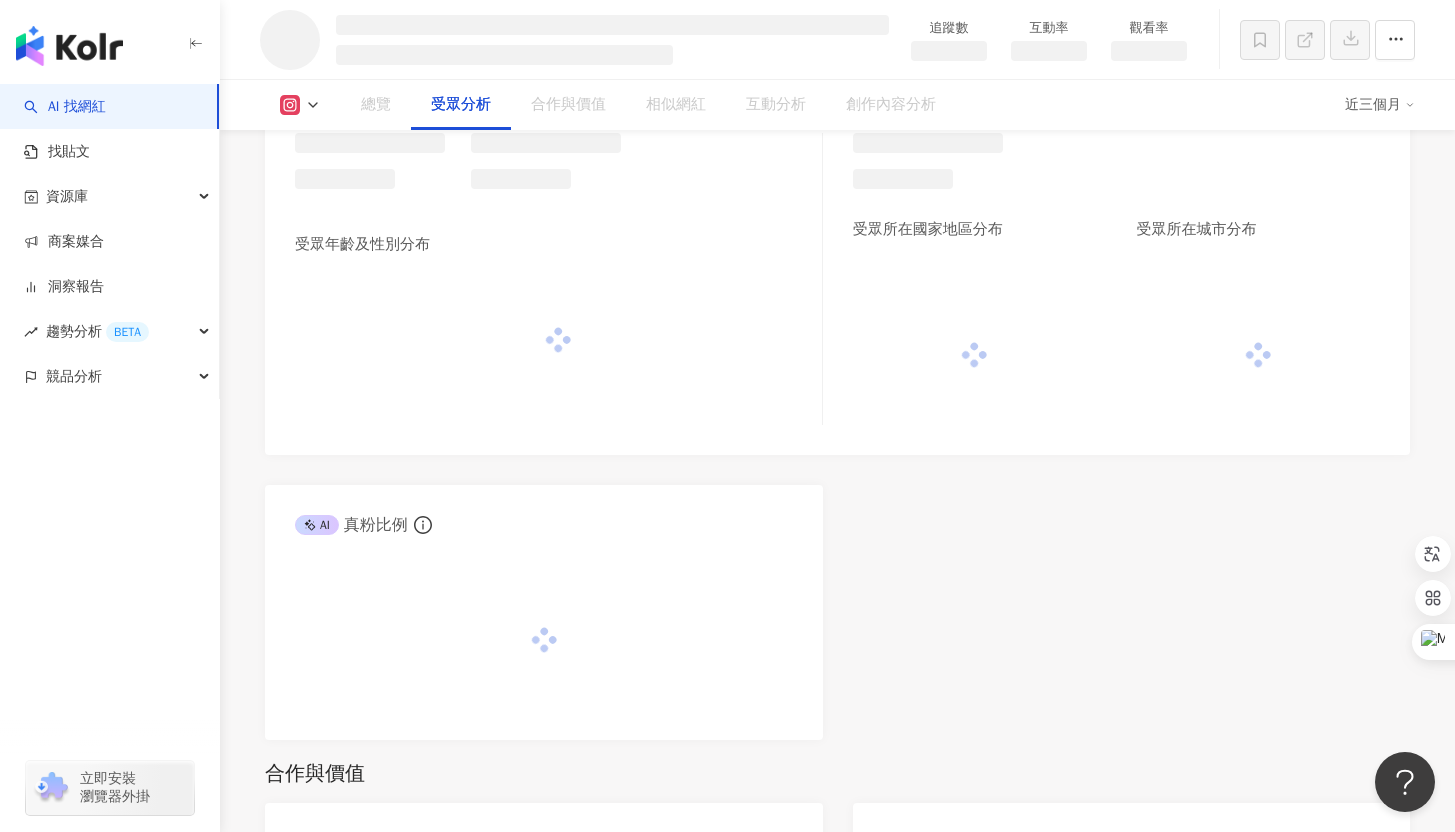 scroll, scrollTop: 1652, scrollLeft: 0, axis: vertical 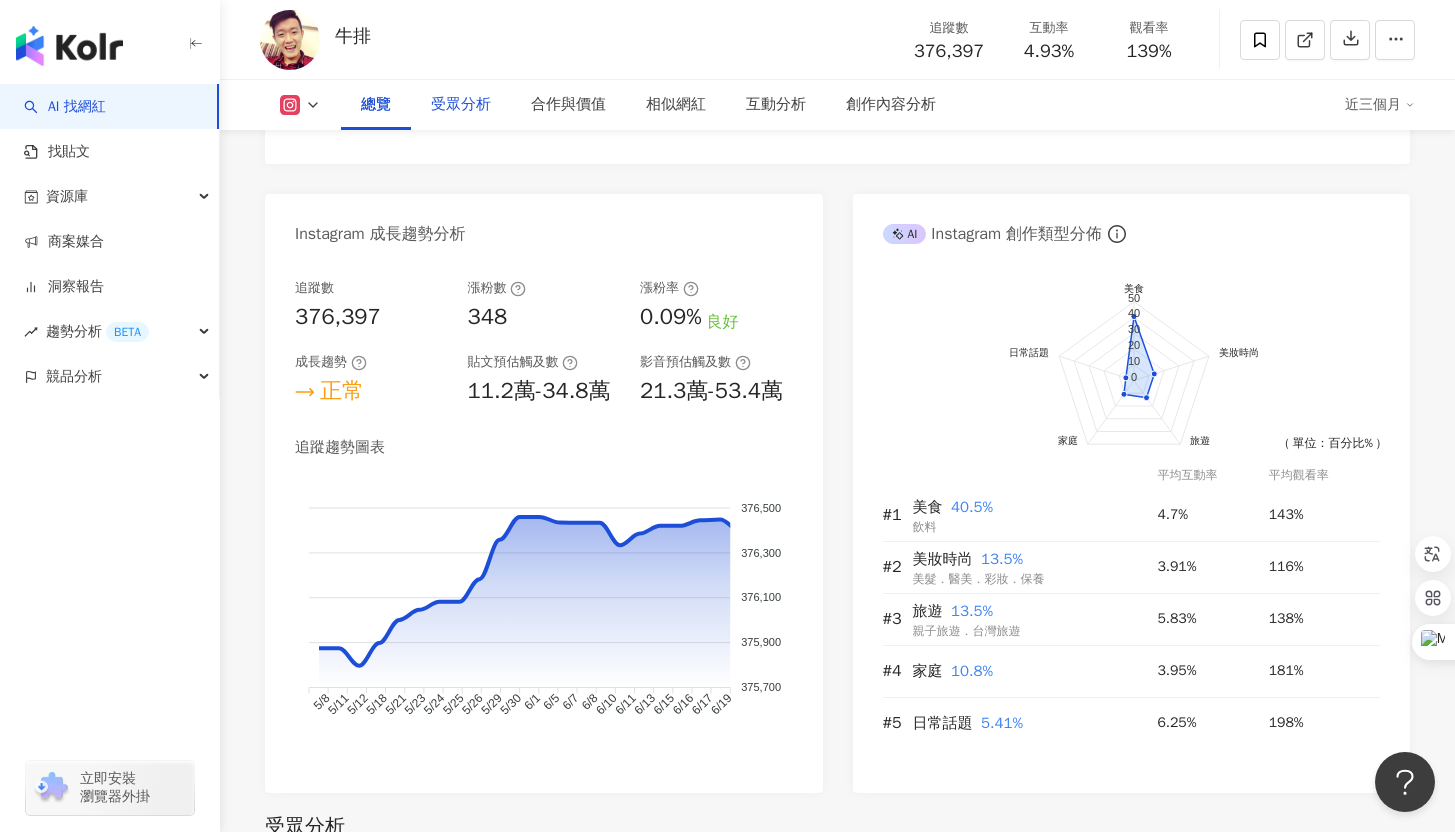 click on "受眾分析" at bounding box center [461, 105] 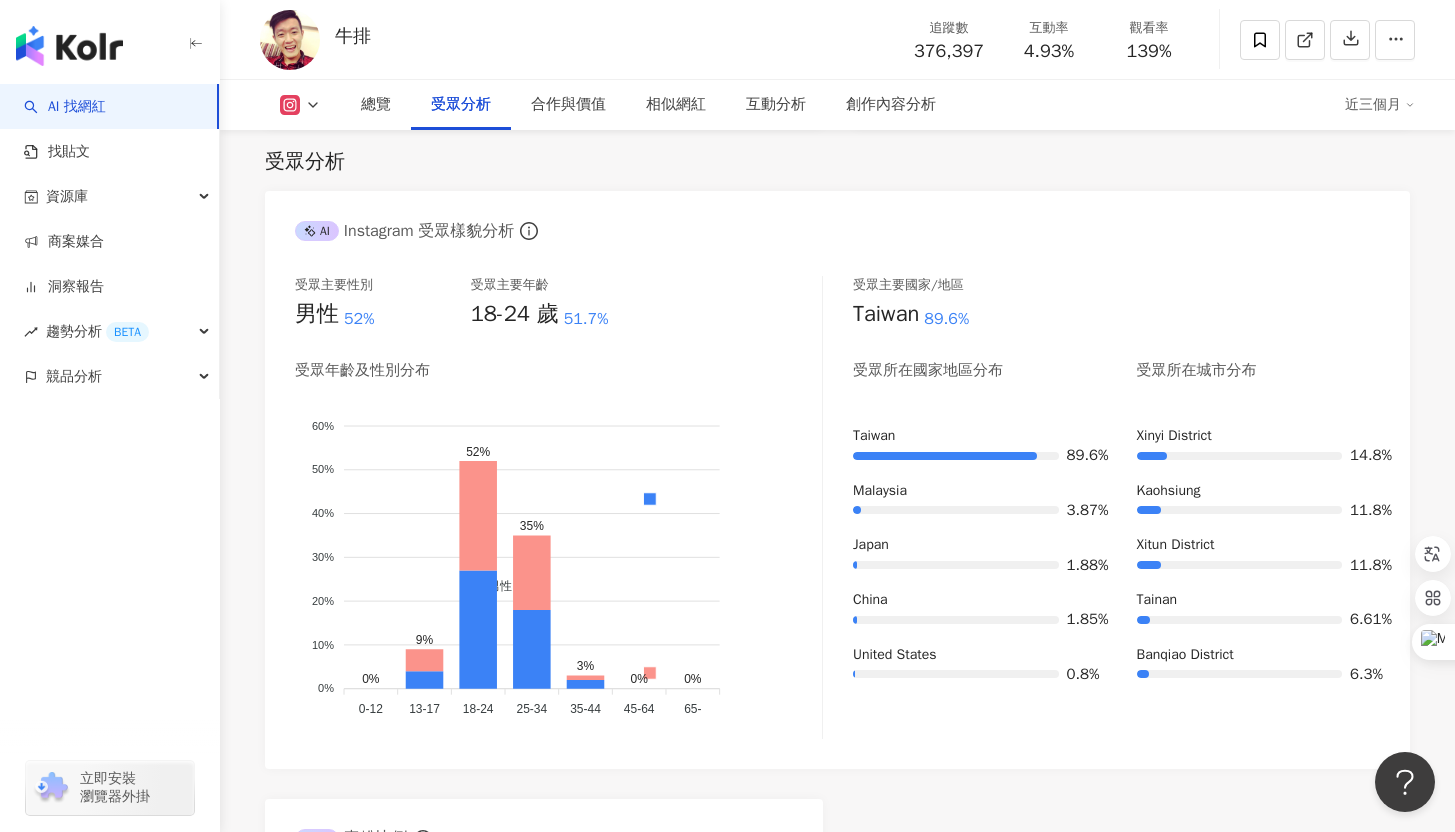 click on "總覽 最後更新日期：2025/8/6 解鎖最新數據 近三個月 Instagram 網紅基本資料 性別   男 主要語言   繁體中文 94.2% 網紅類型 飲料 · 日常話題 · 教育與學習 · 家庭 · 美食 · 醫療與健康 · 交通工具 社群簡介 牛排 | jam_steak https://www.instagram.com/jam_steak/ 喜歡拍攝影片的男子！信箱：bigg689689。 Instagram 數據總覽 92 K-Score :   優良 近期一到三個月積極發文，且漲粉率與互動率高。 查看說明 追蹤數   376,397 互動率   4.93% 優秀 觀看率   139% 優秀 漲粉率   0.09% 良好 受眾主要性別   男性 52% 受眾主要年齡   18-24 歲 51.7% 商業合作內容覆蓋比例   42.2% AI Instagram 成效等級三大指標 互動率 4.93% 優秀 同等級網紅的互動率中位數為  0.86% 觀看率 139% 優秀 同等級網紅的觀看率中位數為  4.12% 漲粉率 0.09% 良好 同等級網紅的漲粉率中位數為  0% 成效等級 ： 優秀 良好 普通 不佳 Instagram 成長趨勢分析" at bounding box center [837, 2224] 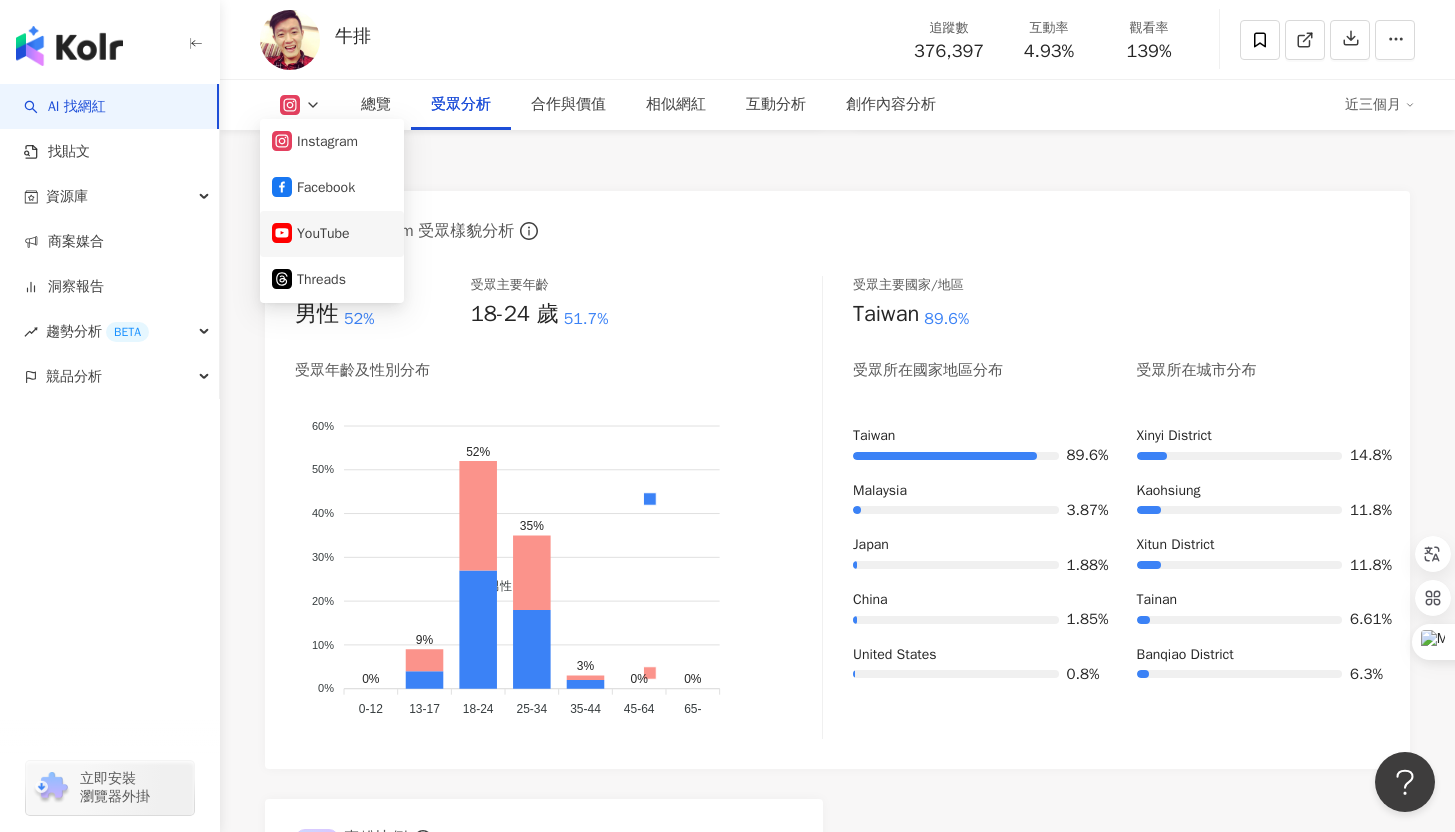 click on "YouTube" at bounding box center (332, 234) 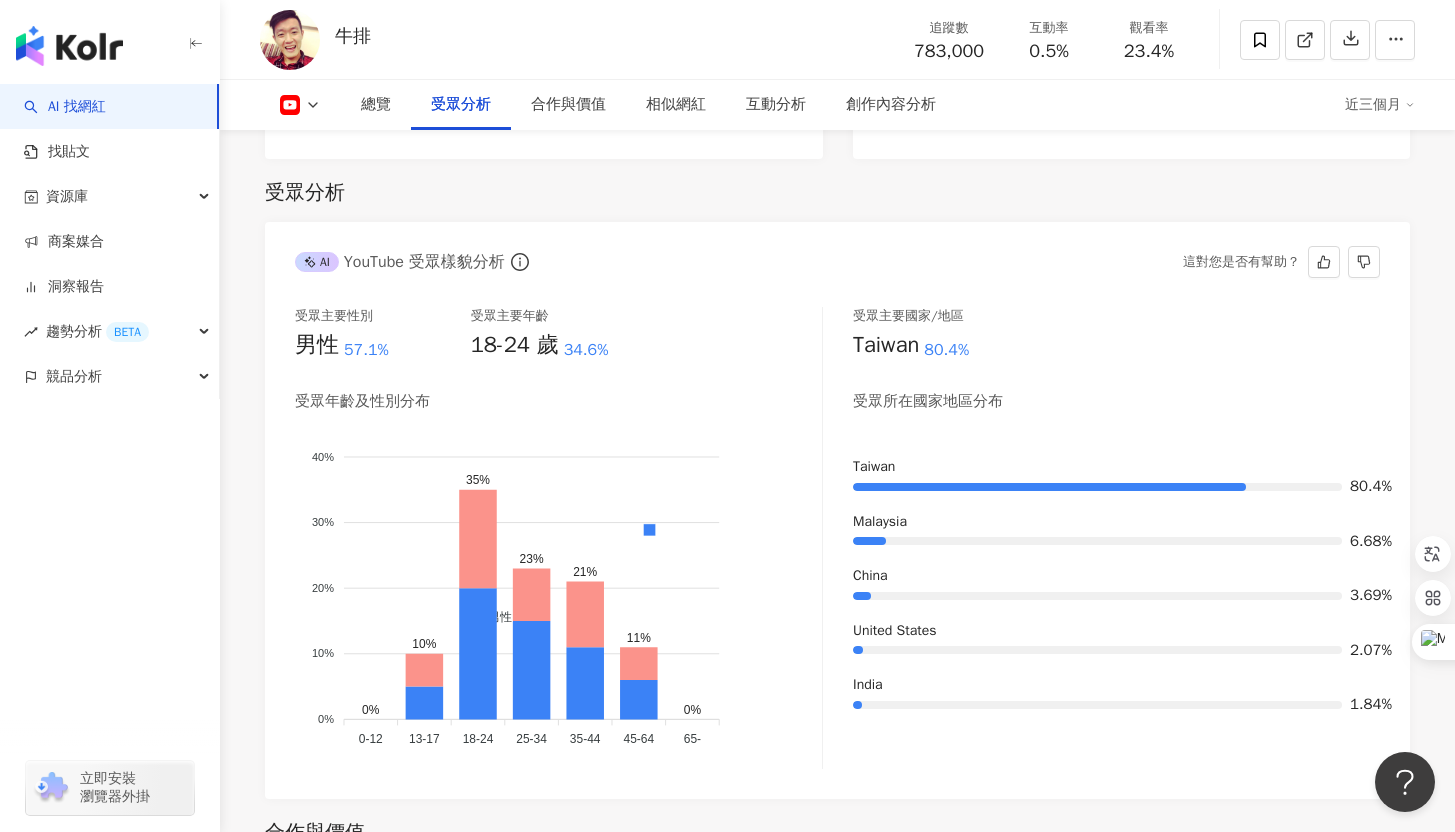 scroll, scrollTop: 1685, scrollLeft: 0, axis: vertical 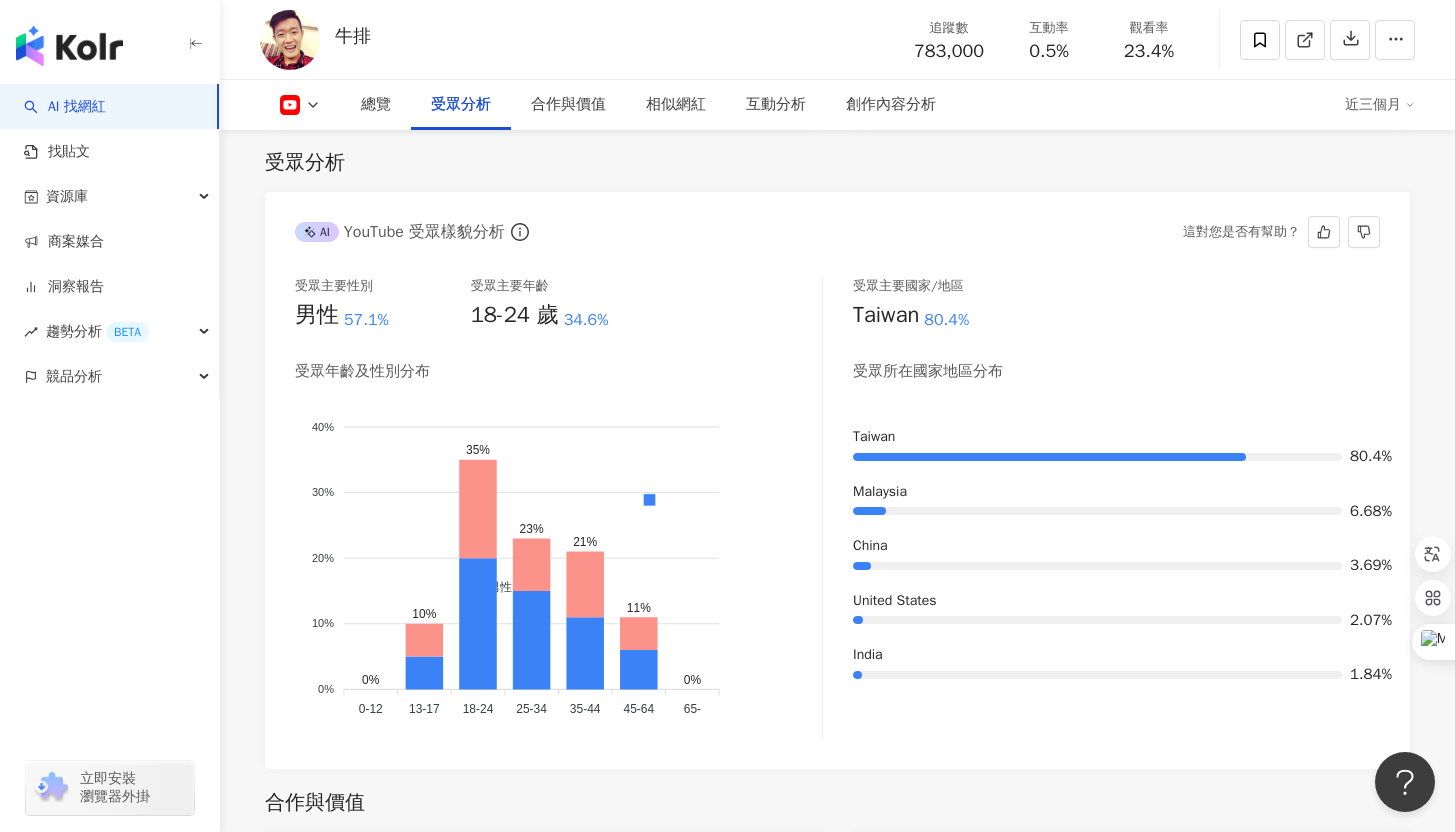 click on "總覽 最後更新日期：2025/8/6 解鎖最新數據 近三個月 YouTube 網紅基本資料 性別   男 主要語言   繁體中文 94.2% 網紅類型 飲料 · 日常話題 · 教育與學習 · 家庭 · 美食 · 醫療與健康 · 交通工具 社群簡介 牛排 | @jam_steak | UCZJ6_ybUlrz2M-QrstqG4dg https://www.youtube.com/channel/UCZJ6_ybUlrz2M-QrstqG4dg 我很喜歡拍影片，也會定期上傳喔 YouTube 數據總覽 90 K-Score :   優良 近期一到三個月積極發文，且漲粉率與互動率高。 查看說明 追蹤數   783,000 互動率   0.5% 良好 觀看率   23.4% 良好 漲粉率   0.51% 普通 受眾主要性別   男性 57.1% 受眾主要年齡   18-24 歲 34.6% 商業合作內容覆蓋比例   6.25% AI YouTube 成效等級三大指標 互動率 0.5% 良好 同等級網紅的互動率中位數為  0.14% 觀看率 23.4% 良好 同等級網紅的觀看率中位數為  18.1% 漲粉率 0.51% 普通 同等級網紅的漲粉率中位數為  1.72% 成效等級 ： 優秀 良好" at bounding box center (837, 1816) 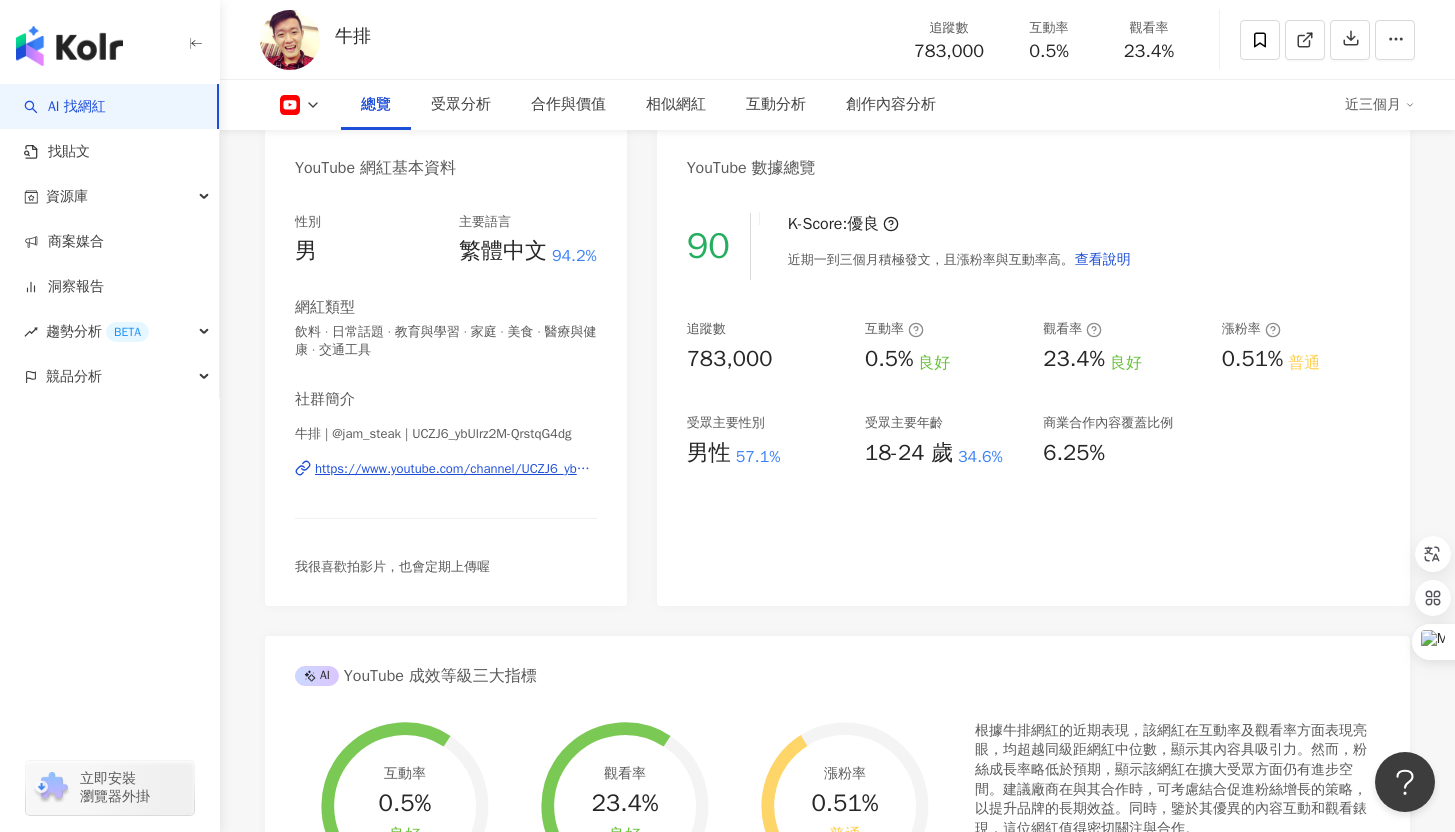 scroll, scrollTop: 0, scrollLeft: 0, axis: both 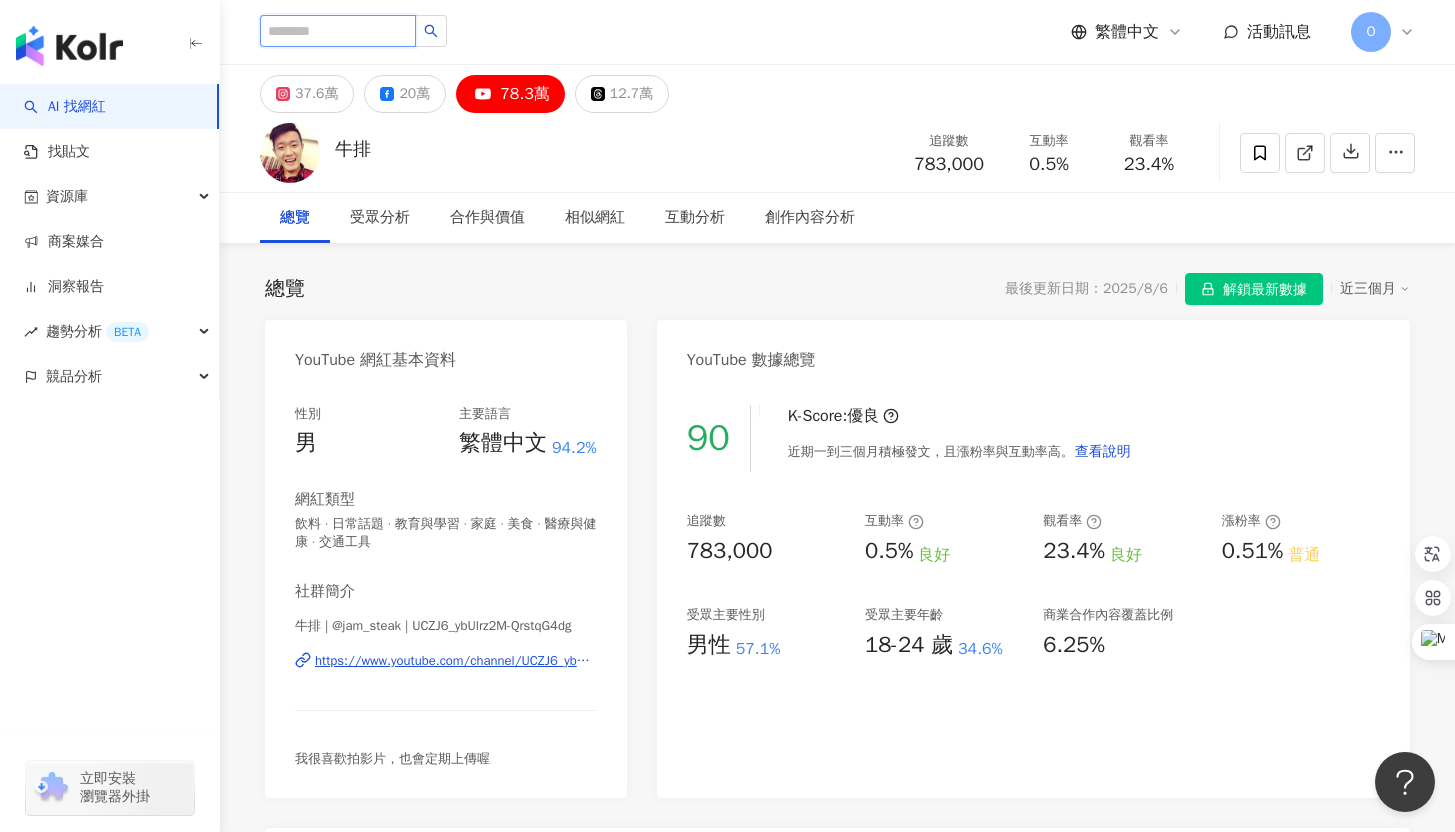 click at bounding box center [338, 31] 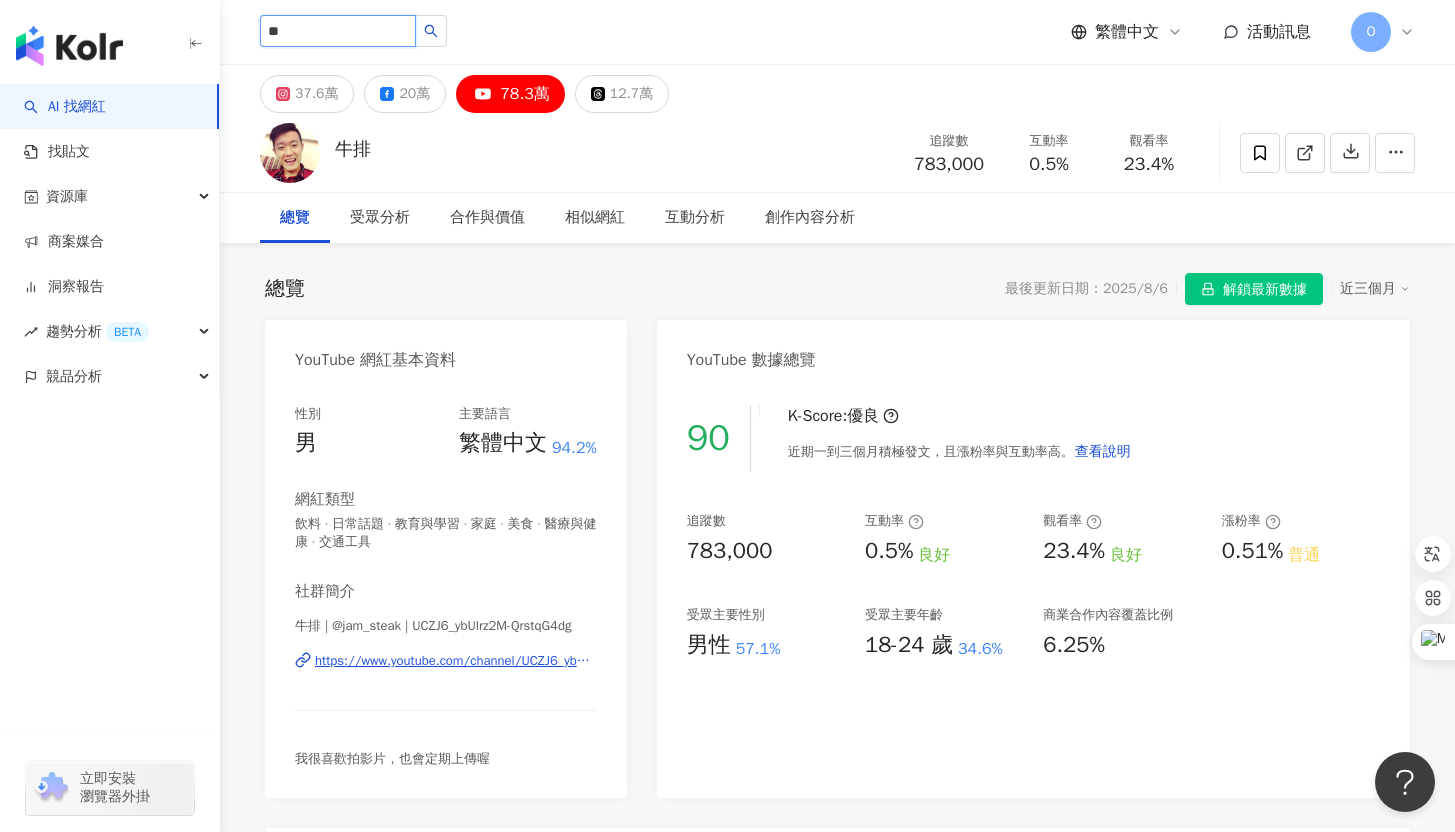 type on "**" 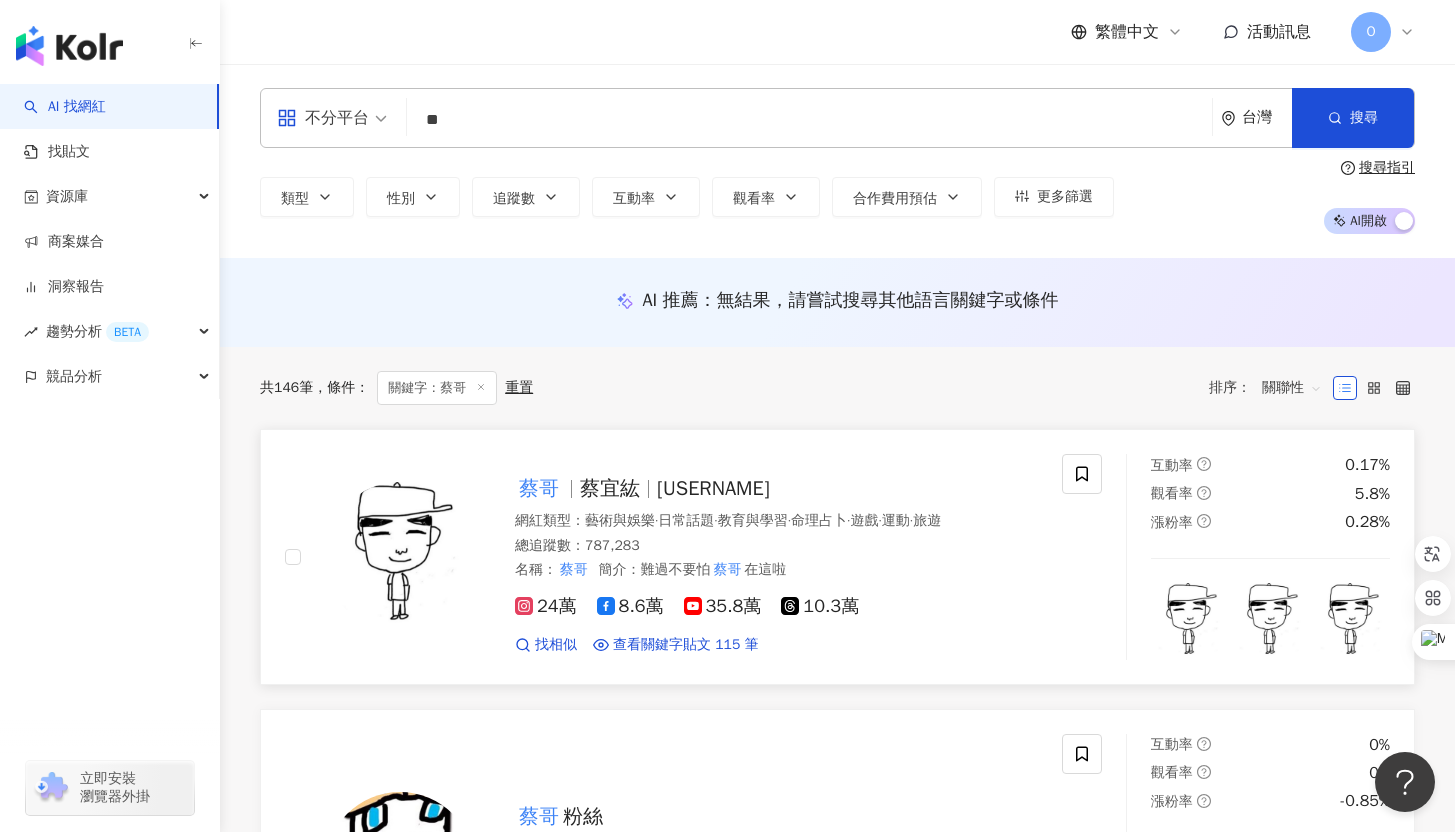 click on "蔡宜紘" at bounding box center (610, 488) 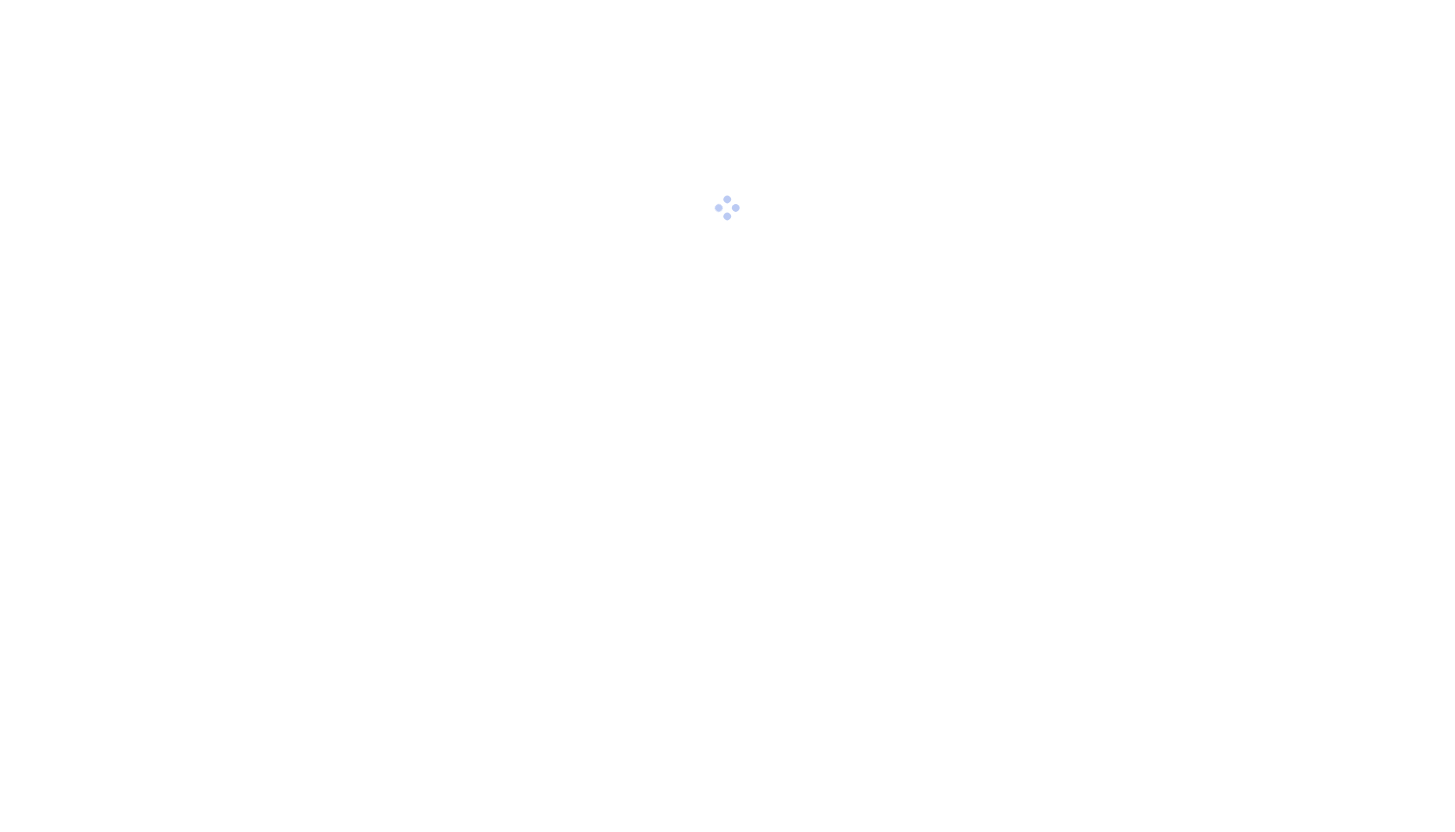 scroll, scrollTop: 0, scrollLeft: 0, axis: both 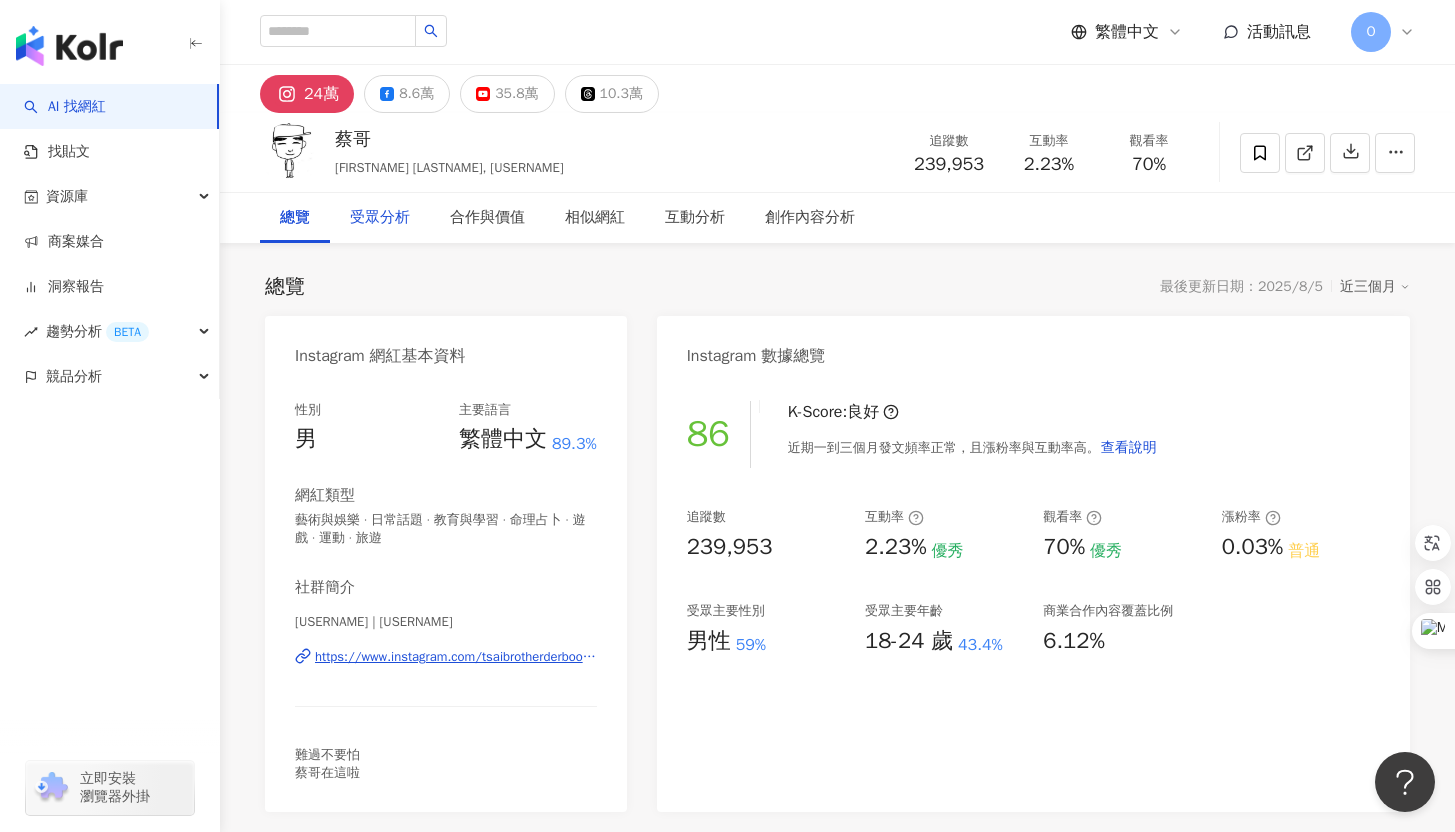 click on "受眾分析" at bounding box center [380, 218] 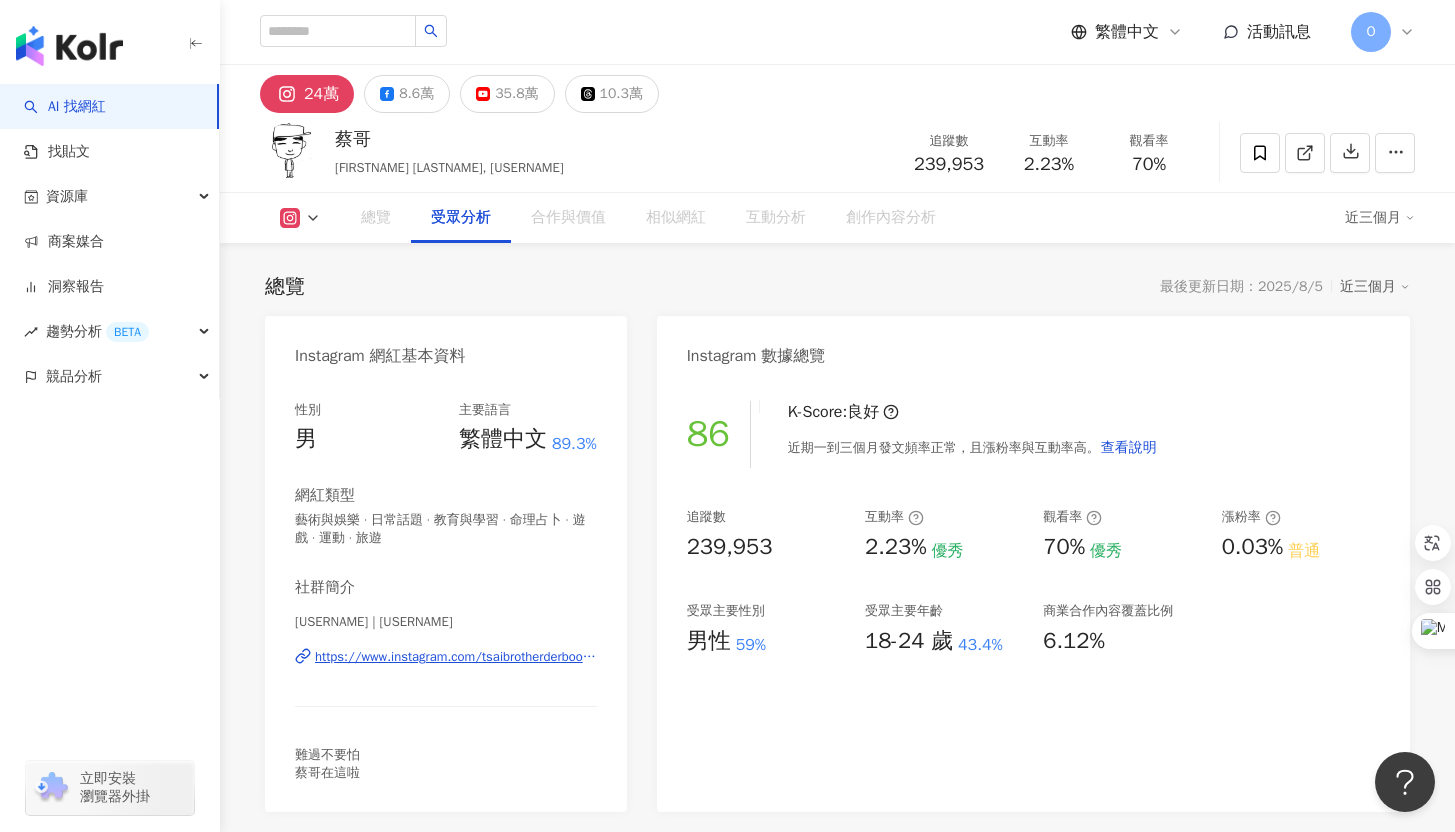 scroll, scrollTop: 1691, scrollLeft: 0, axis: vertical 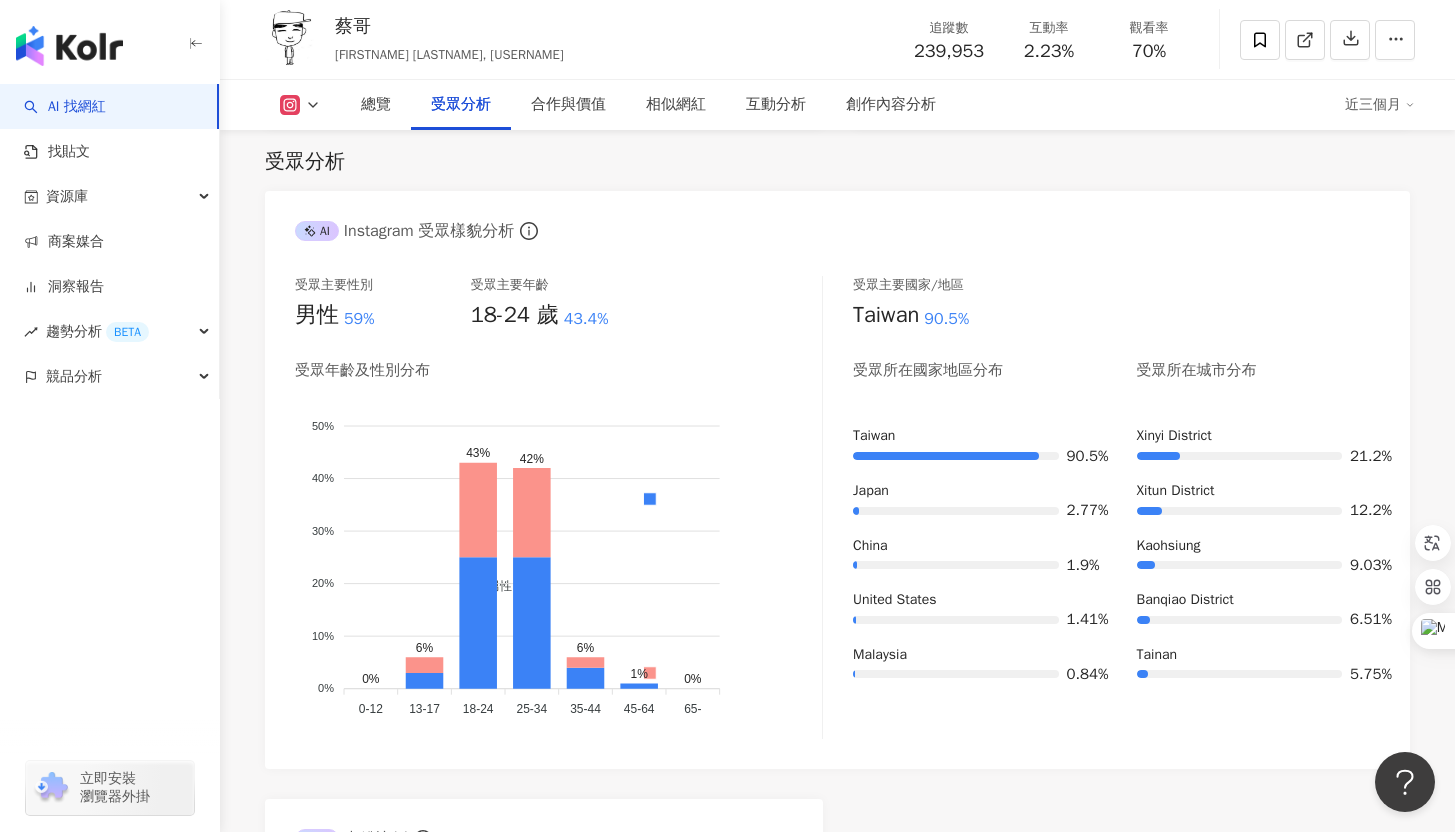 click on "總覽 最後更新日期：2025/8/5 近三個月 Instagram 網紅基本資料 性別   男 主要語言   繁體中文 89.3% 網紅類型 藝術與娛樂 · 日常話題 · 教育與學習 · 命理占卜 · 遊戲 · 運動 · 旅遊 社群簡介 蔡哥 | tsaibrotherderboofan https://www.instagram.com/tsaibrotherderboofan/ 難過不要怕
蔡哥在這啦 Instagram 數據總覽 86 K-Score :   良好 近期一到三個月發文頻率正常，且漲粉率與互動率高。 查看說明 追蹤數   239,953 互動率   2.23% 優秀 觀看率   70% 優秀 漲粉率   0.03% 普通 受眾主要性別   男性 59% 受眾主要年齡   18-24 歲 43.4% 商業合作內容覆蓋比例   6.12% AI Instagram 成效等級三大指標 互動率 2.23% 優秀 同等級網紅的互動率中位數為  0.66% 觀看率 70% 優秀 同等級網紅的觀看率中位數為  0.04% 漲粉率 0.03% 普通 同等級網紅的漲粉率中位數為  0.33% 成效等級 ： 優秀 良好 普通 不佳 Instagram 成長趨勢分析 追蹤數" at bounding box center [837, 2228] 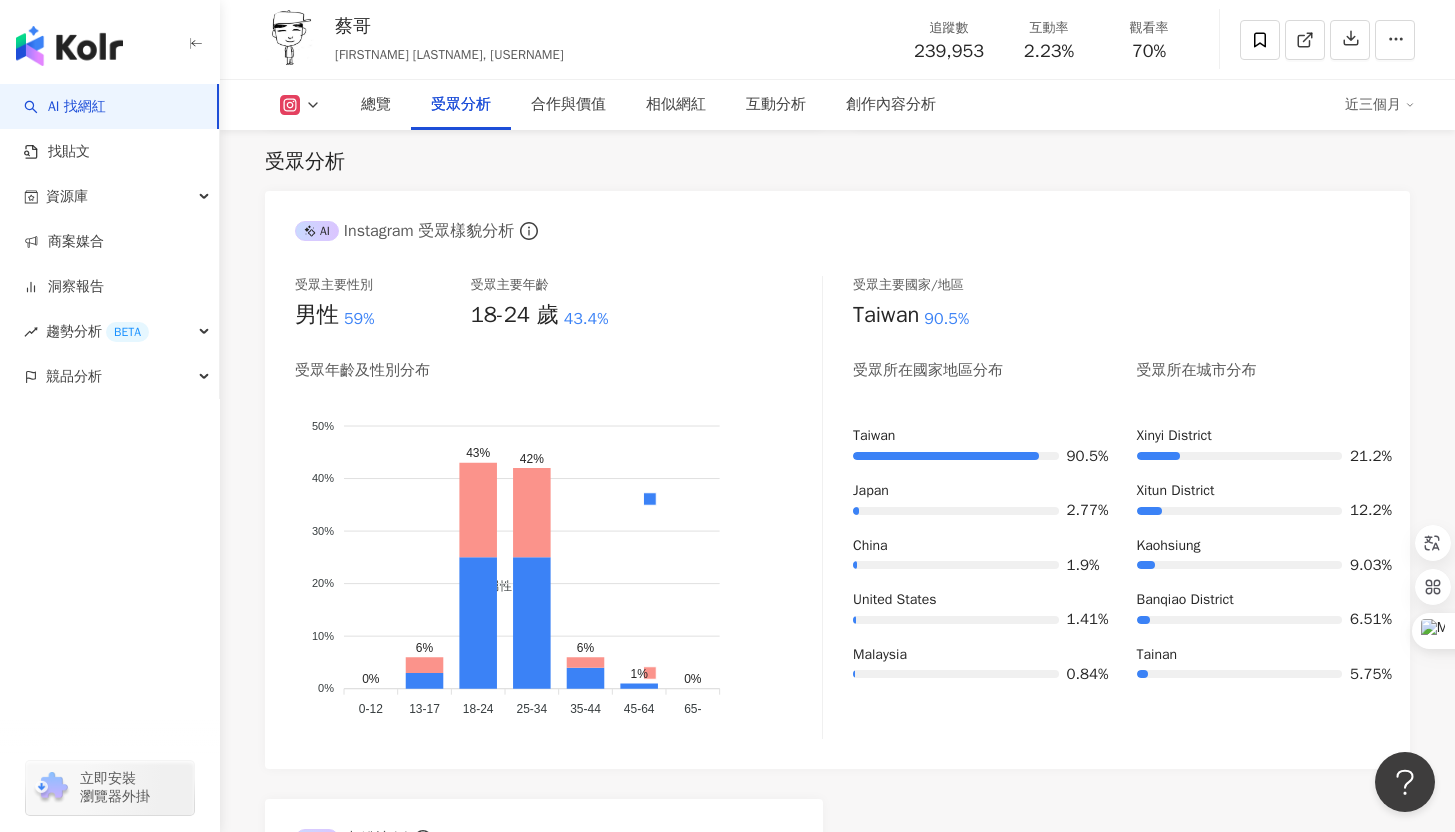 scroll, scrollTop: 0, scrollLeft: 0, axis: both 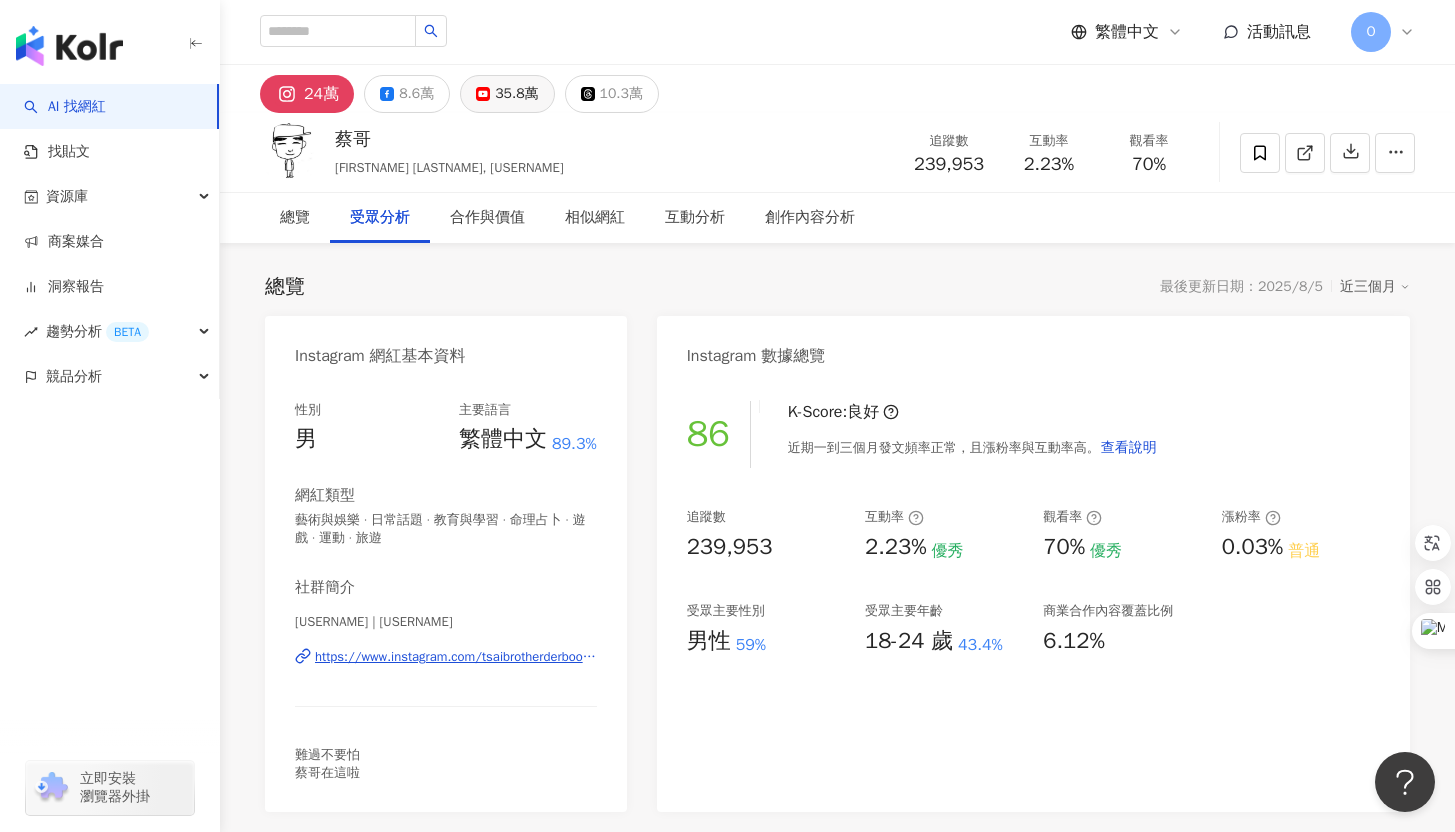 click on "35.8萬" at bounding box center (507, 94) 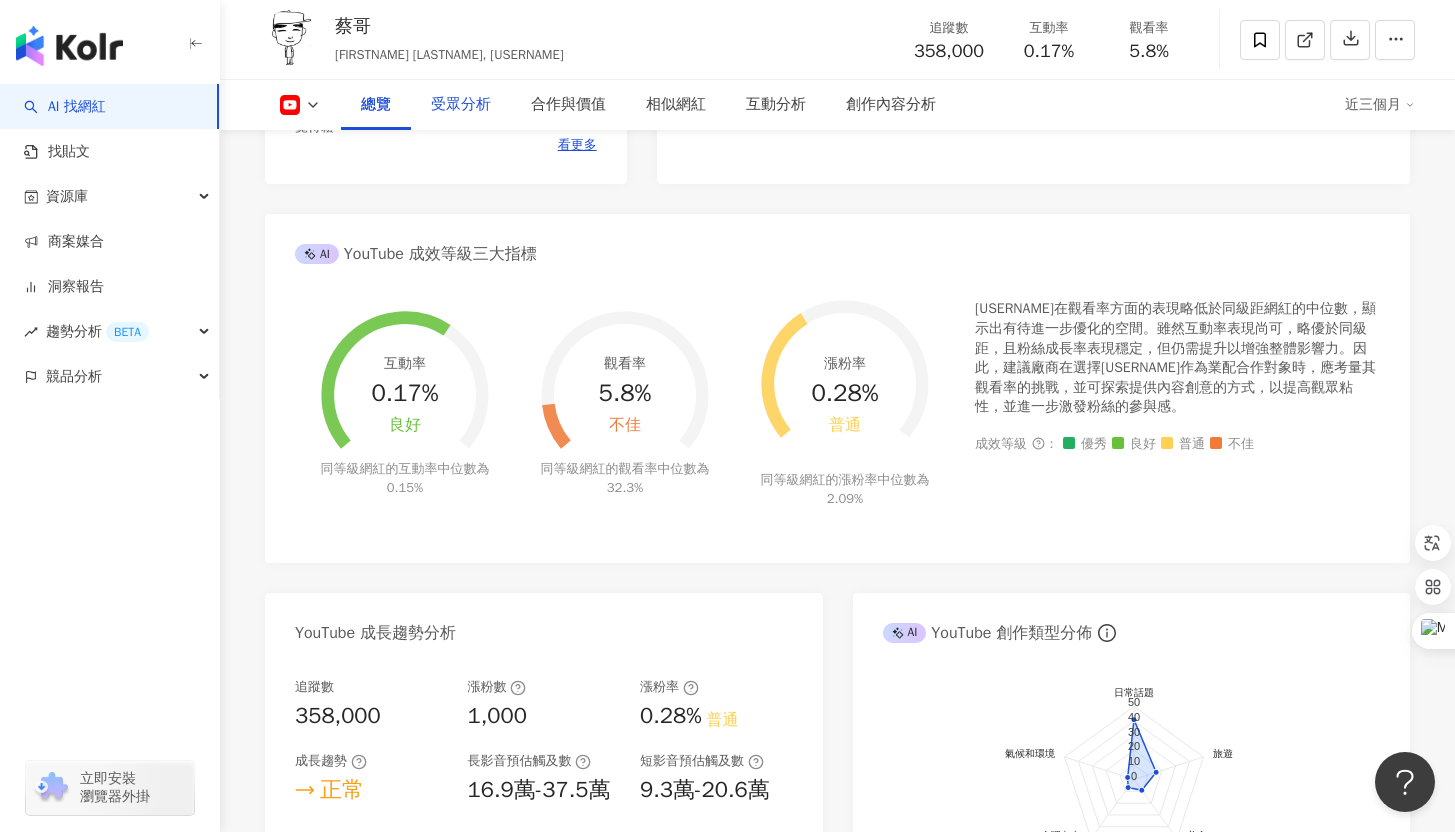 click on "受眾分析" at bounding box center (461, 105) 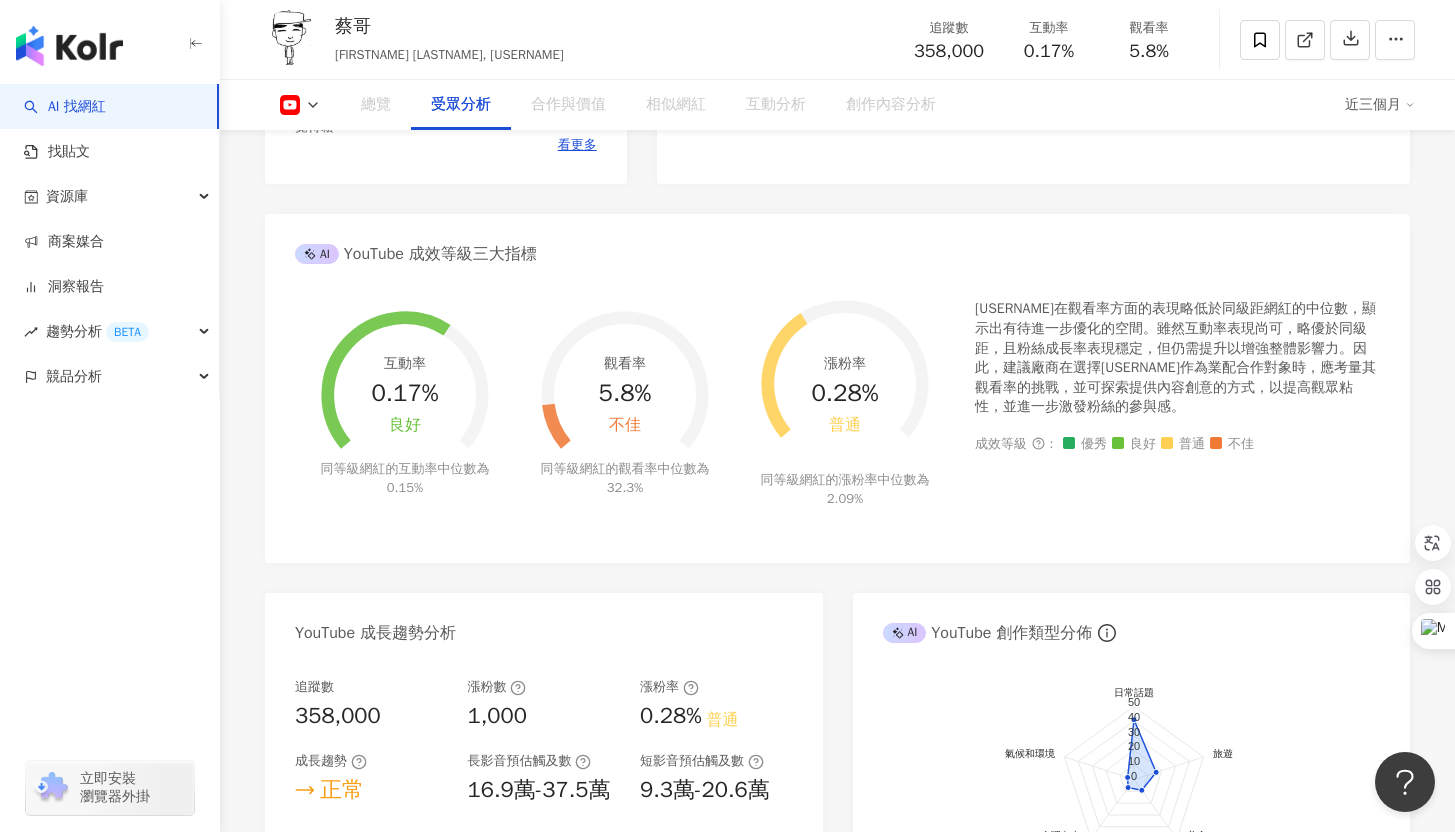 scroll, scrollTop: 1727, scrollLeft: 0, axis: vertical 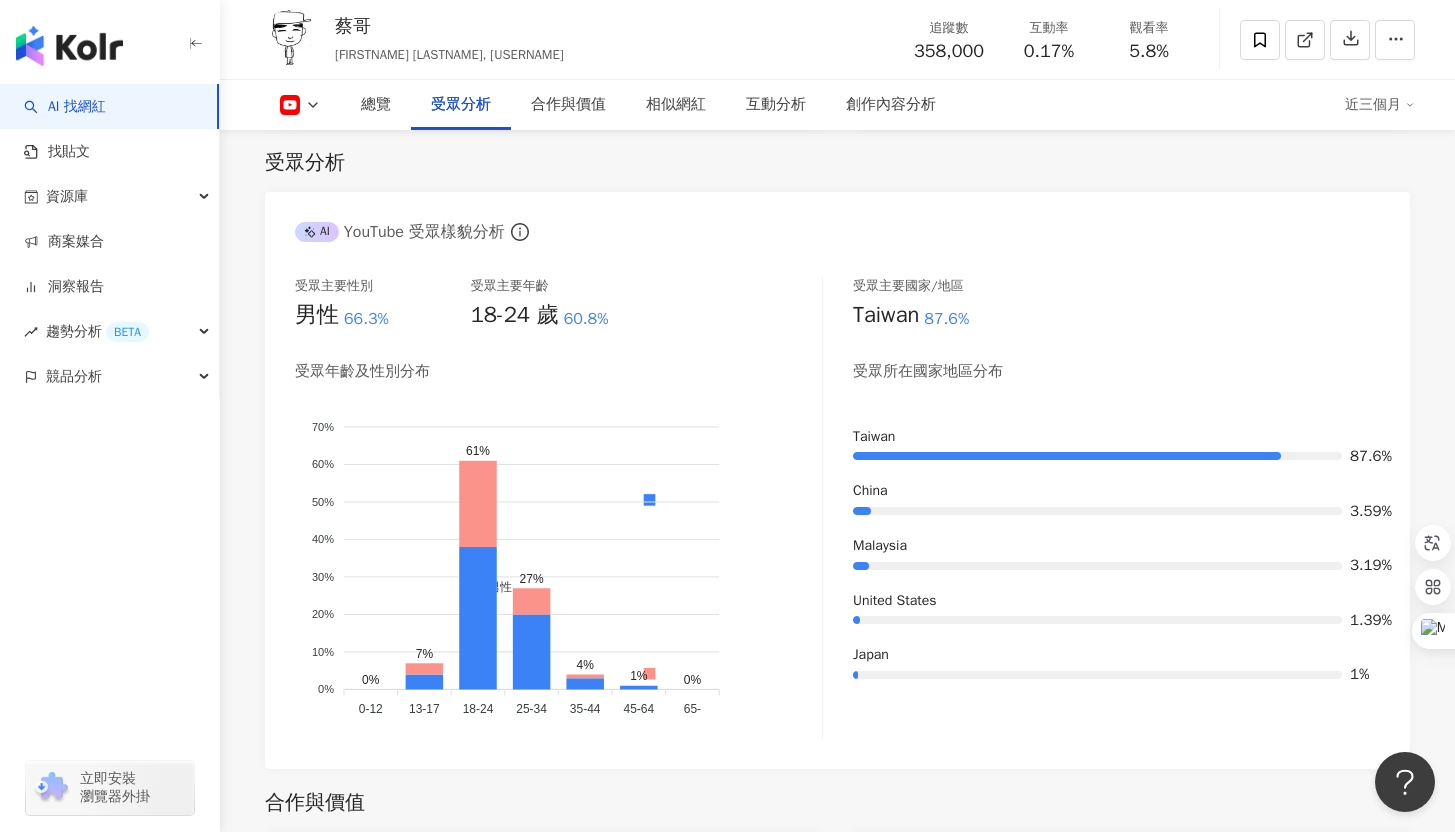 click on "總覽 最後更新日期：2025/8/5 近三個月 YouTube 網紅基本資料 性別   男 主要語言   繁體中文 89.3% 網紅類型 藝術與娛樂 · 日常話題 · 教育與學習 · 命理占卜 · 遊戲 · 運動 · 旅遊 社群簡介 蔡哥 | @coolmantsai | UCCSZ1P-Gas8IIgzXAwV0YFA https://www.youtube.com/channel/UCCSZ1P-Gas8IIgzXAwV0YFA 主要是放鬆的一個頻道
來鬆一下
覺得鬆
再找人來一起鬆
阿下面有連結壓
你點點看
爸脫~ 看更多 YouTube 數據總覽 89 K-Score :   良好 近期一到三個月發文頻率正常，且漲粉率與互動率高。 查看說明 追蹤數   358,000 互動率   0.17% 良好 觀看率   5.8% 不佳 漲粉率   0.28% 普通 受眾主要性別   男性 66.3% 受眾主要年齡   18-24 歲 60.8% 商業合作內容覆蓋比例   3.33% AI YouTube 成效等級三大指標 互動率 0.17% 良好 同等級網紅的互動率中位數為  0.15% 觀看率 5.8% 不佳 同等級網紅的觀看率中位數為  32.3% 漲粉率 0.28% 普通 2.09% ：" at bounding box center (837, 1837) 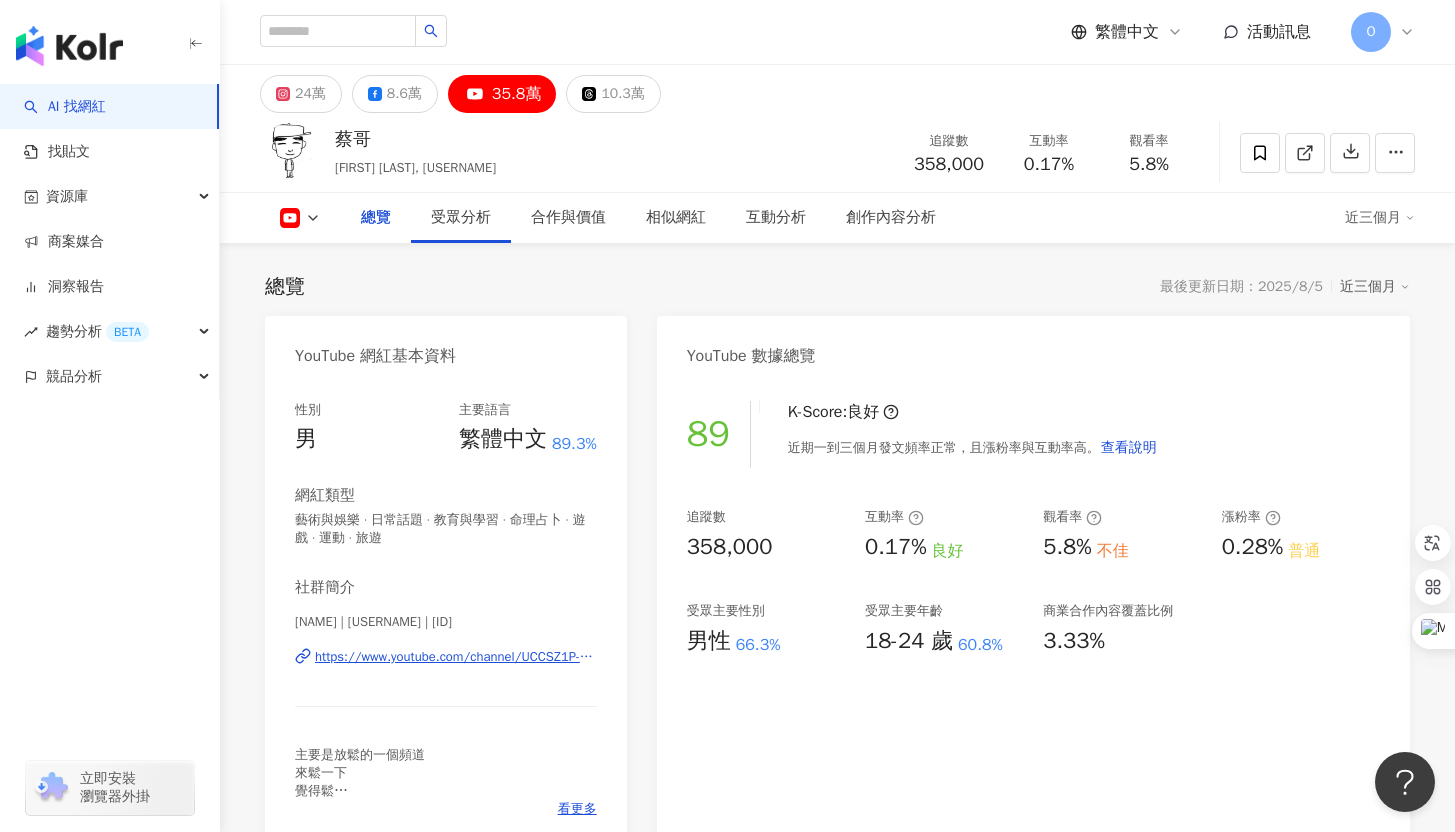 scroll, scrollTop: 0, scrollLeft: 0, axis: both 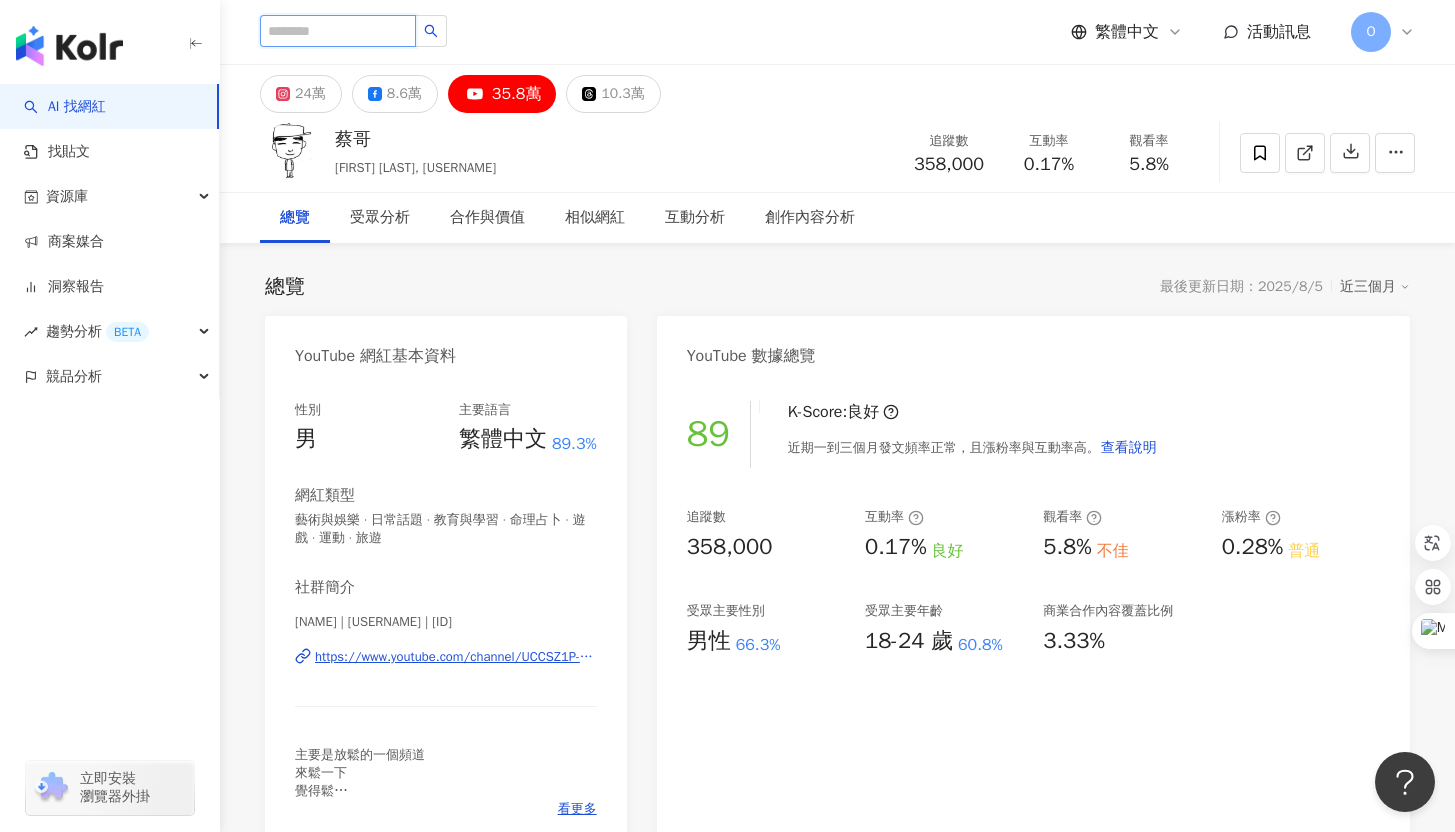 click at bounding box center [338, 31] 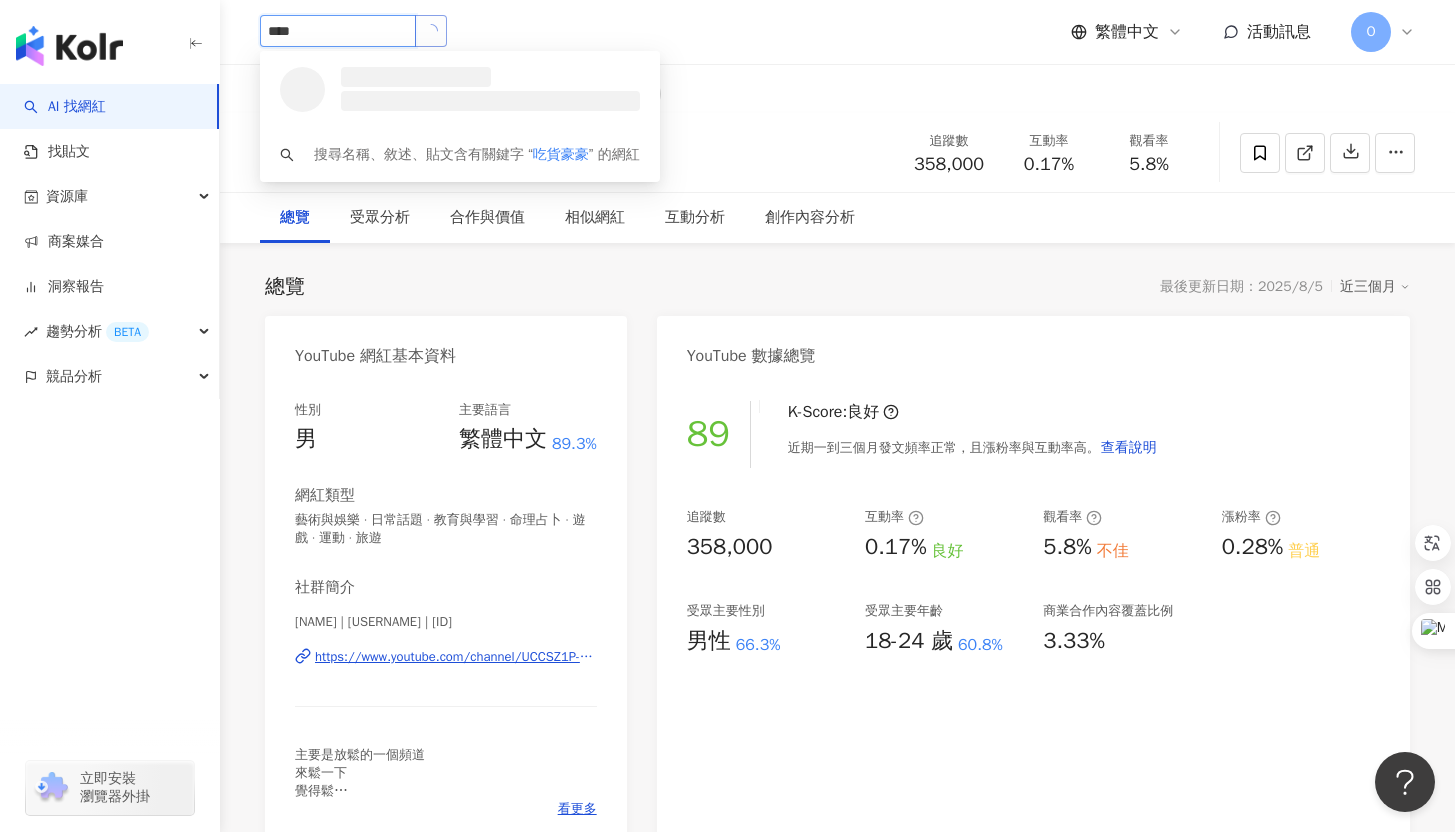 click at bounding box center [431, 31] 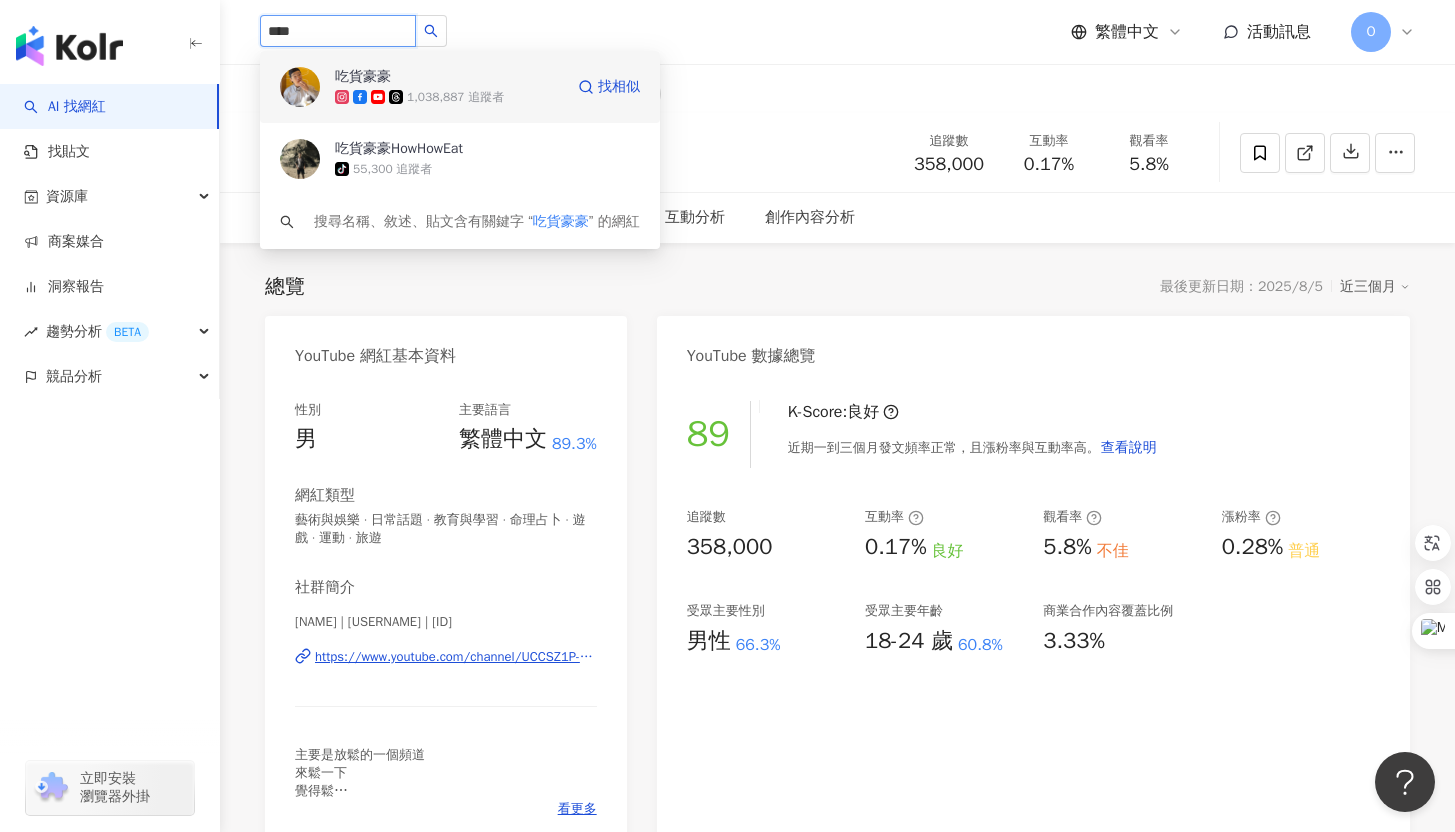 click on "吃貨豪豪" at bounding box center [400, 77] 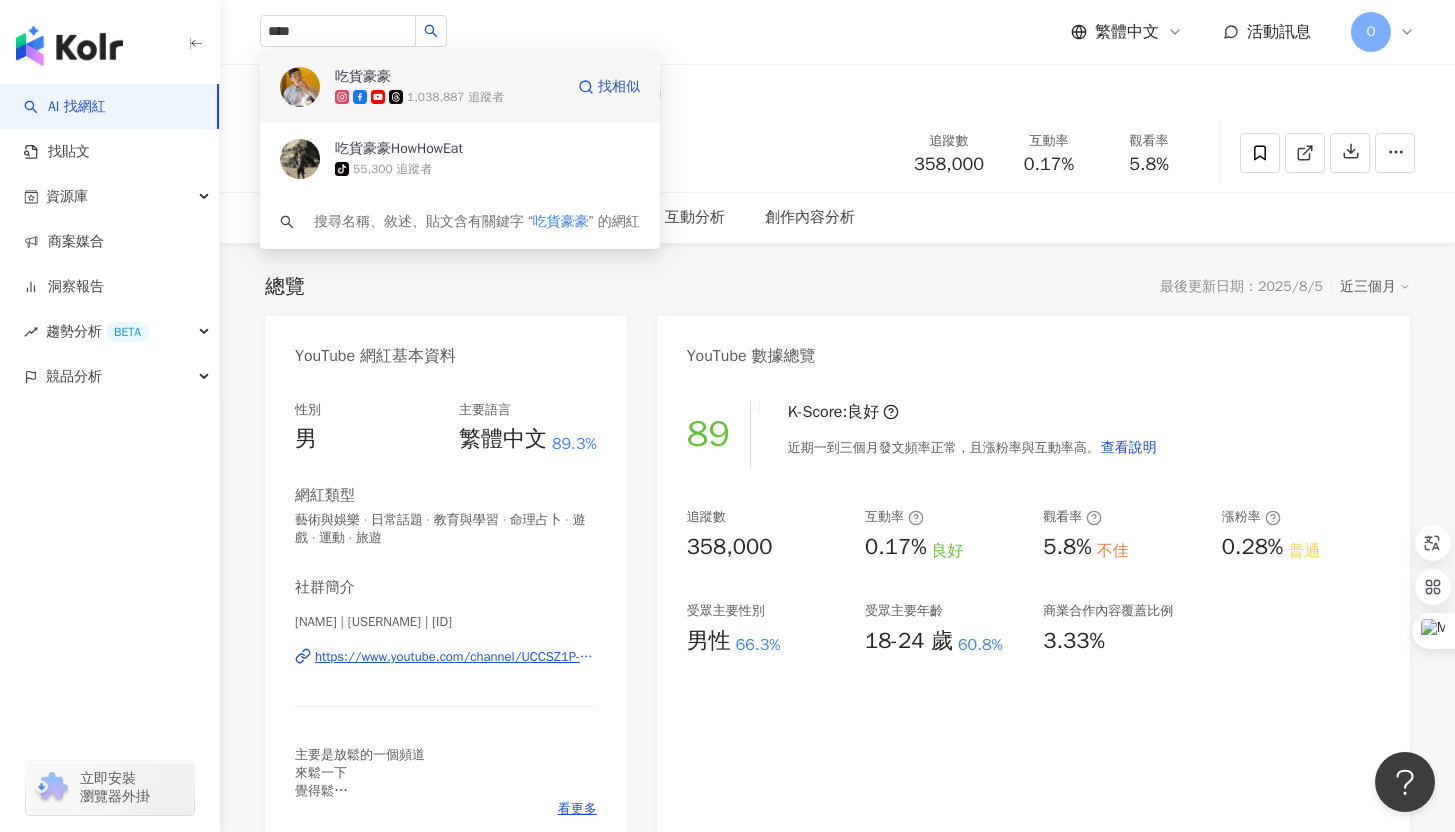 type 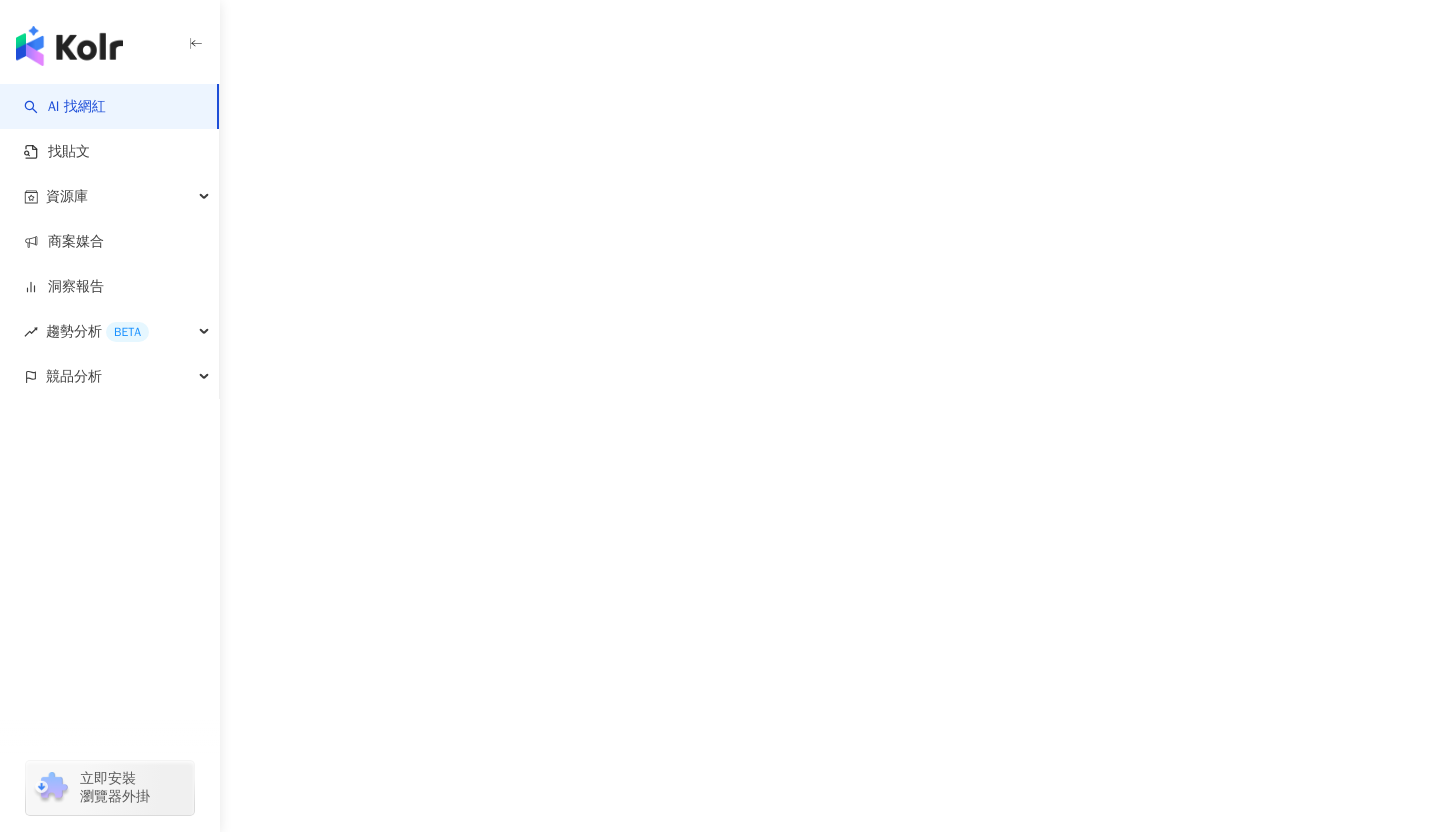 scroll, scrollTop: 0, scrollLeft: 0, axis: both 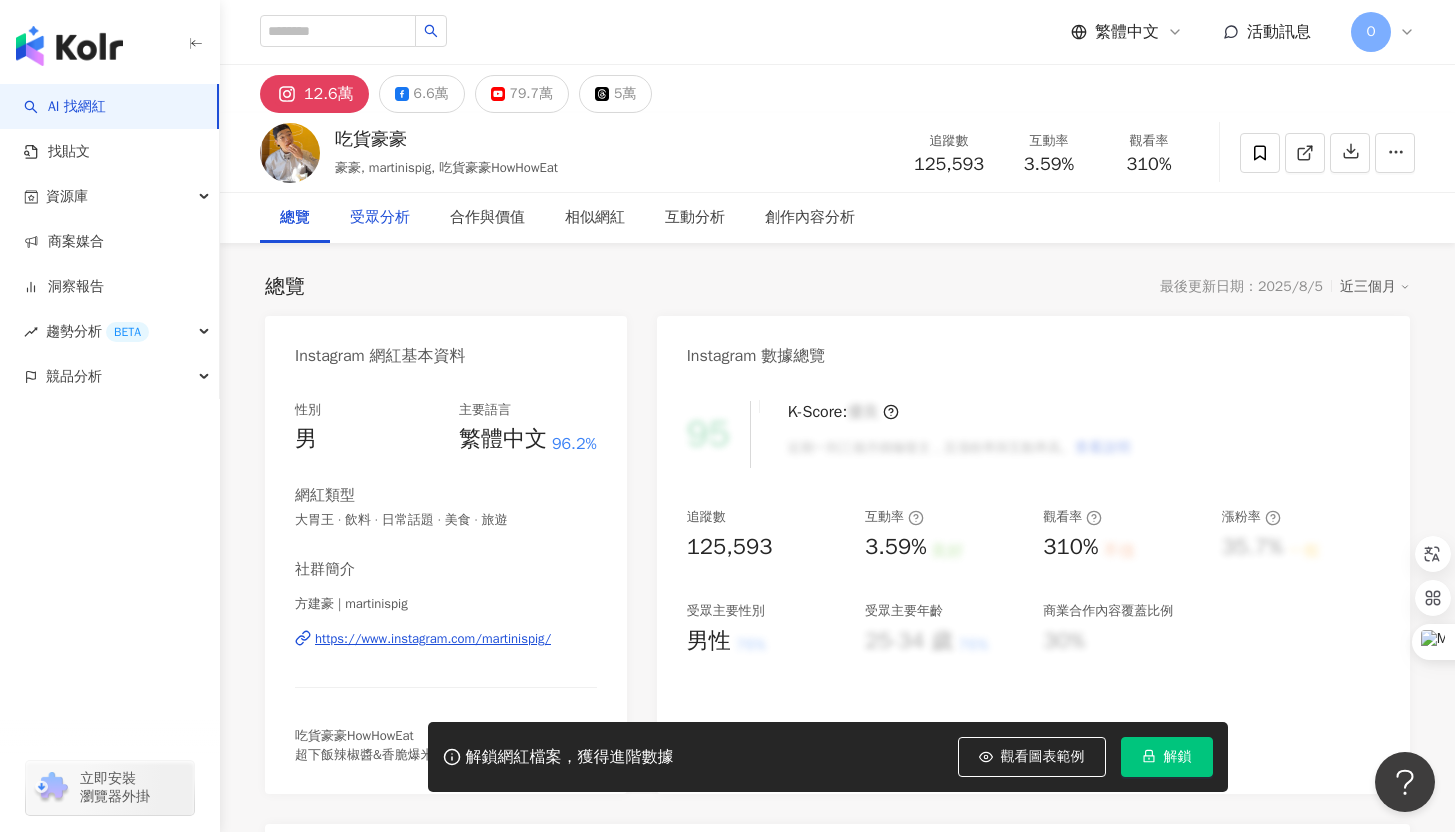 click on "受眾分析" at bounding box center (380, 218) 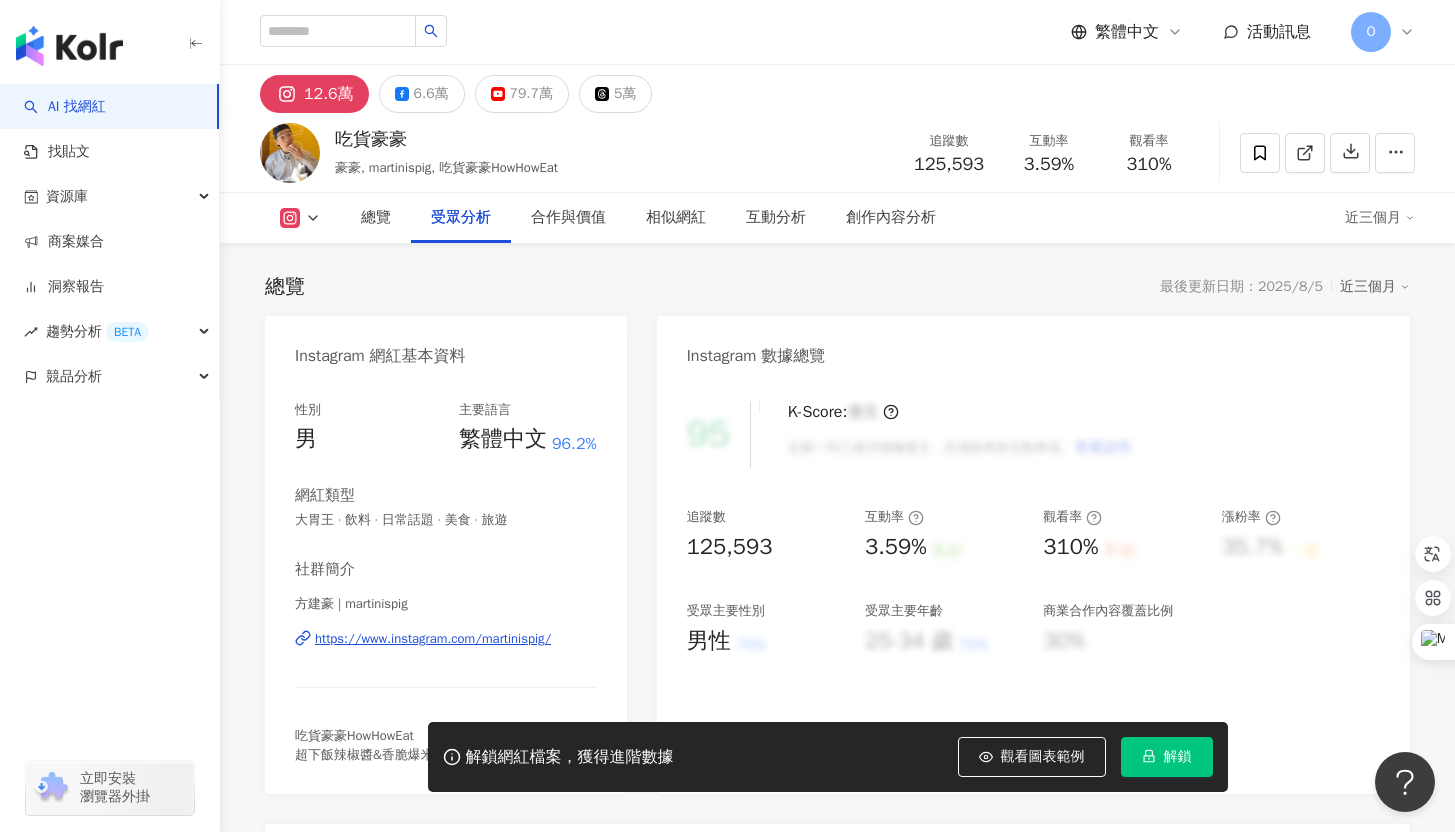 scroll, scrollTop: 1673, scrollLeft: 0, axis: vertical 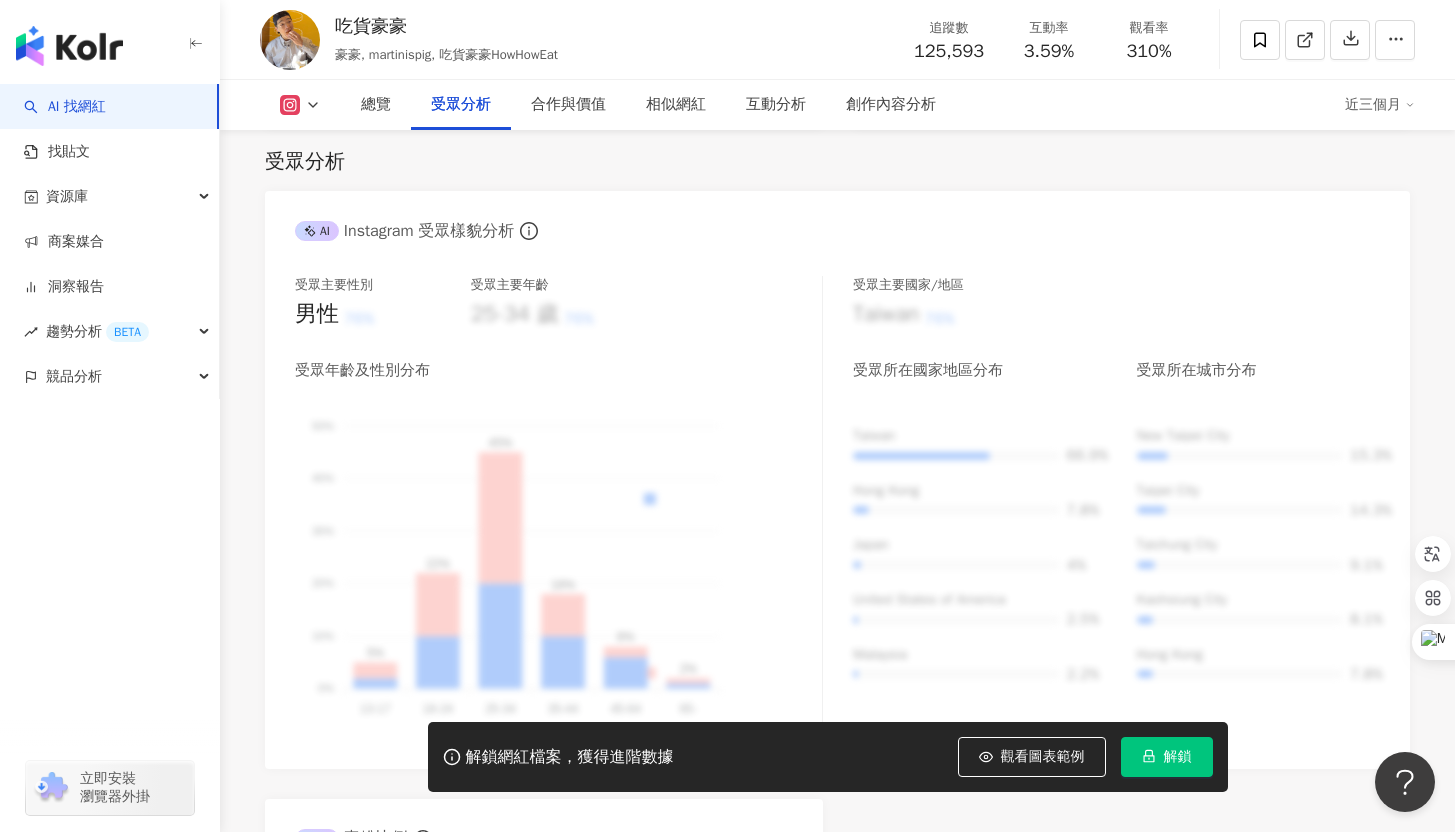 click on "解鎖" at bounding box center [1178, 757] 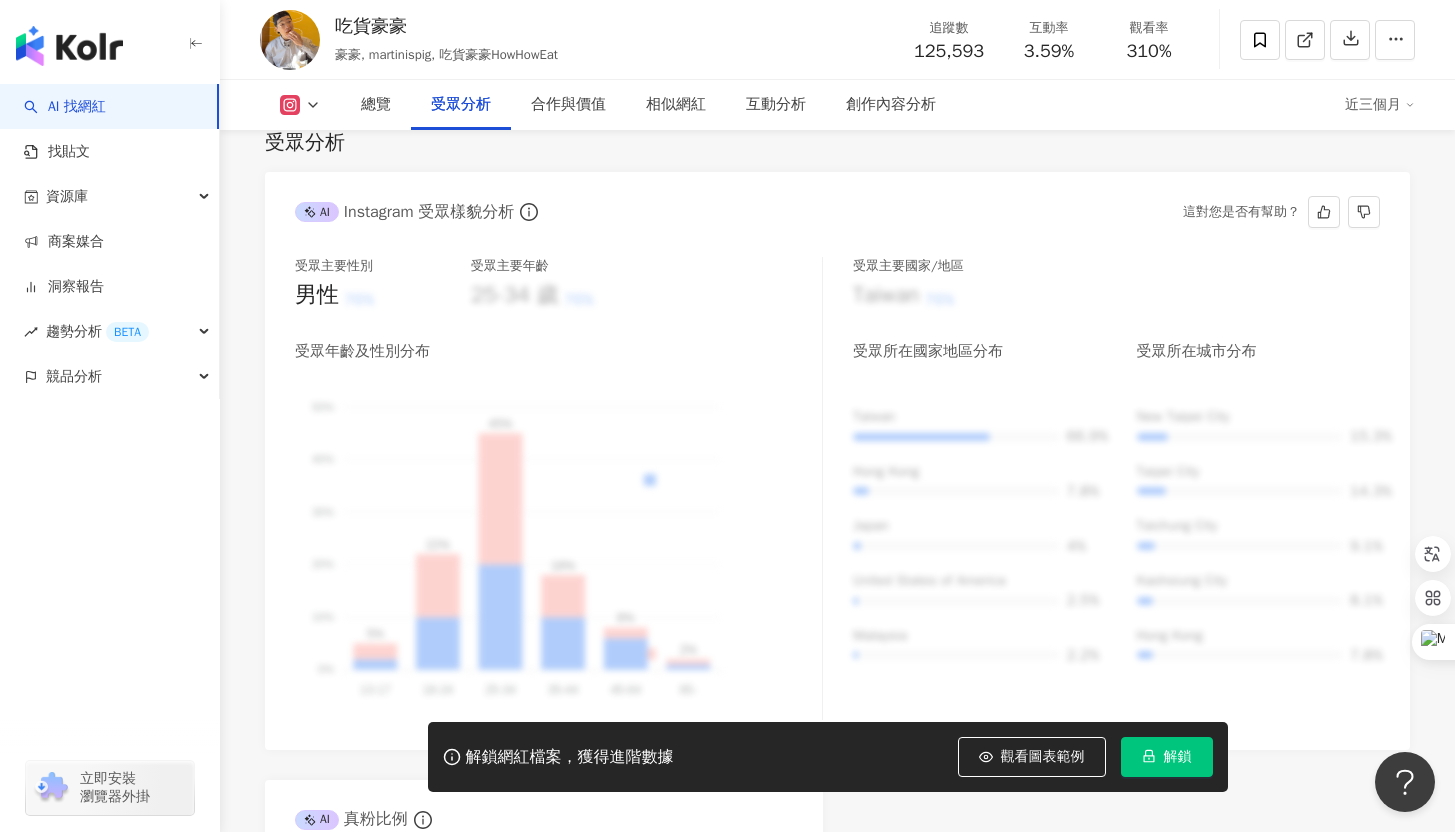 scroll, scrollTop: 1651, scrollLeft: 0, axis: vertical 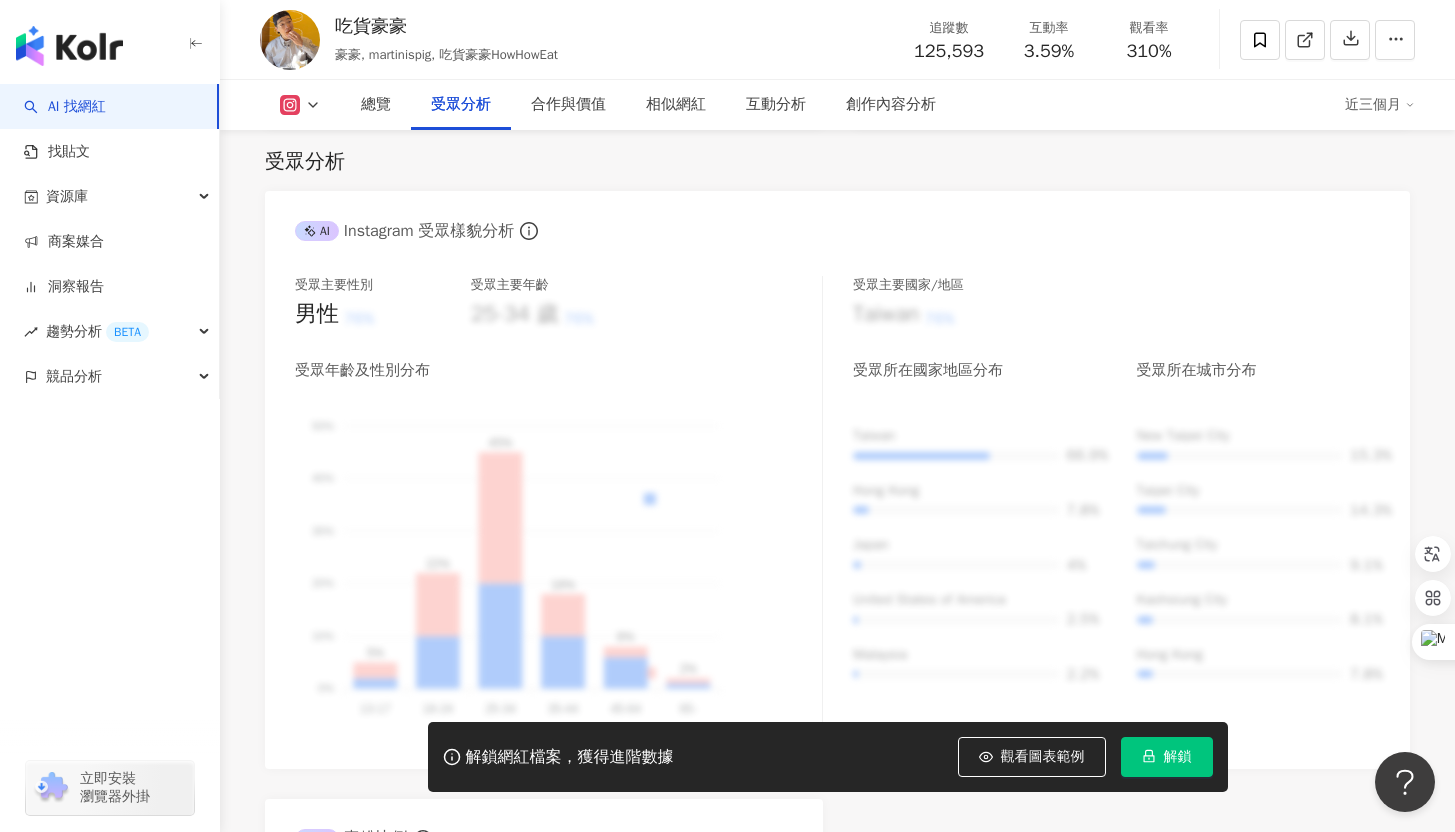 click 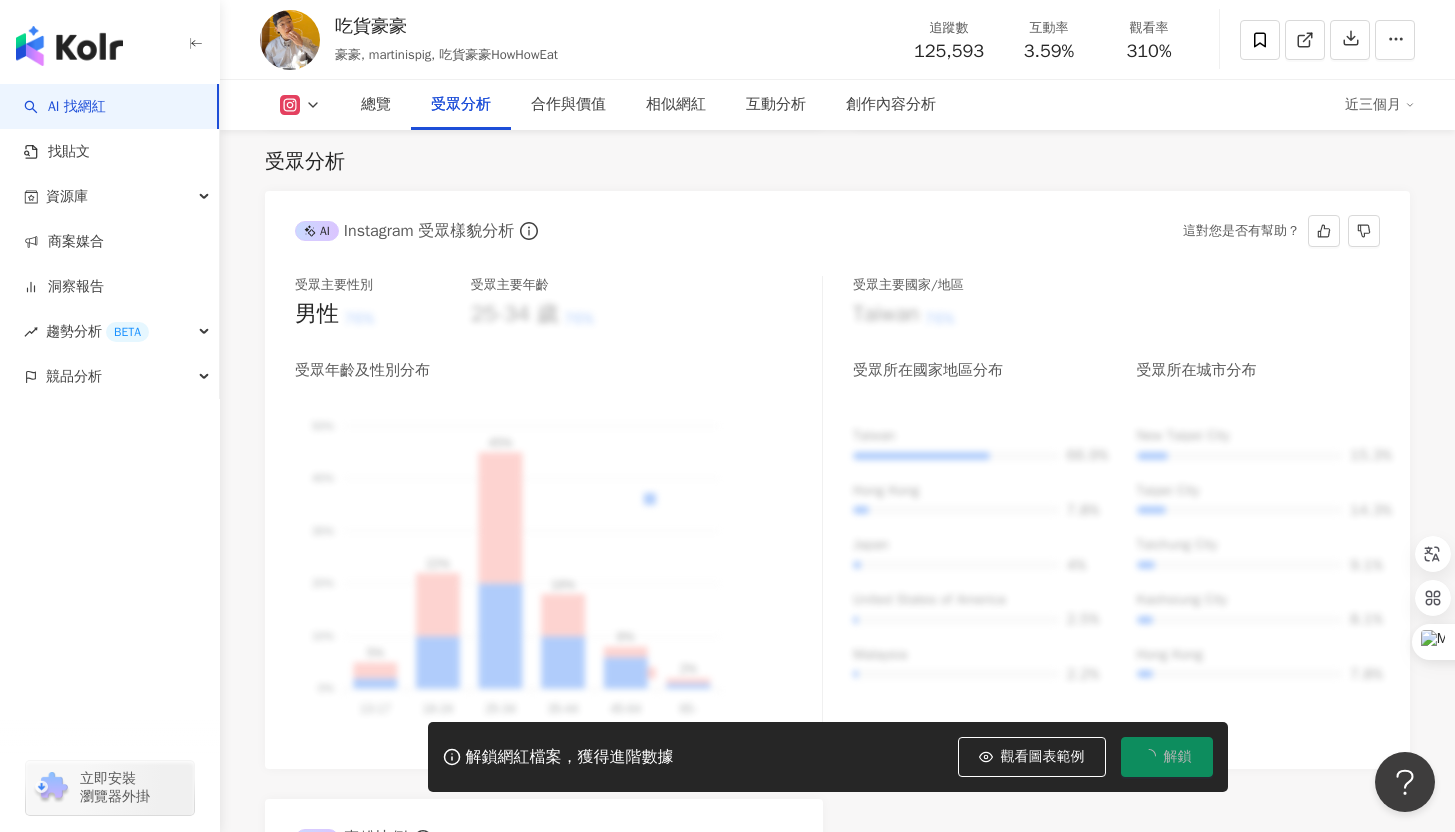 scroll, scrollTop: 1648, scrollLeft: 0, axis: vertical 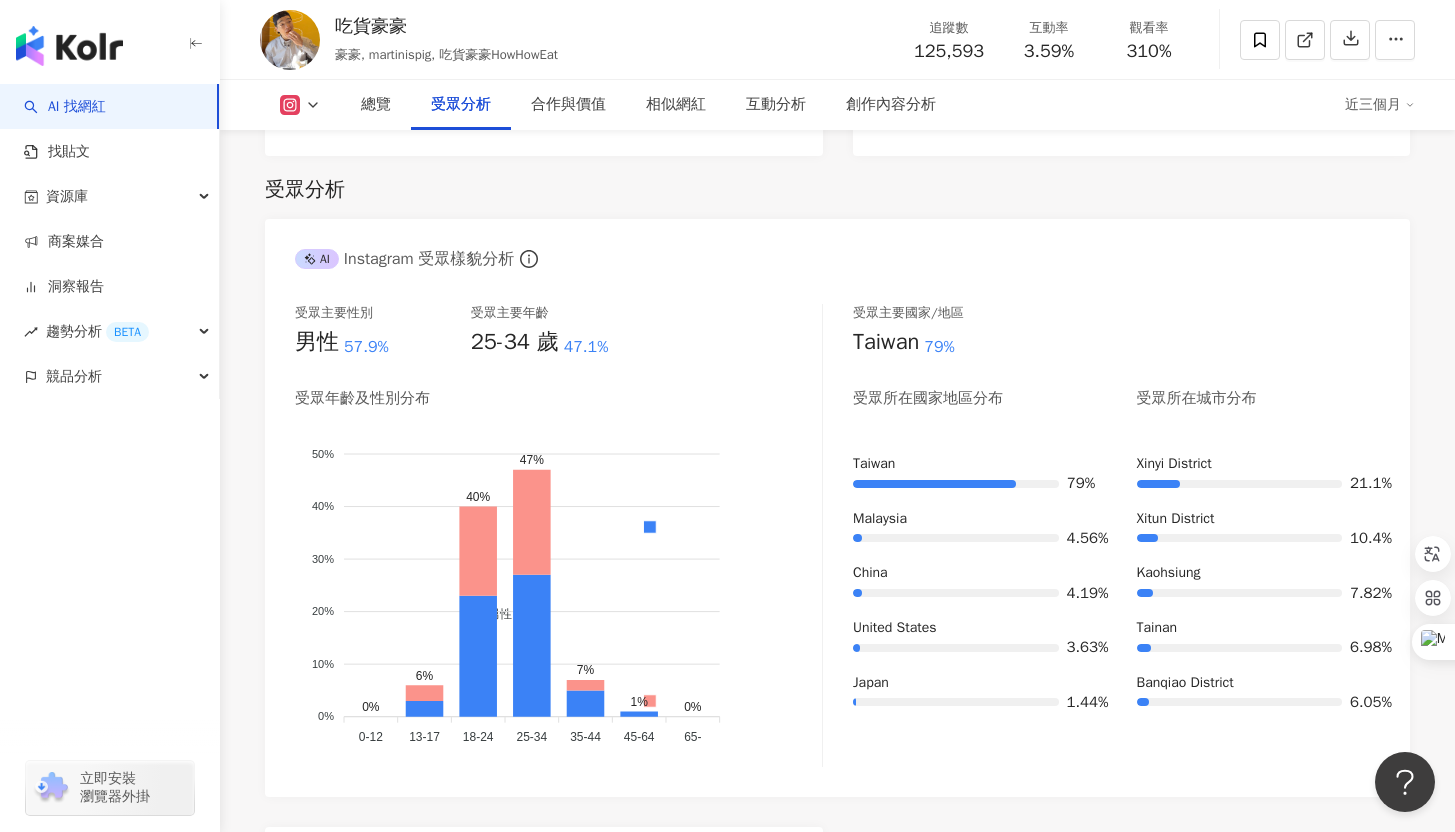 click on "總覽 最後更新日期：[DATE] 近三個月 Instagram 網紅基本資料 性別   男 主要語言   繁體中文 96.2% 網紅類型 大胃王 · 飲料 · 日常話題 · 美食 · 旅遊 社群簡介 [NAME] |https://www.instagram.com/martinispig/ 吃貨豪豪HowHowEat
超下飯辣椒醬&香脆爆米花🍿👇🏻 Instagram 數據總覽 87 K-Score :   良好 近期一到三個月發文頻率正常，且漲粉率與互動率高。 查看說明 追蹤數   125,593 互動率   3.59% 優秀 觀看率   310% 優秀 漲粉率   1.32% 良好 受眾主要性別   男性 57.9% 受眾主要年齡   25-34 歲 47.1% 商業合作內容覆蓋比例   50% AI Instagram 成效等級三大指標 互動率 3.59% 優秀 同等級網紅的互動率中位數為  0.66% 觀看率 310% 優秀 同等級網紅的觀看率中位數為  0.04% 漲粉率 1.32% 良好 同等級網紅的漲粉率中位數為  0.33% 成效等級 ： 優秀 良好 普通 不佳 Instagram 成長趨勢分析 追蹤數   125,593 漲粉數" at bounding box center [837, 2259] 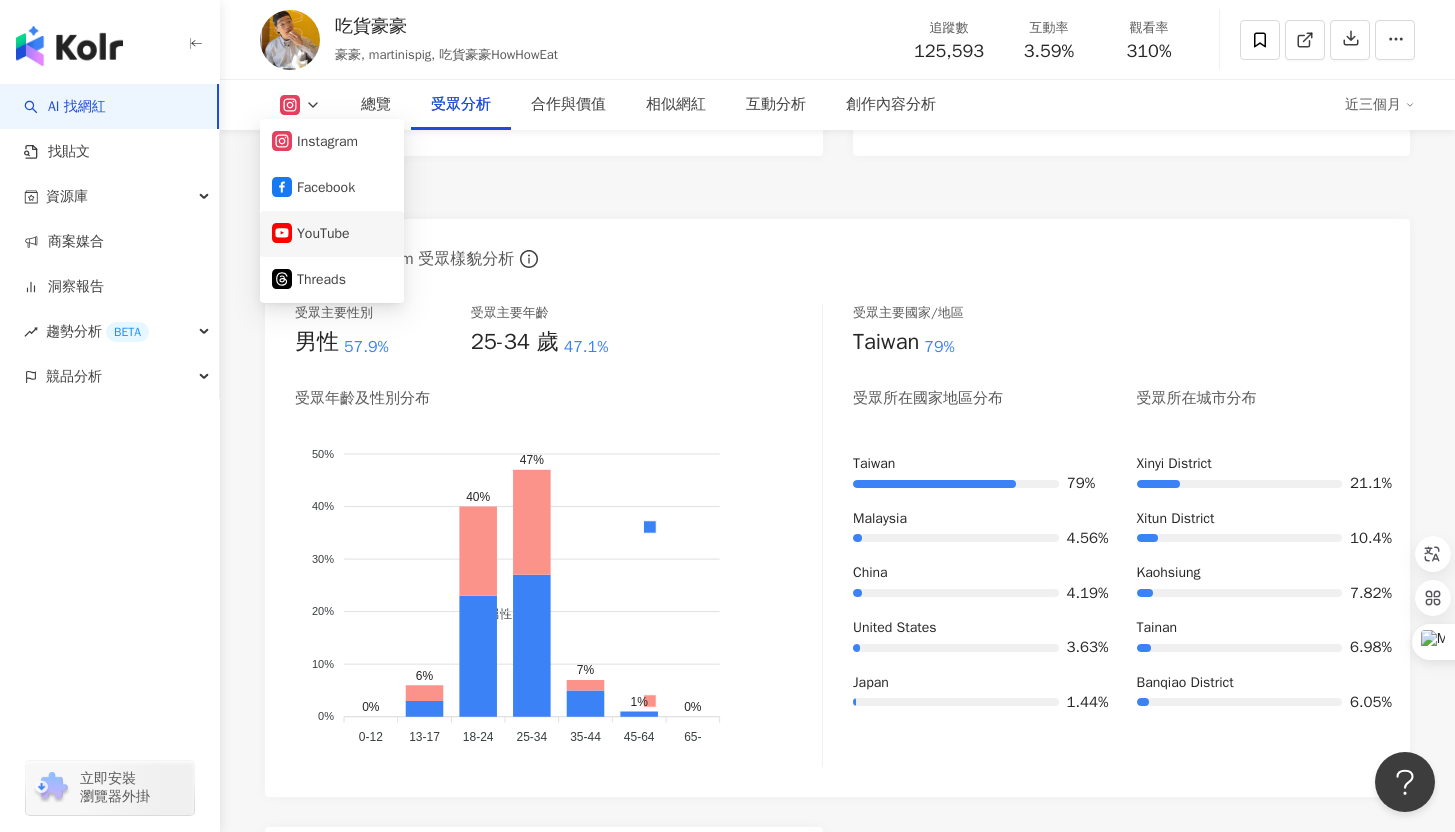 click on "YouTube" at bounding box center (332, 234) 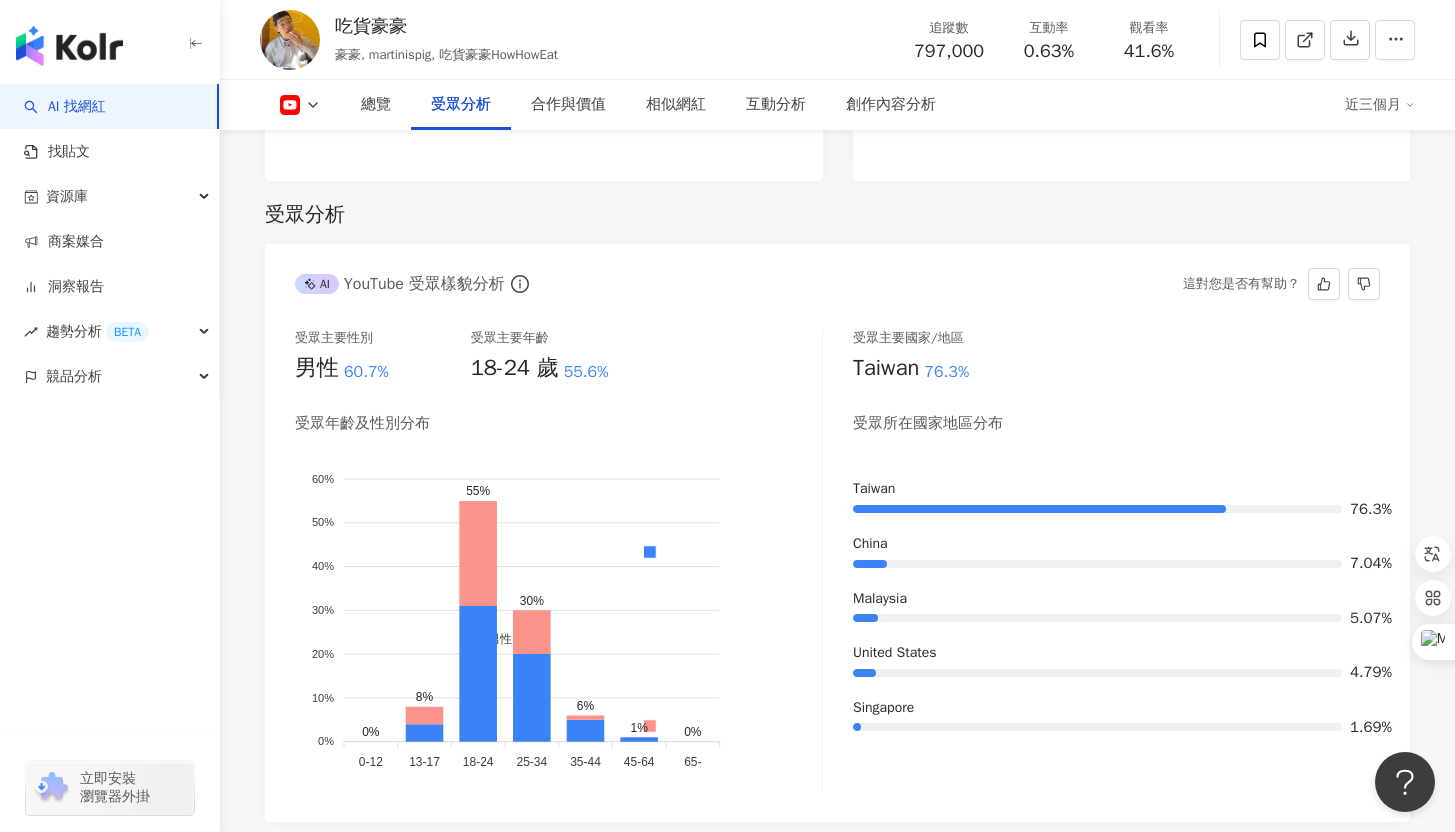 scroll, scrollTop: 1670, scrollLeft: 0, axis: vertical 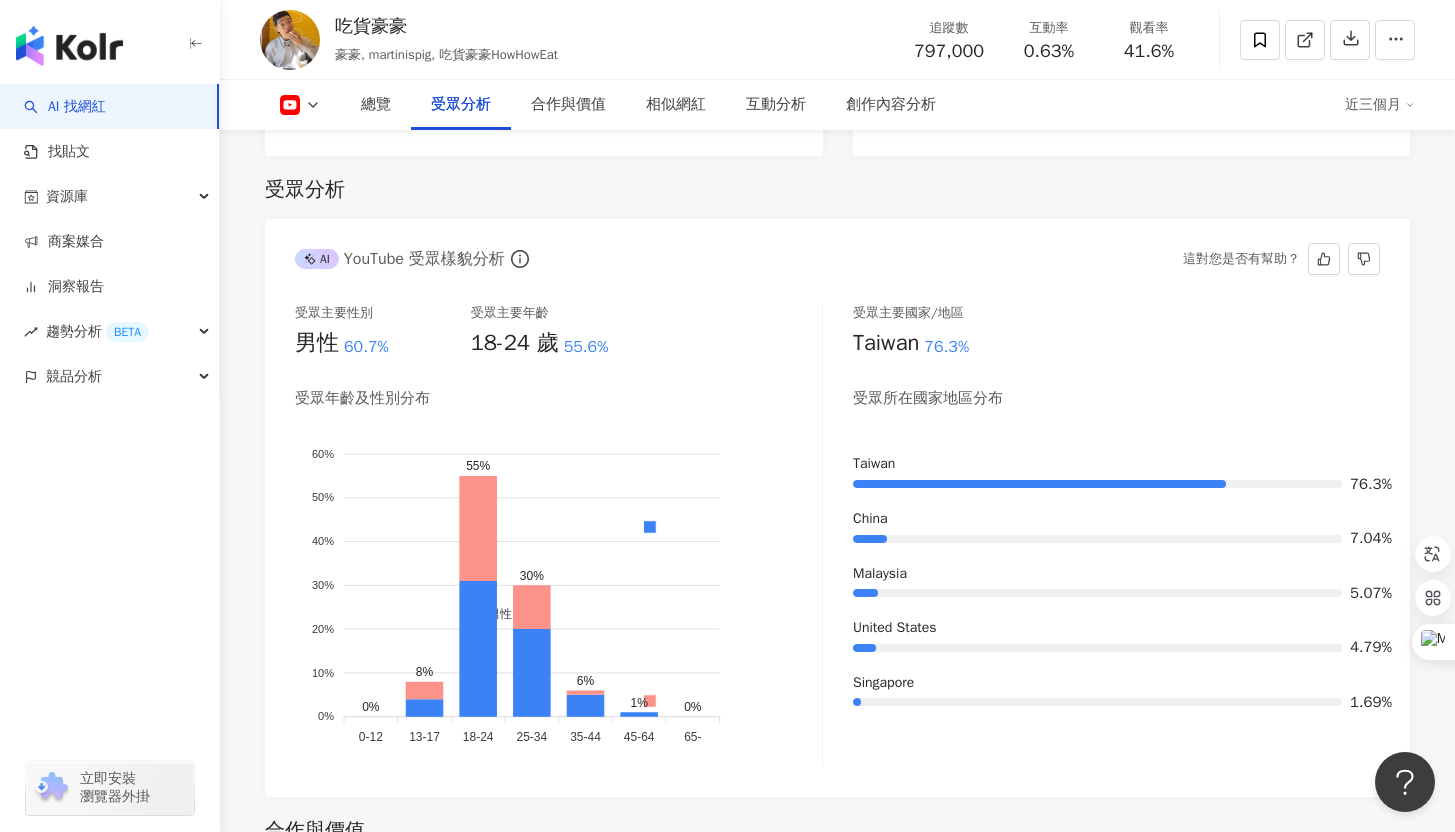 click on "總覽 最後更新日期：[DATE] 近三個月 YouTube 網紅基本資料 性別   男 主要語言   繁體中文 96.2% 網紅類型 大胃王 · 飲料 · 日常話題 · 美食 · 旅遊 社群簡介 吃貨豪豪HowHowEat | @howhoweat | UCa2YiSXNTkmOA-QTKdzzbSQ https://www.youtube.com/channel/UCa2YiSXNTkmOA-QTKdzzbSQ 無資料 YouTube 數據總覽 90 K-Score :   優良 近期一到三個月積極發文，且漲粉率與互動率高。 查看說明 追蹤數   797,000 互動率   0.63% 優秀 觀看率   41.6% 良好 漲粉率   2.44% 良好 受眾主要性別   男性 60.7% 受眾主要年齡   18-24 歲 55.6% 商業合作內容覆蓋比例   63.3% AI YouTube 成效等級三大指標 互動率 0.63% 優秀 同等級網紅的互動率中位數為  0.11% 觀看率 41.6% 良好 同等級網紅的觀看率中位數為  23% 漲粉率 2.44% 良好 同等級網紅的漲粉率中位數為  2.1% 成效等級 ： 優秀 良好 普通 不佳 YouTube 成長趨勢分析 追蹤數   797,000 漲粉數   19,000   2.44%" at bounding box center [837, 1922] 